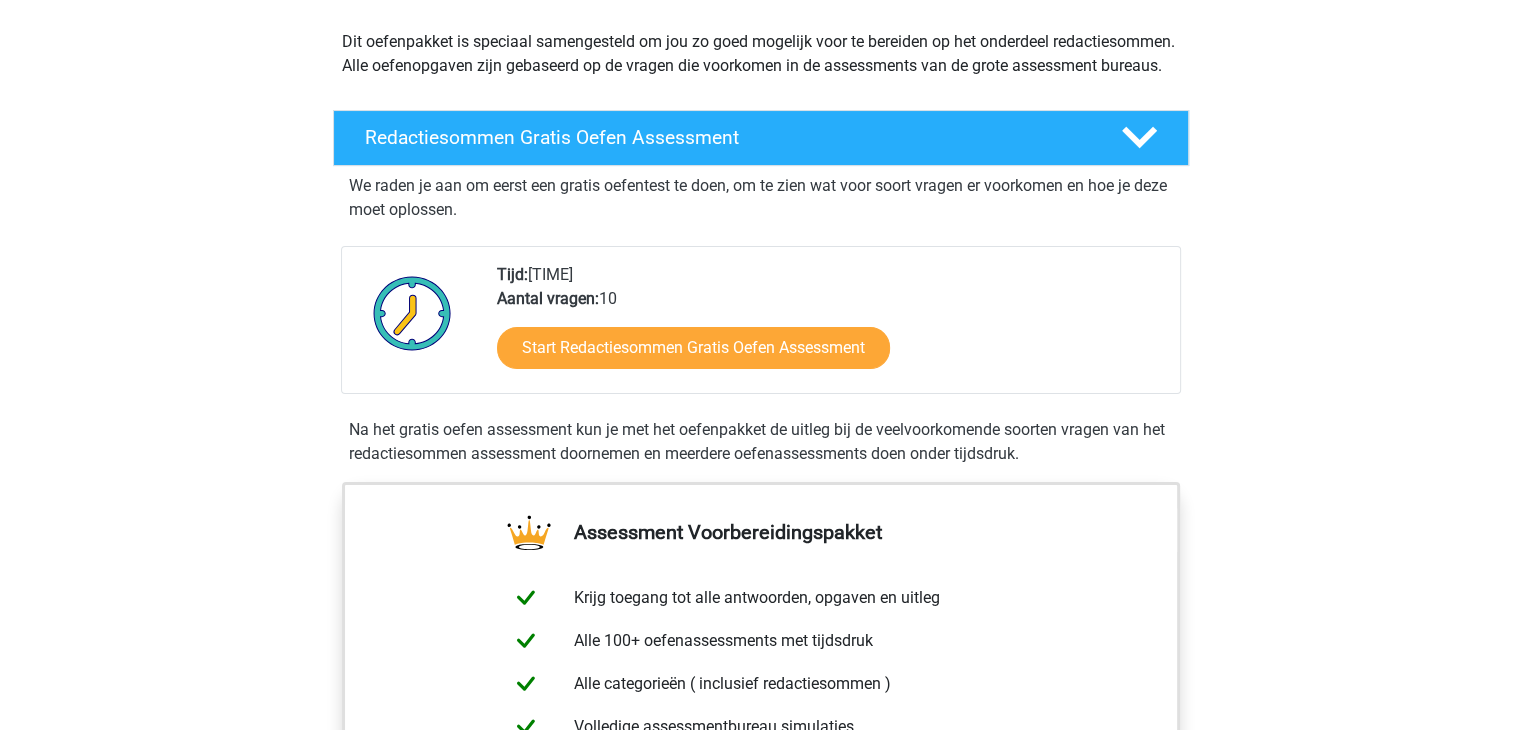 scroll, scrollTop: 0, scrollLeft: 0, axis: both 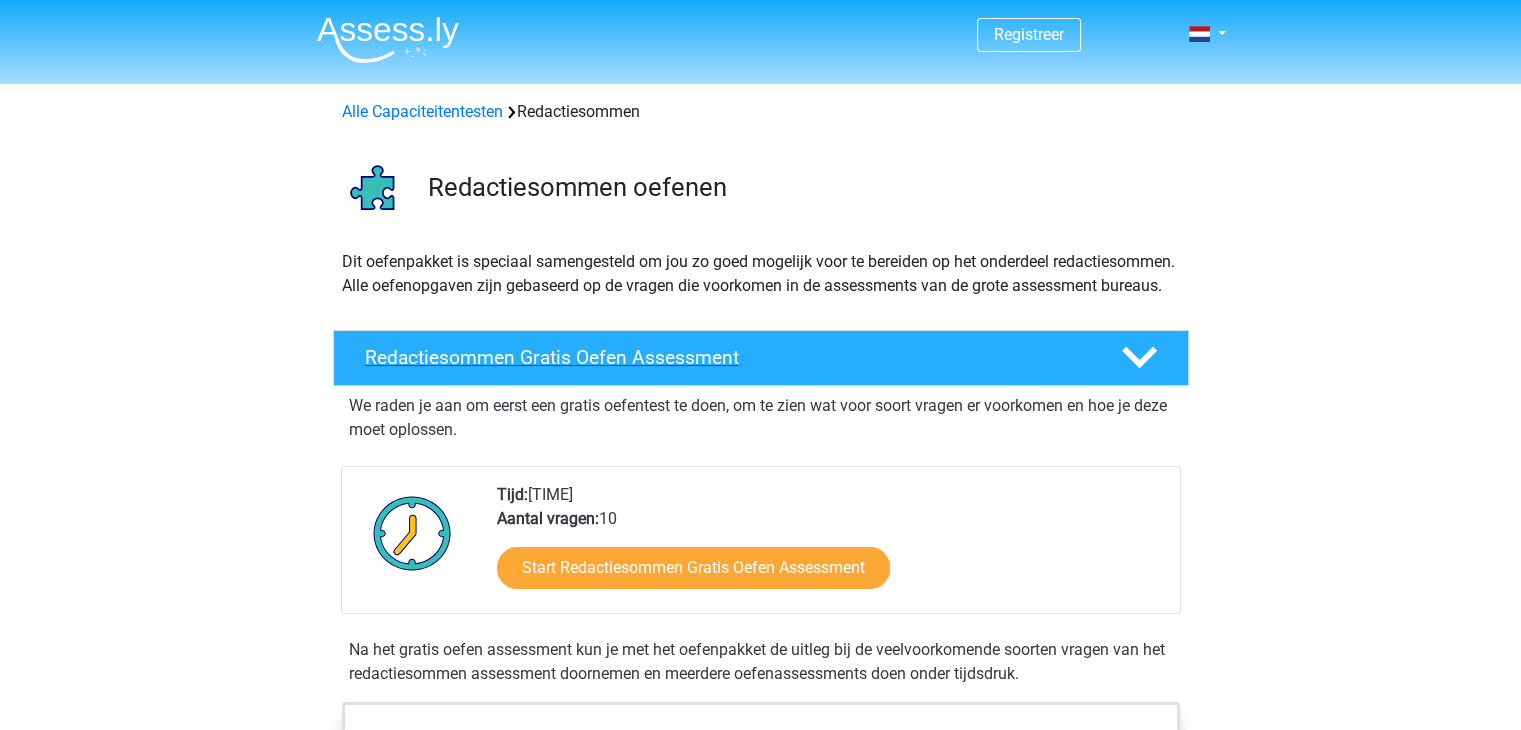 click on "Redactiesommen
Gratis Oefen Assessment" at bounding box center (727, 357) 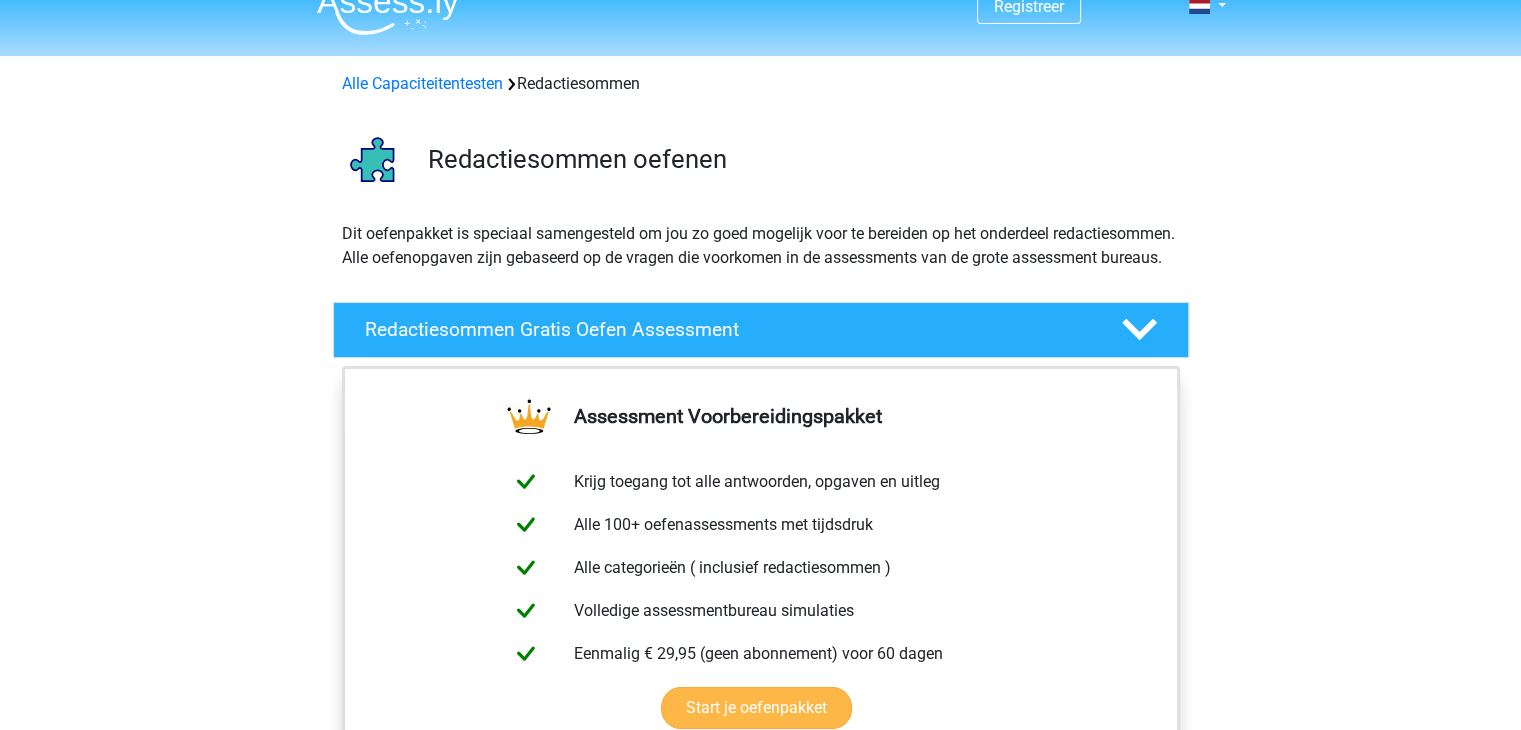 scroll, scrollTop: 0, scrollLeft: 0, axis: both 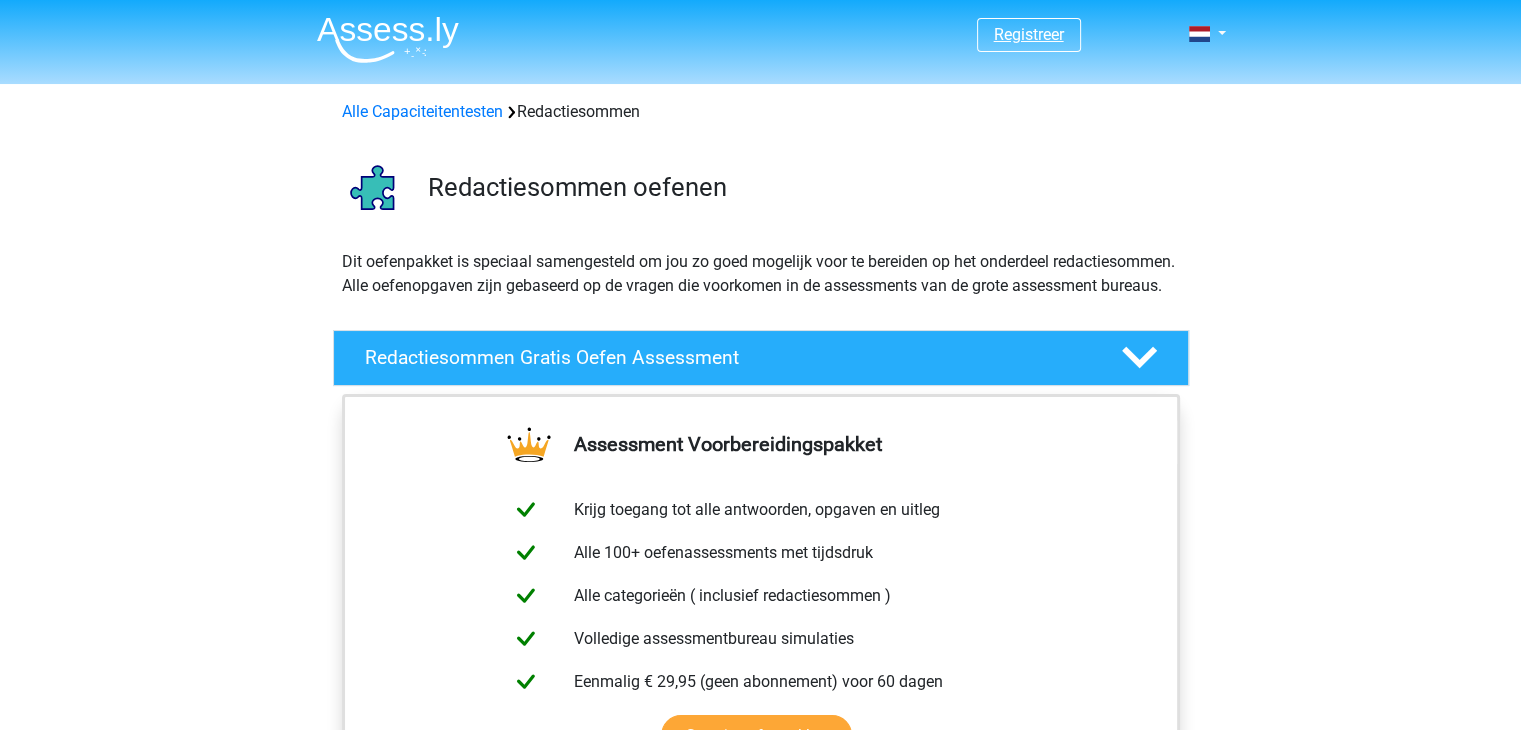 click on "Registreer" at bounding box center (1029, 34) 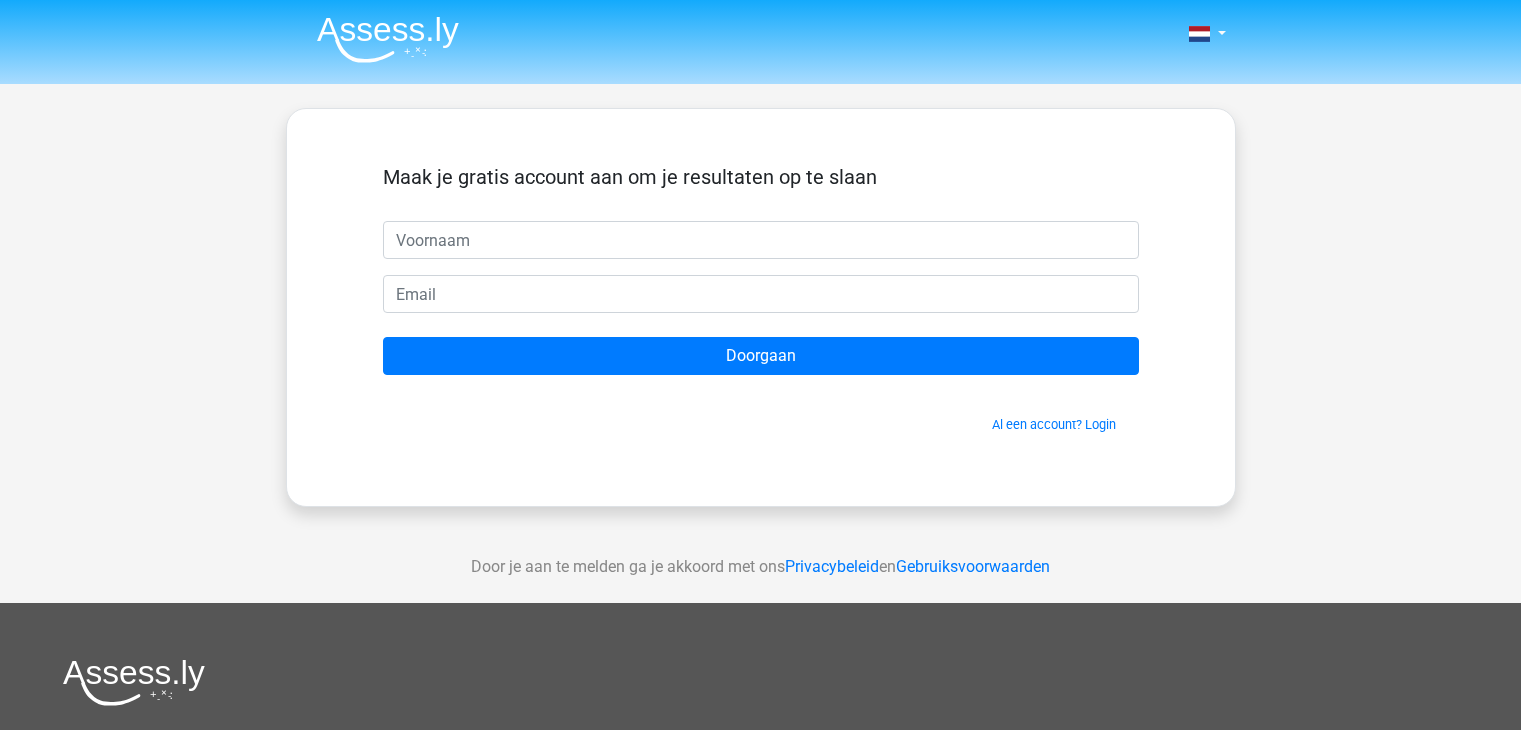 scroll, scrollTop: 0, scrollLeft: 0, axis: both 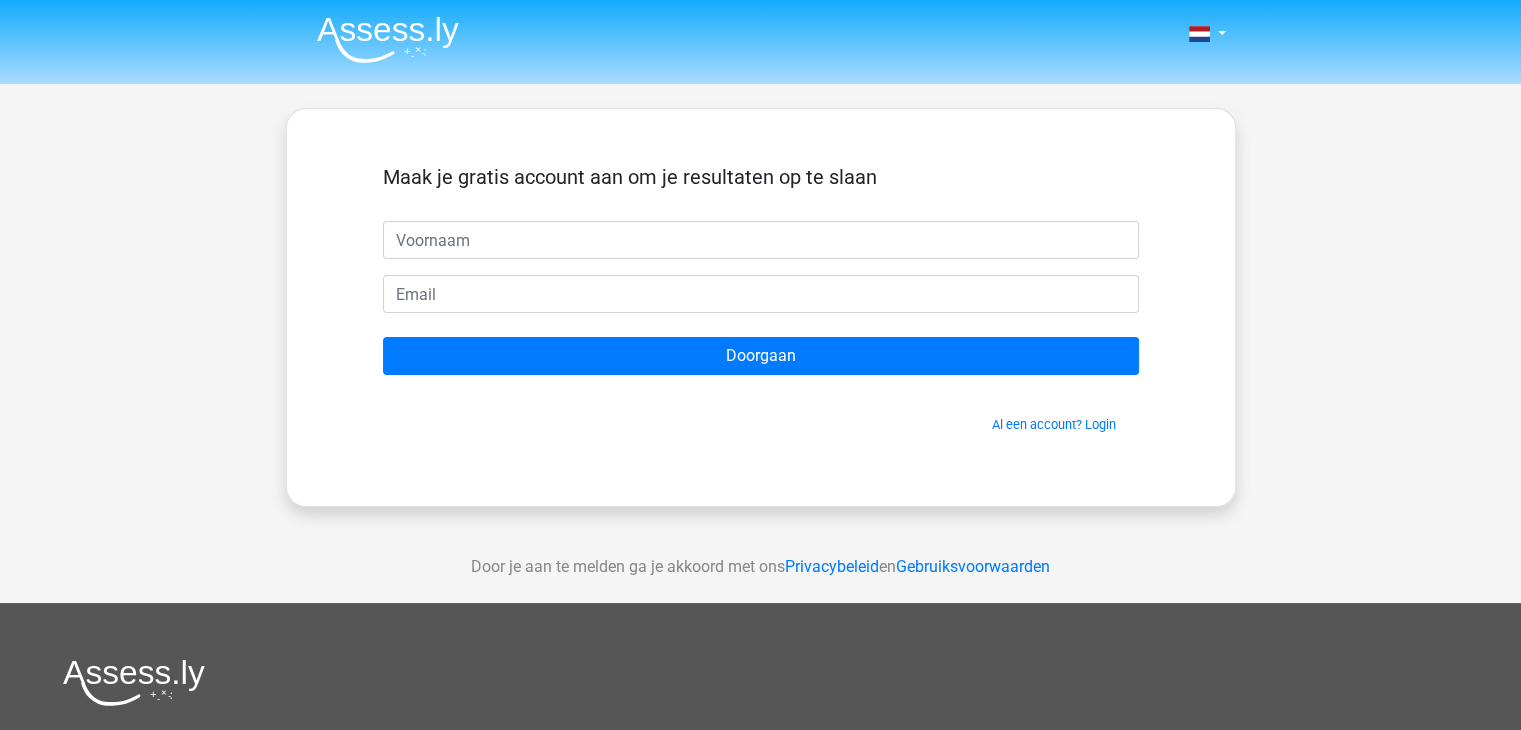click at bounding box center (761, 240) 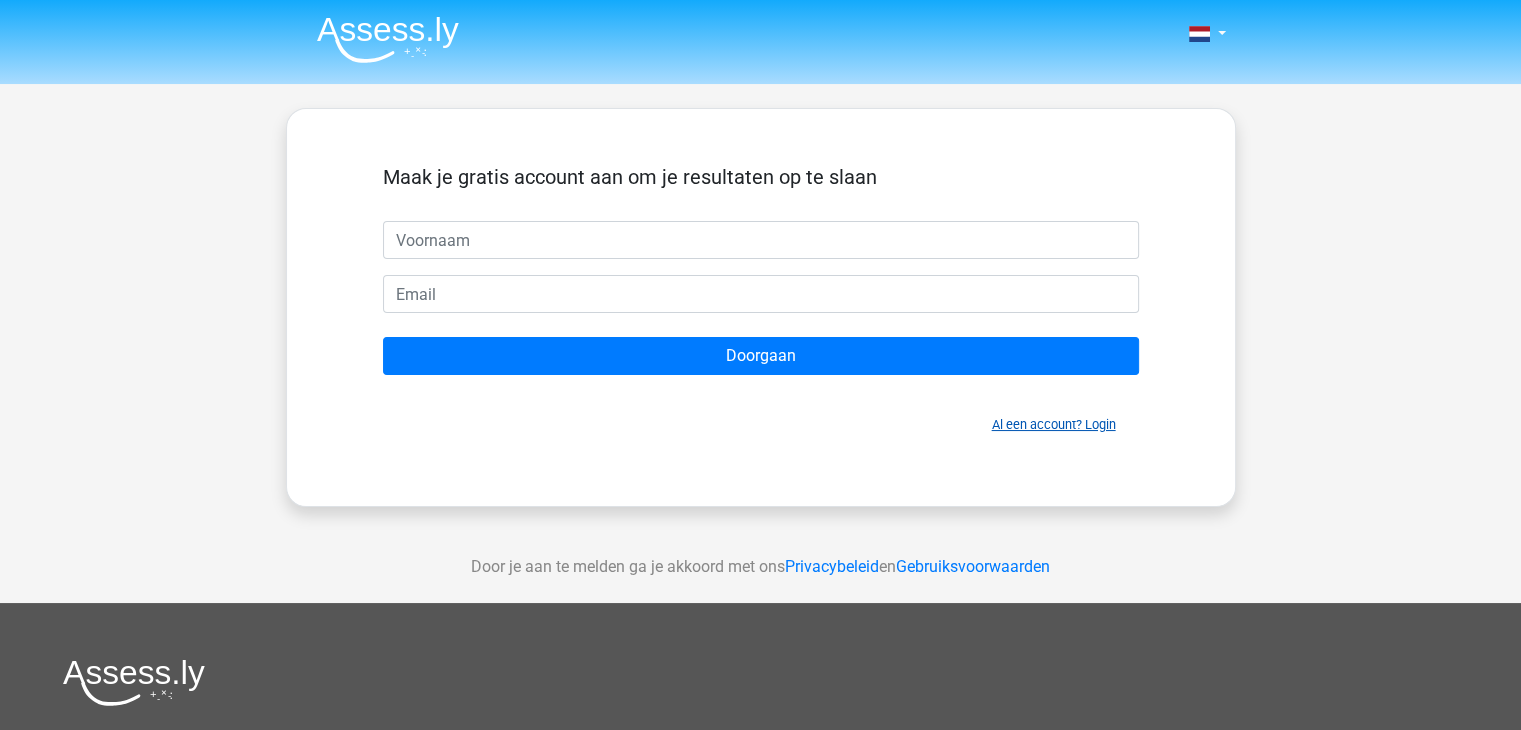 click on "Al een account? Login" at bounding box center [1054, 424] 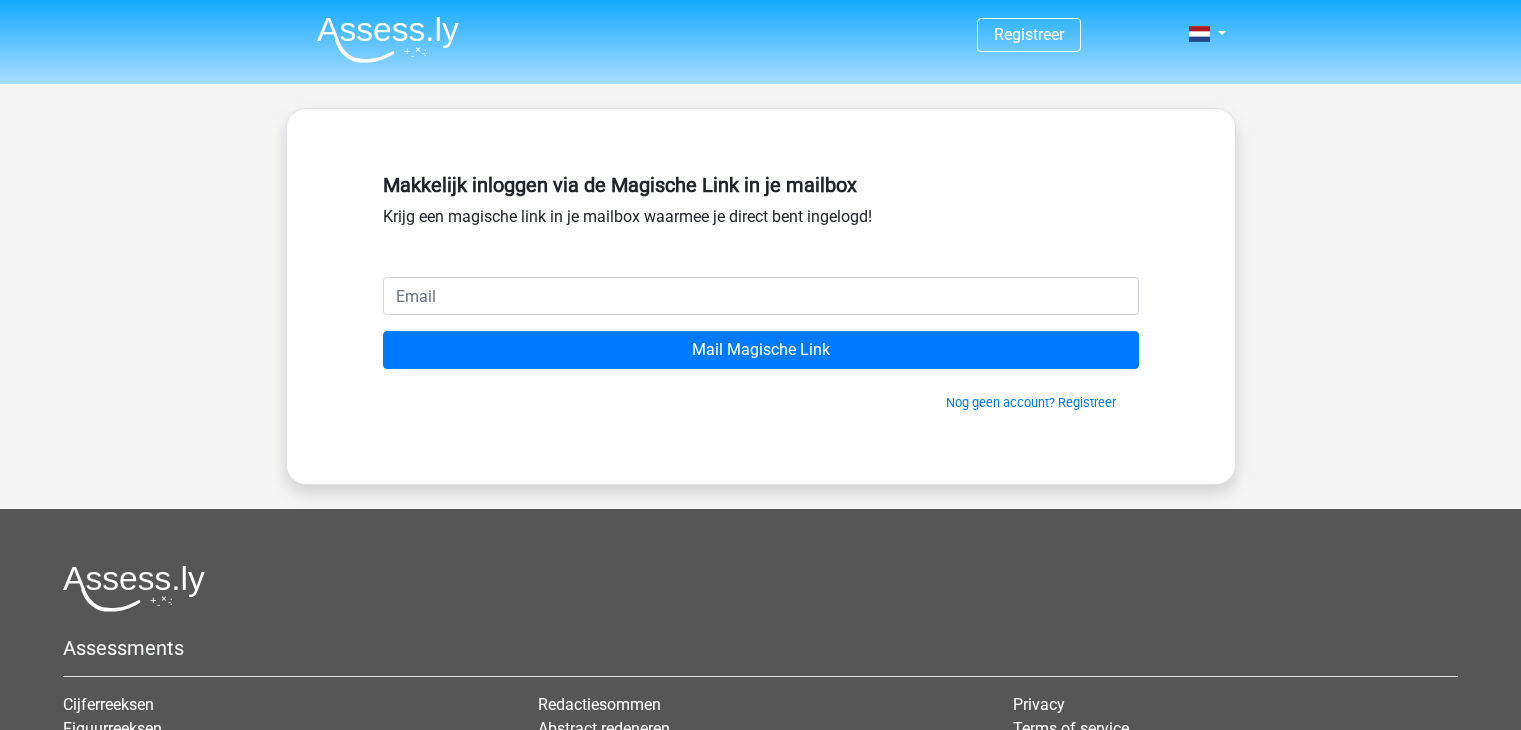 scroll, scrollTop: 0, scrollLeft: 0, axis: both 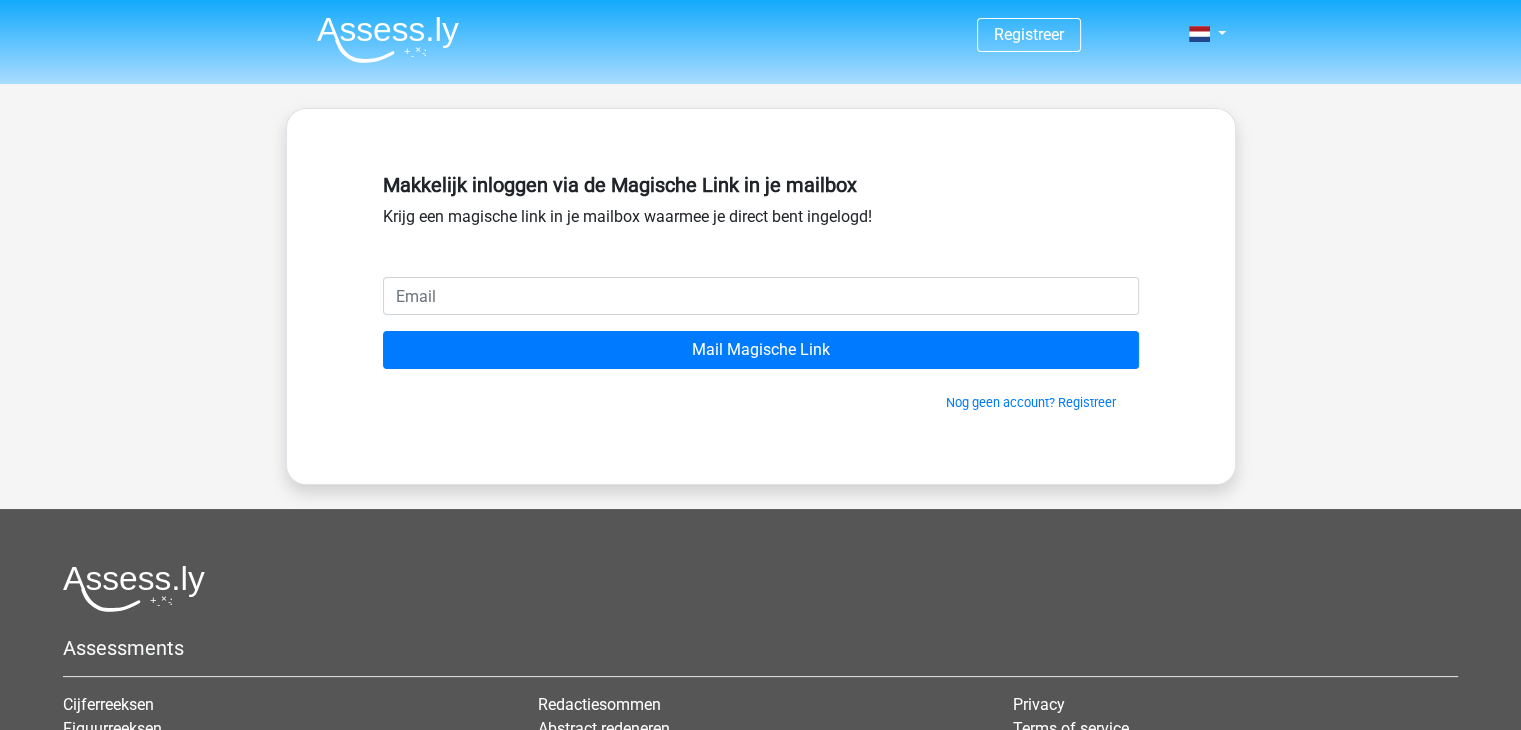 click at bounding box center (761, 296) 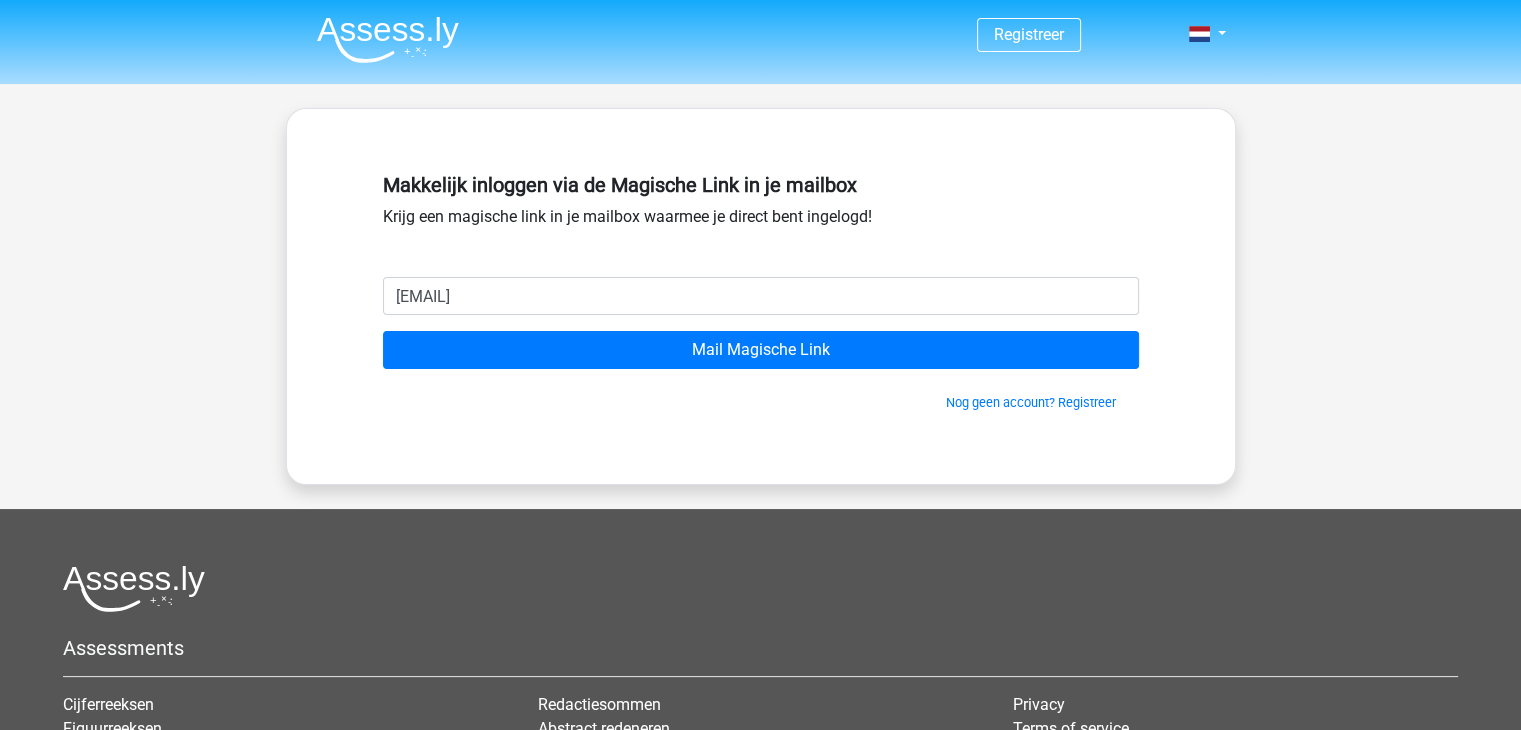 type on "khestraveller@gmail.com" 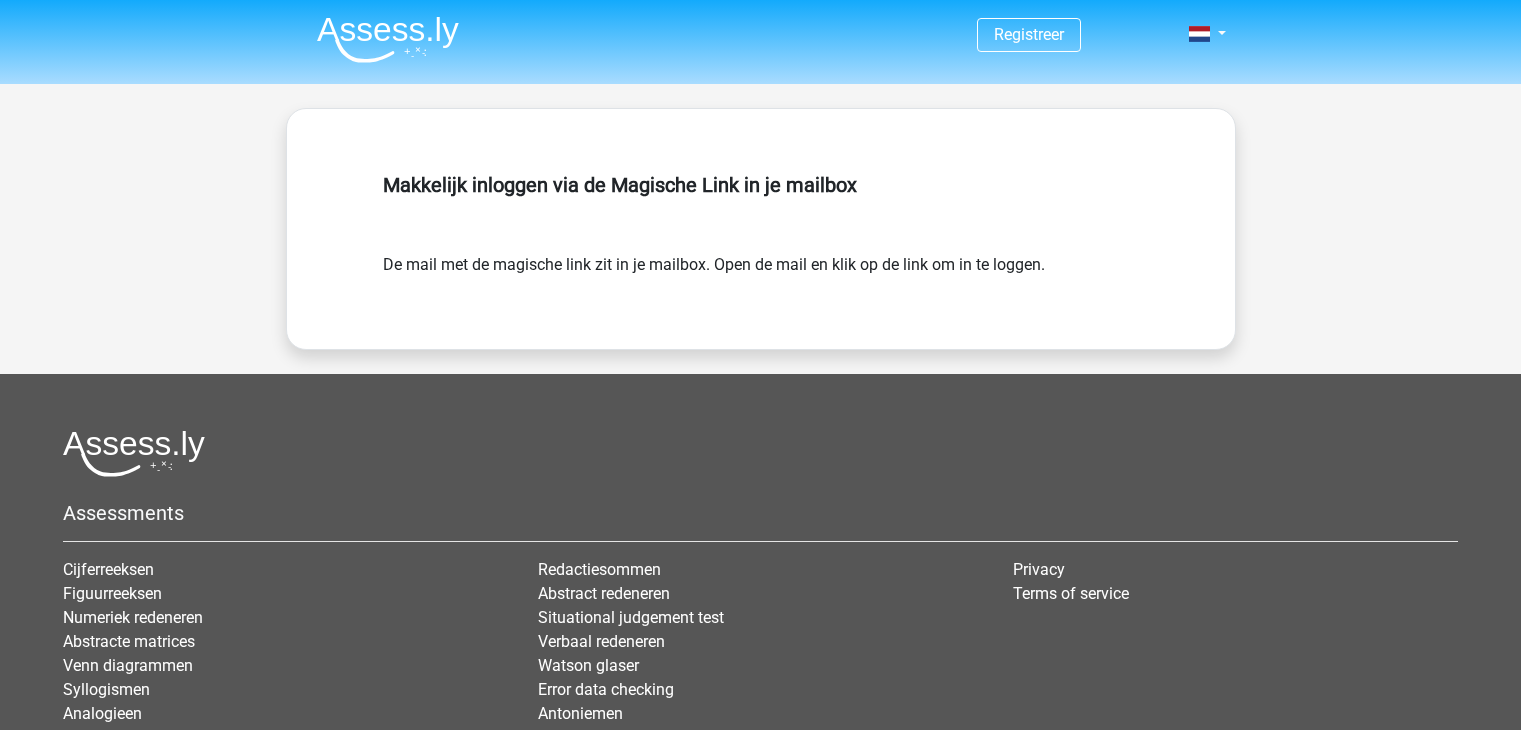 scroll, scrollTop: 0, scrollLeft: 0, axis: both 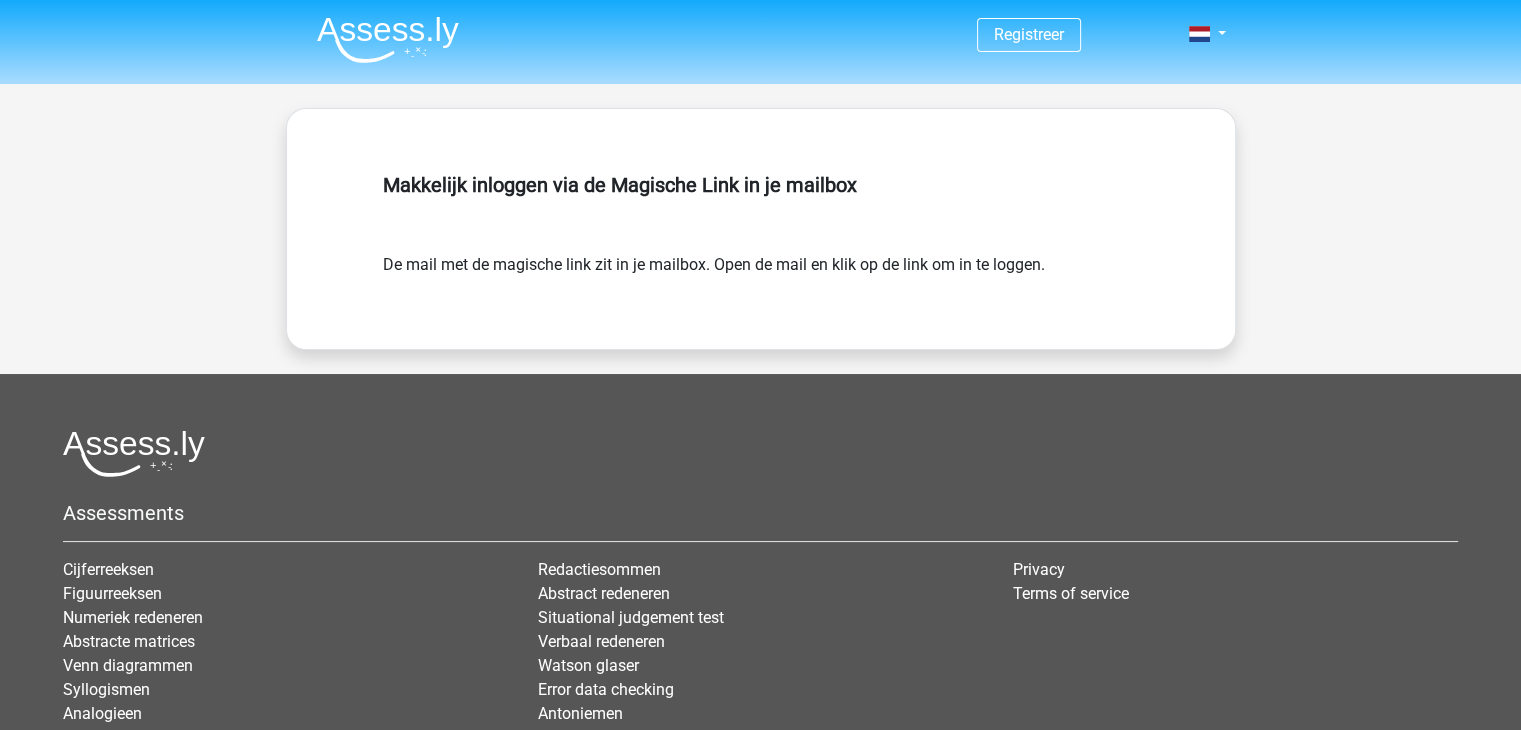 click at bounding box center (388, 39) 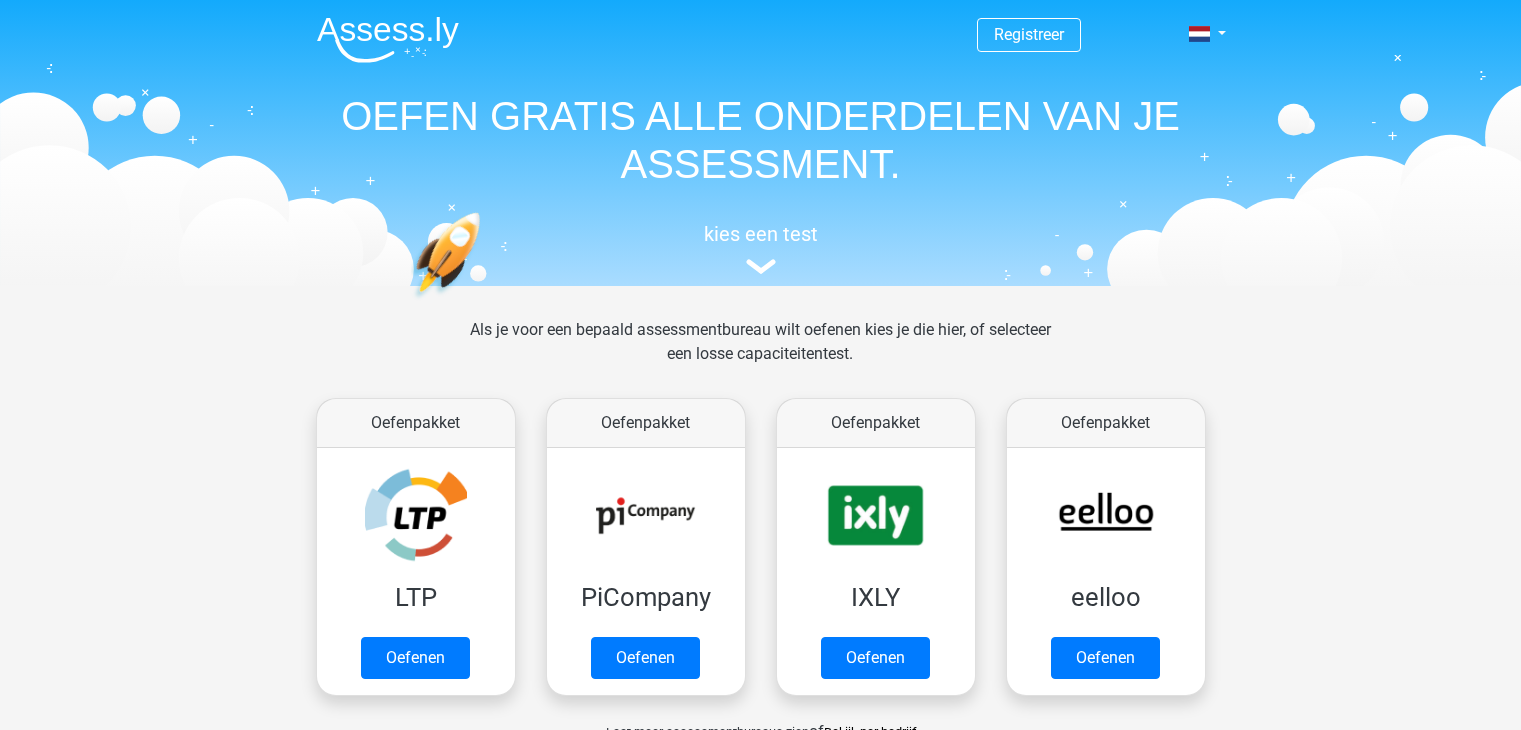 scroll, scrollTop: 0, scrollLeft: 0, axis: both 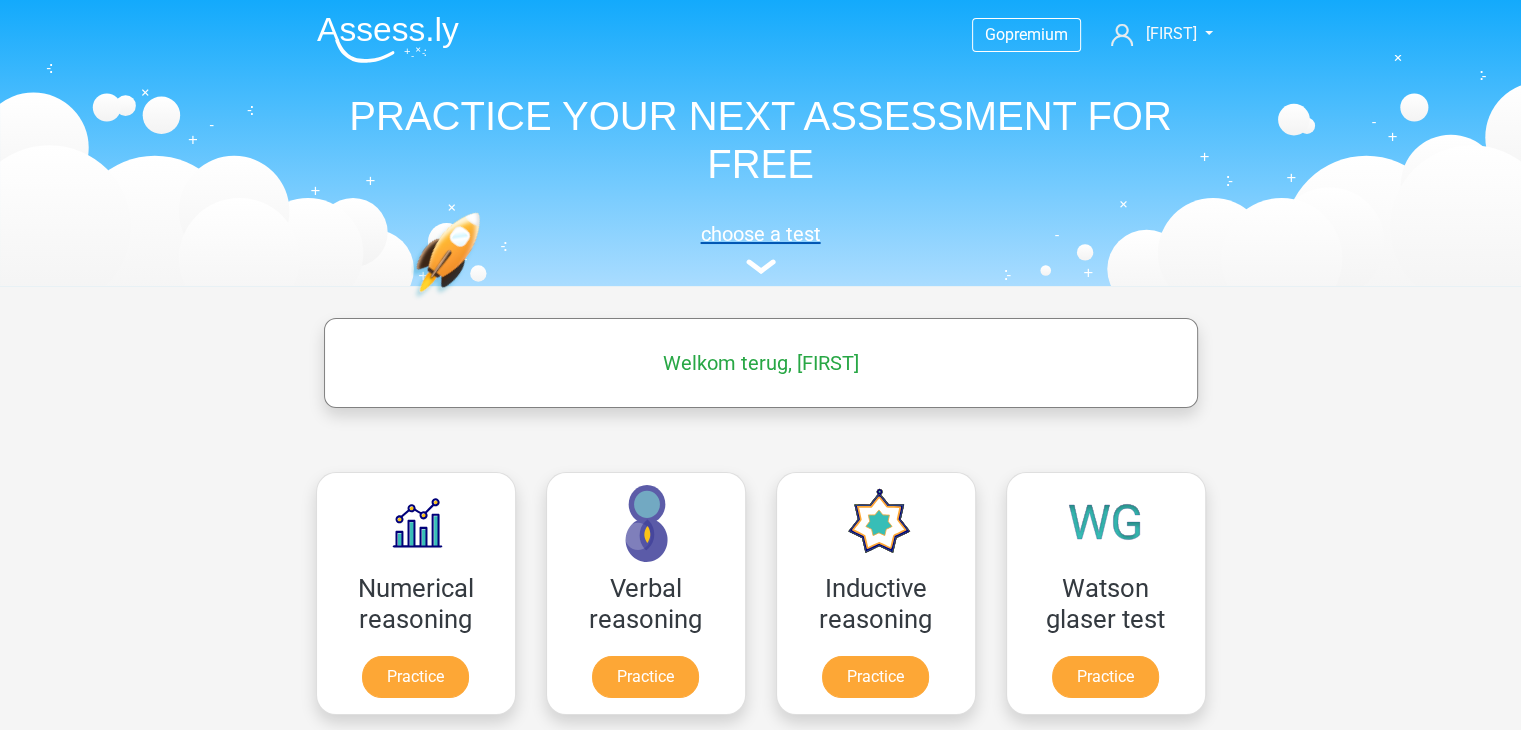 click at bounding box center (761, 266) 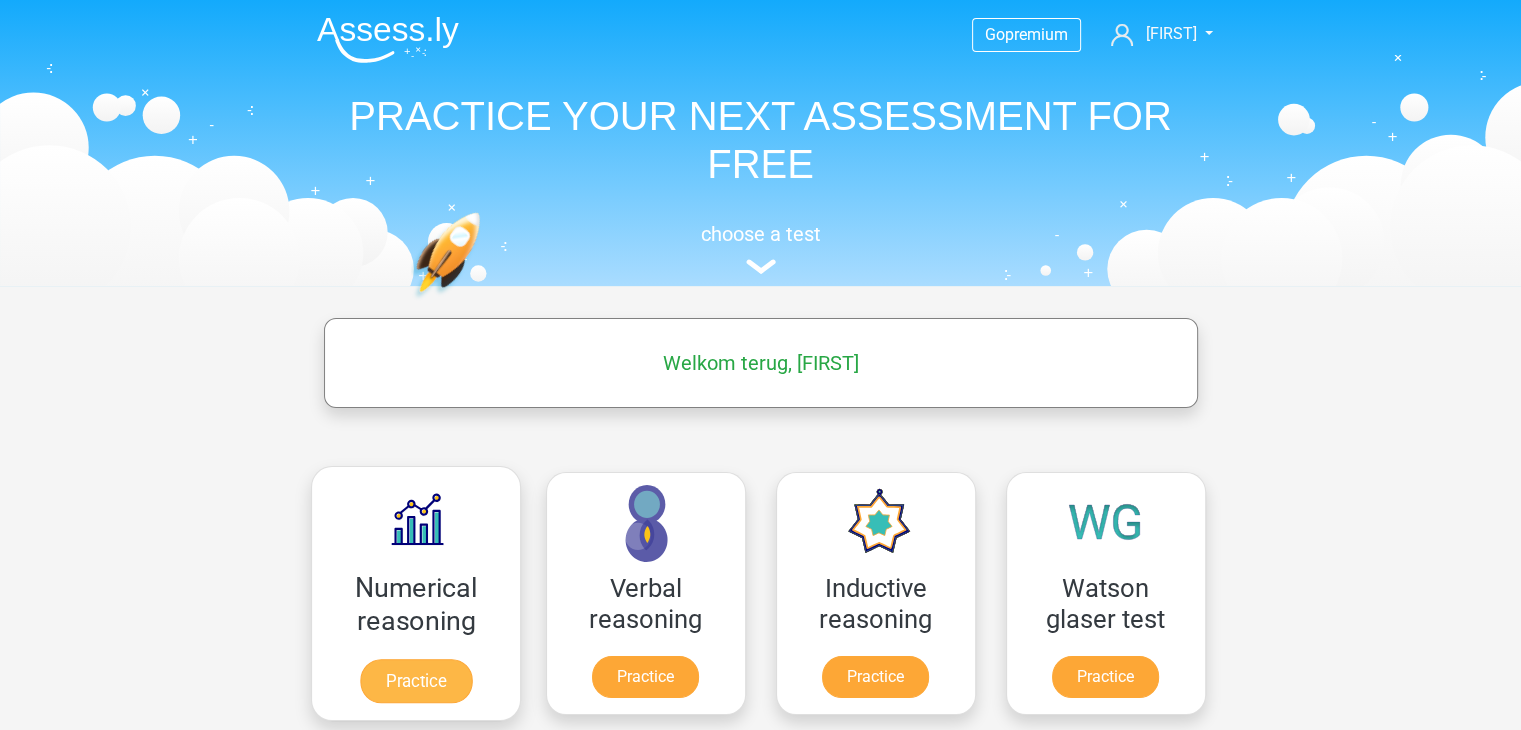 scroll, scrollTop: 0, scrollLeft: 0, axis: both 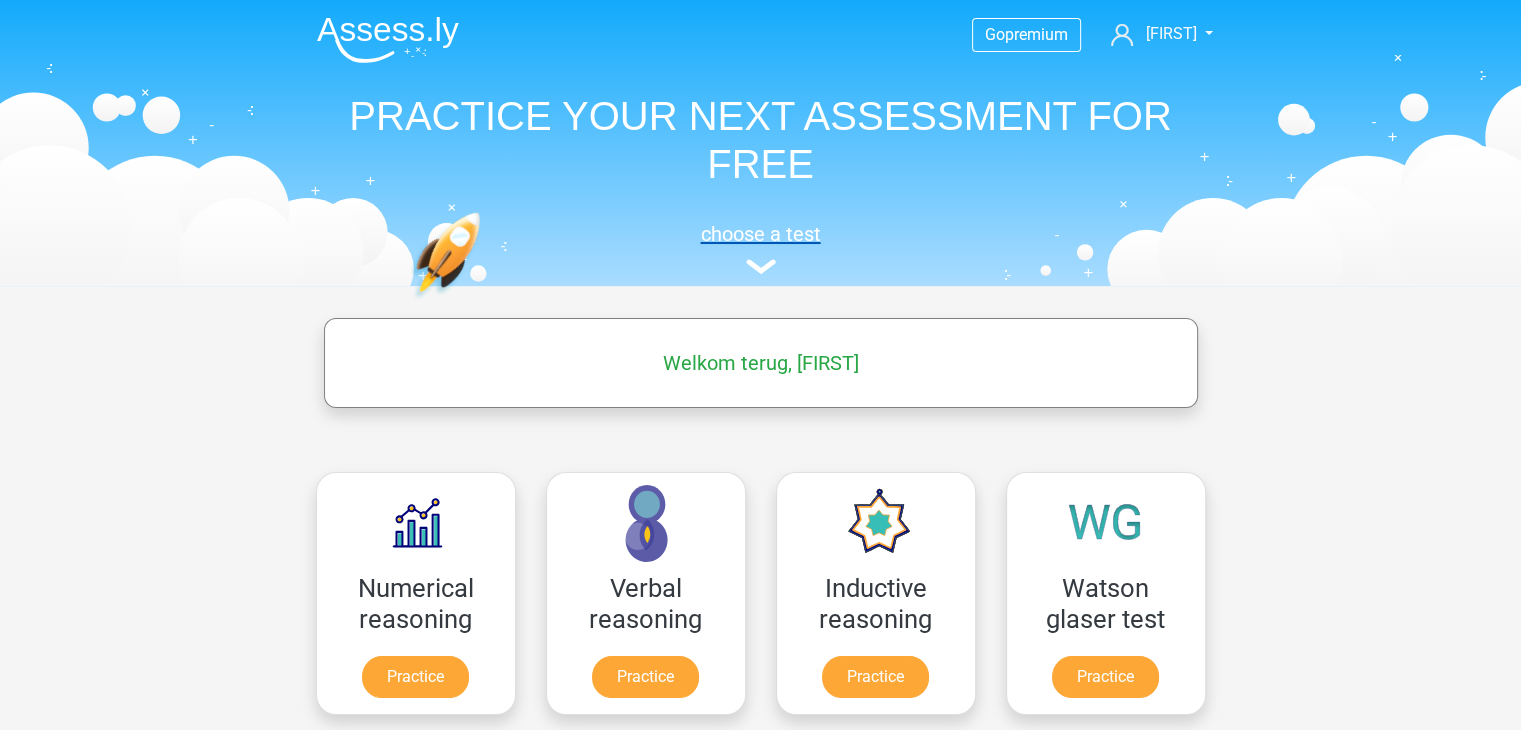 click at bounding box center [761, 266] 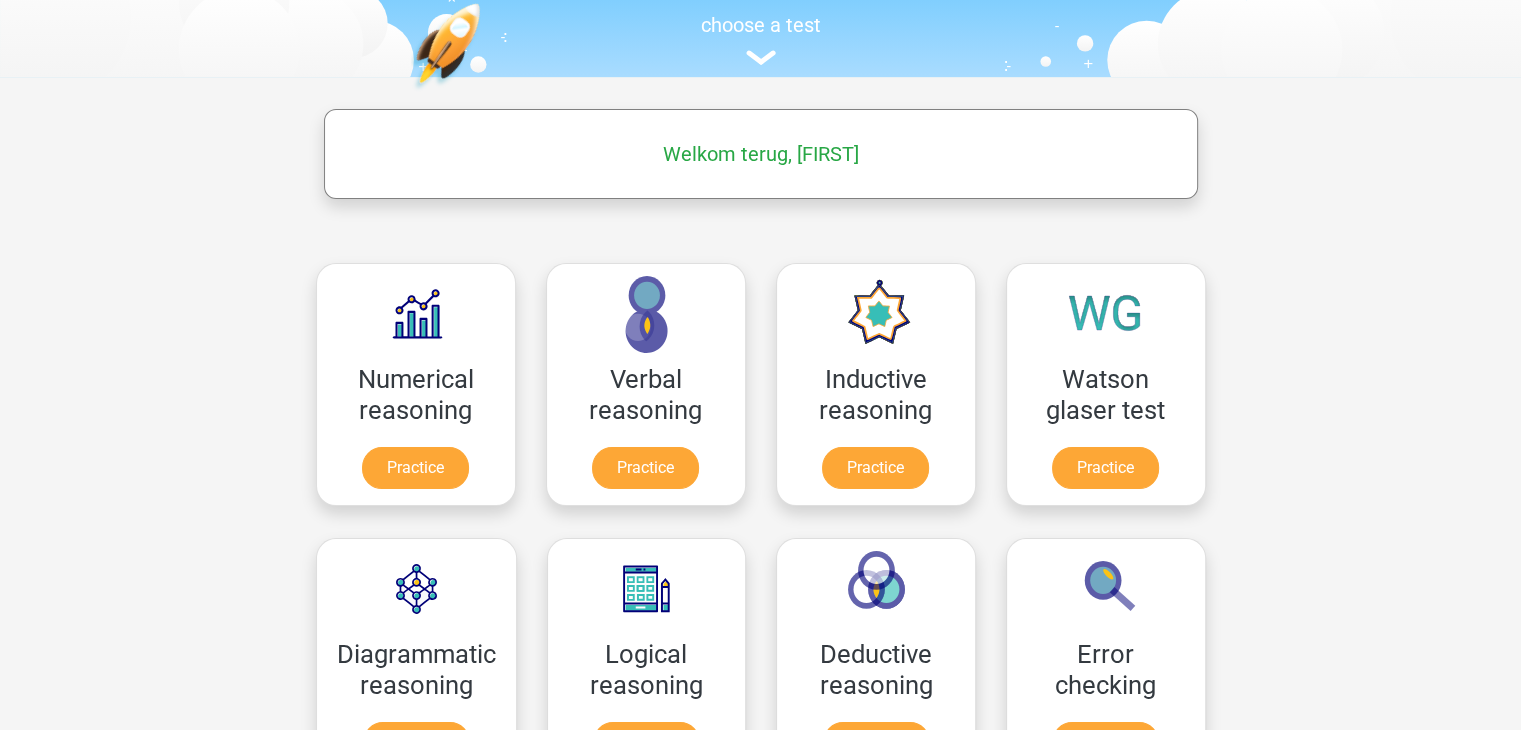 scroll, scrollTop: 0, scrollLeft: 0, axis: both 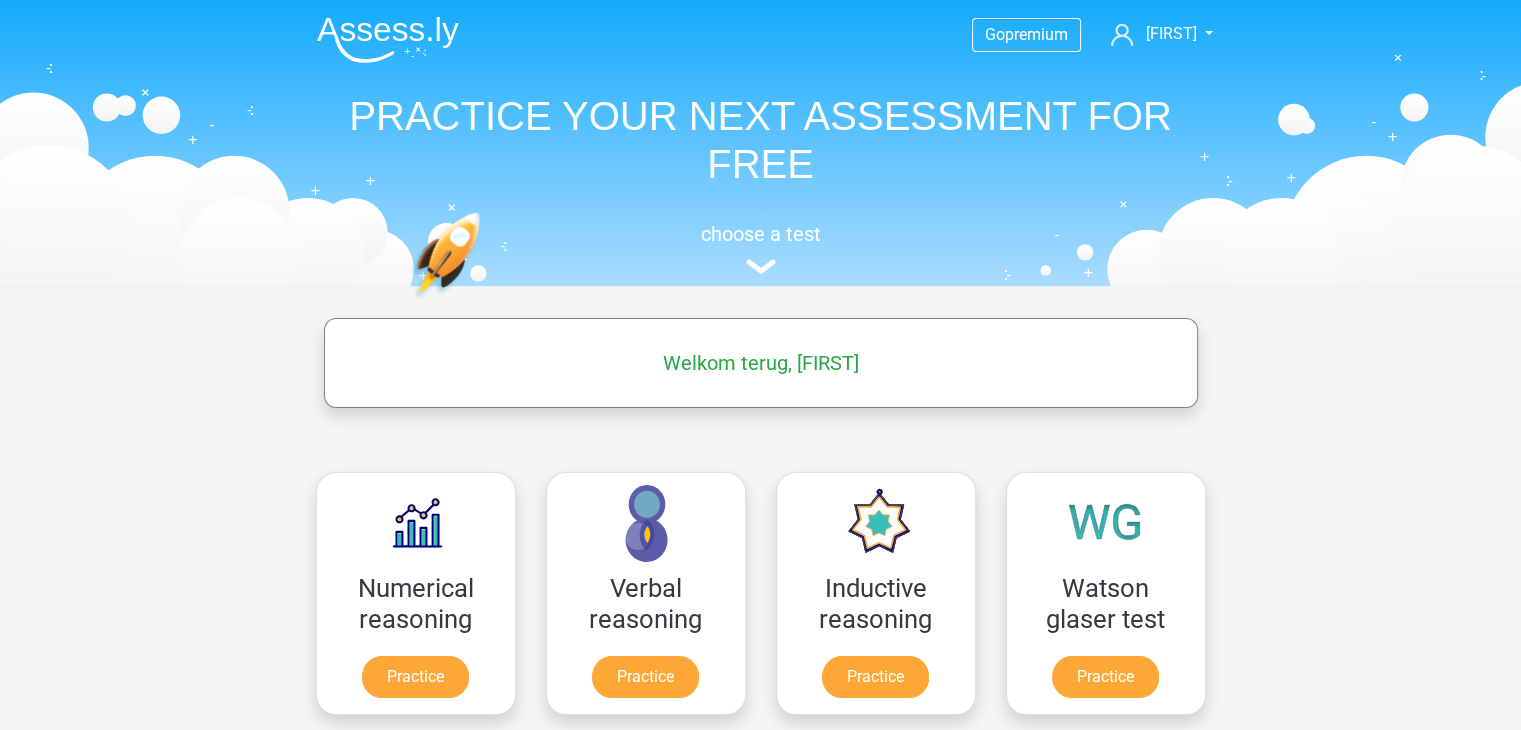 click at bounding box center [388, 39] 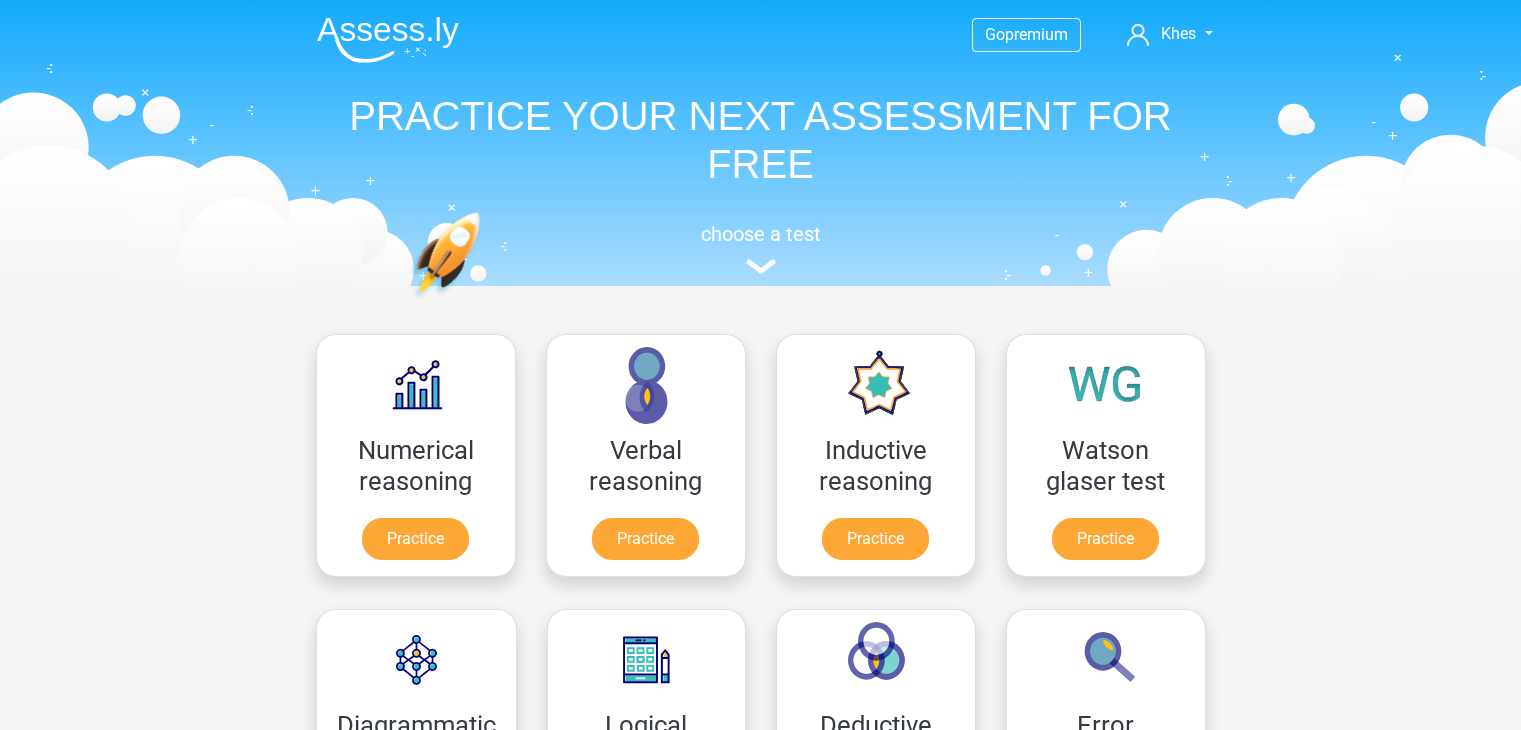 scroll, scrollTop: 0, scrollLeft: 0, axis: both 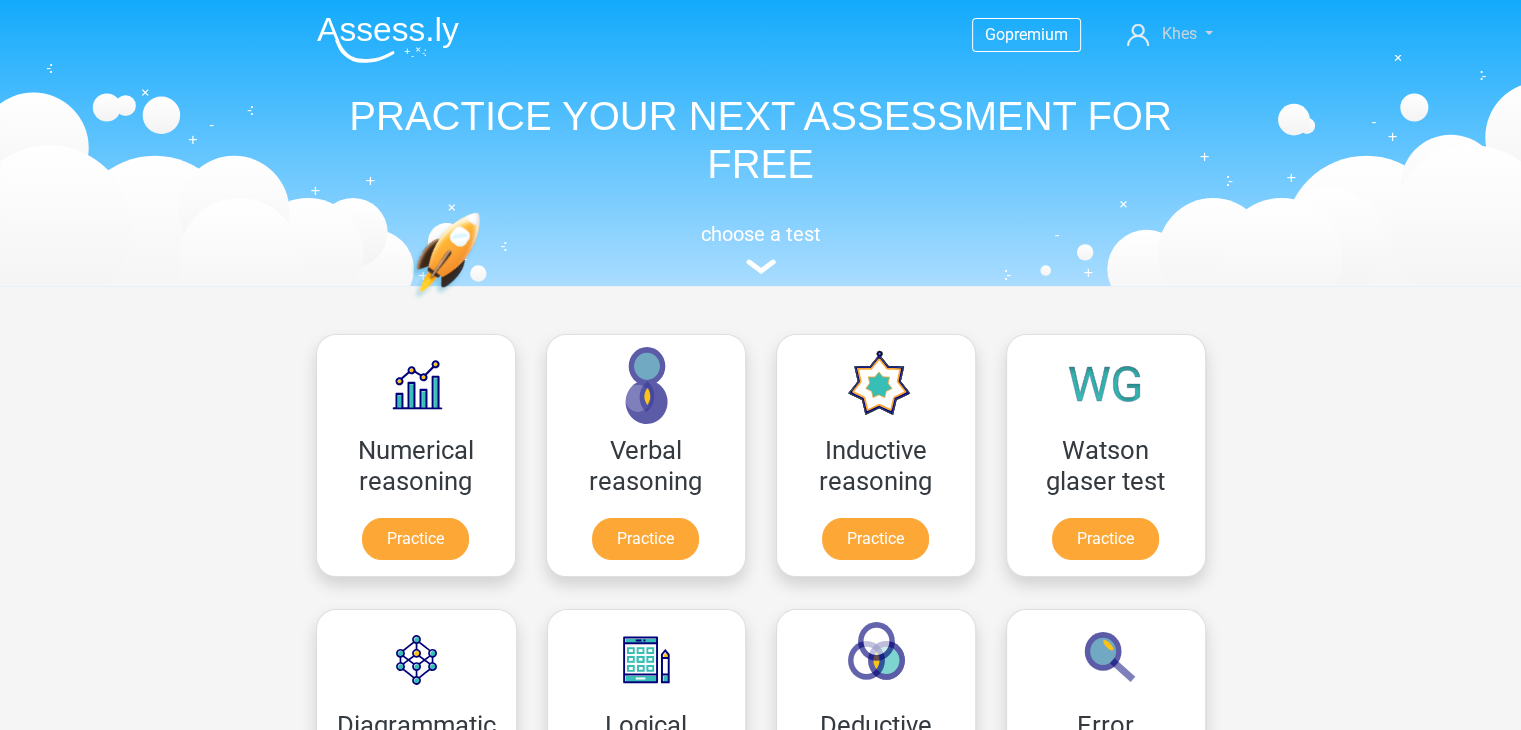 click on "[NAME]" at bounding box center [1178, 33] 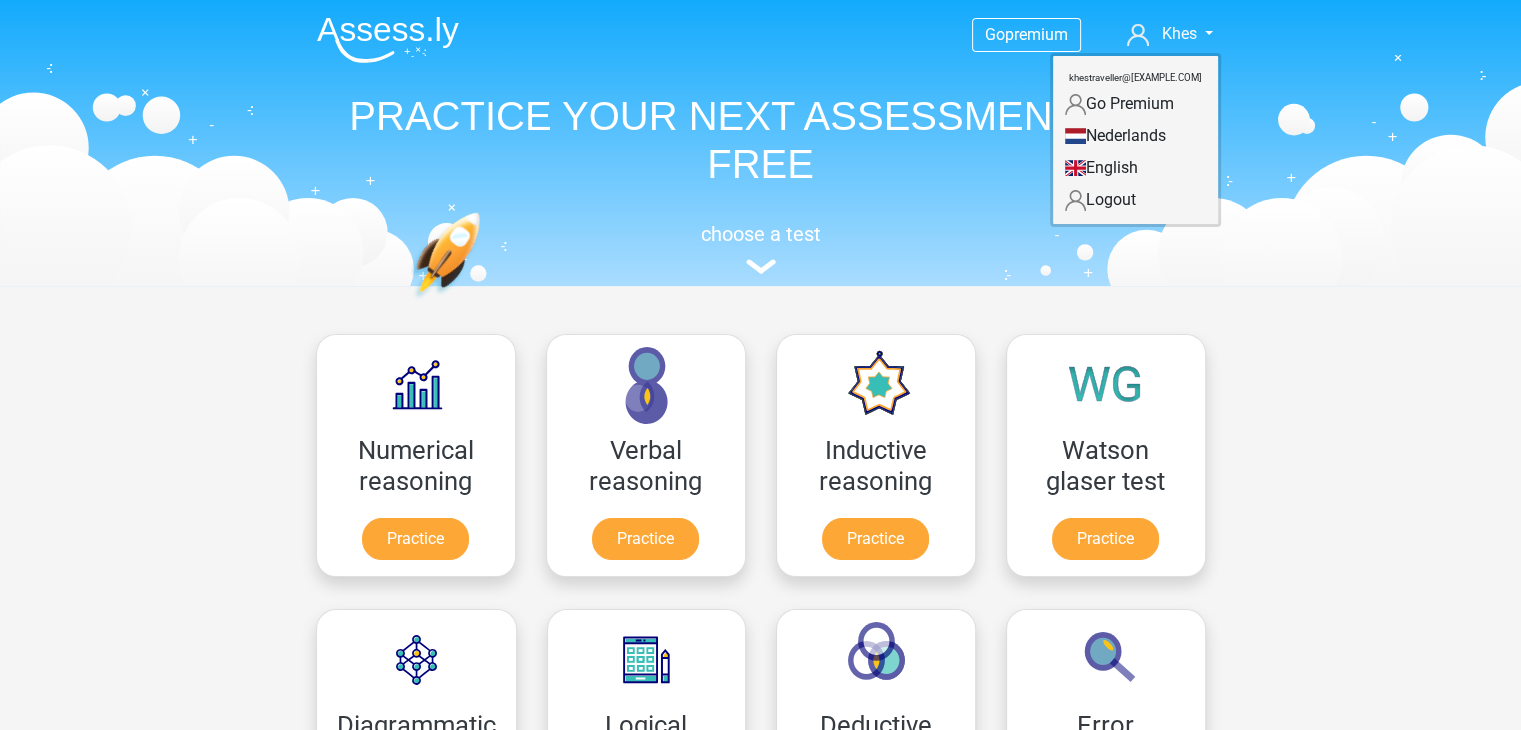 click on "[LANGUAGE]" at bounding box center [1135, 136] 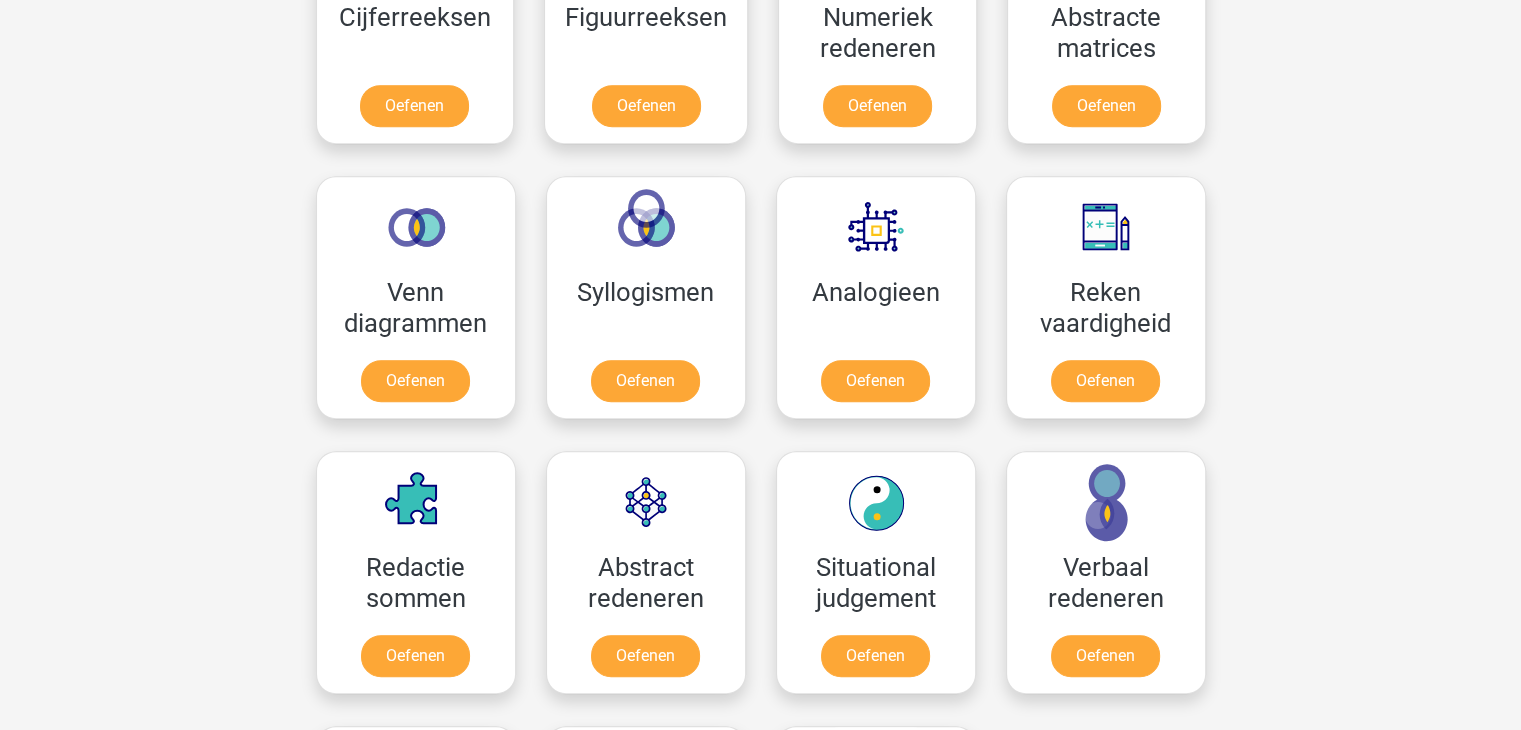scroll, scrollTop: 1075, scrollLeft: 0, axis: vertical 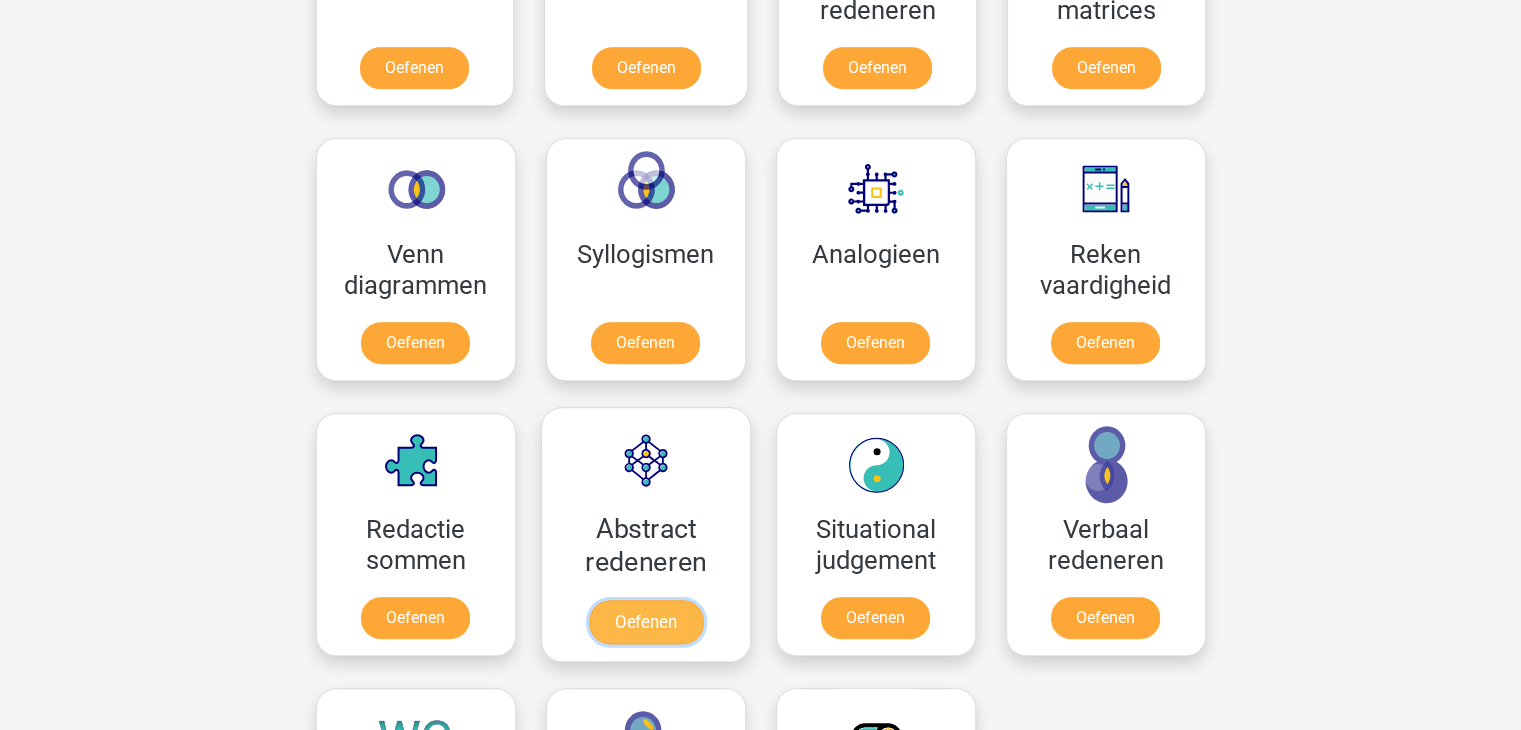 click on "Oefenen" at bounding box center [645, 622] 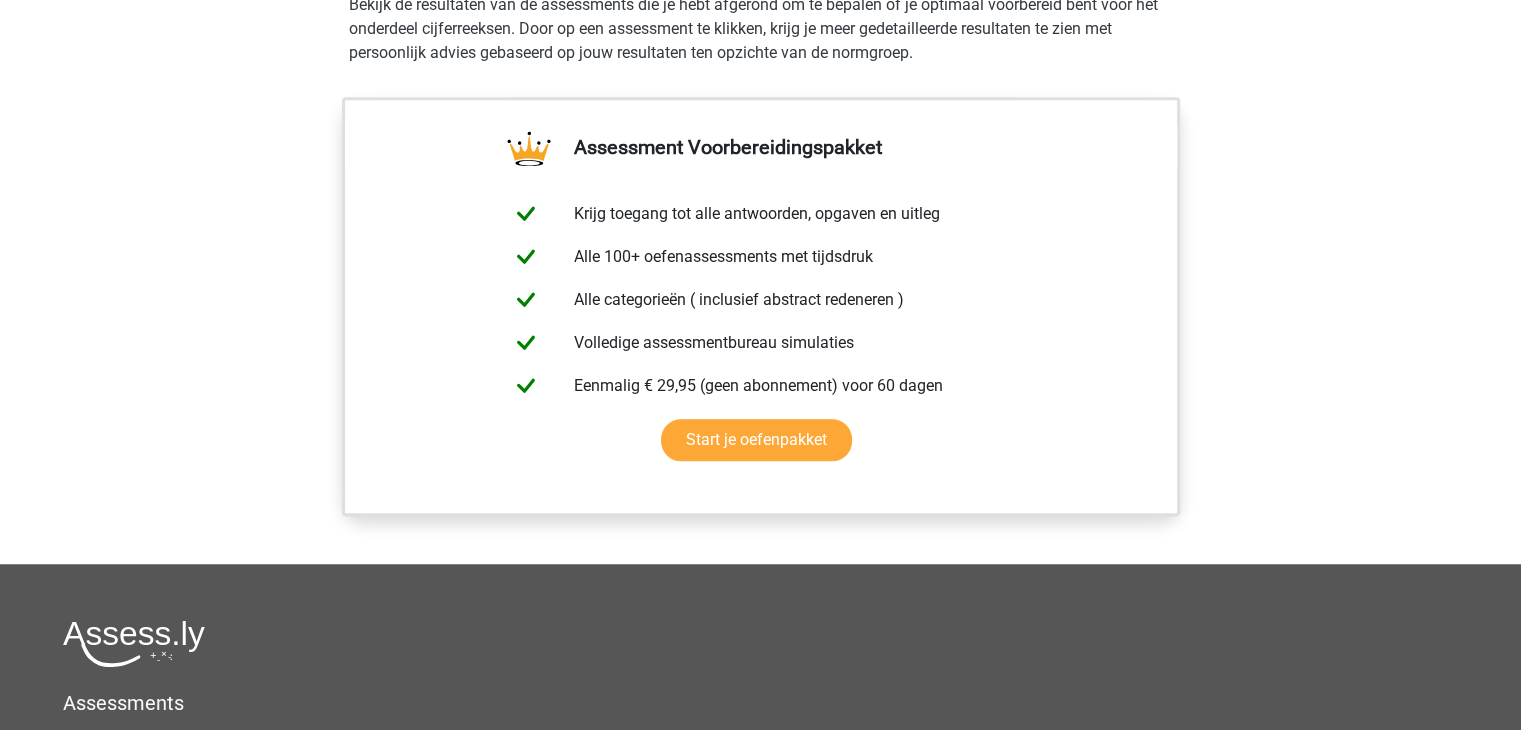 scroll, scrollTop: 1475, scrollLeft: 0, axis: vertical 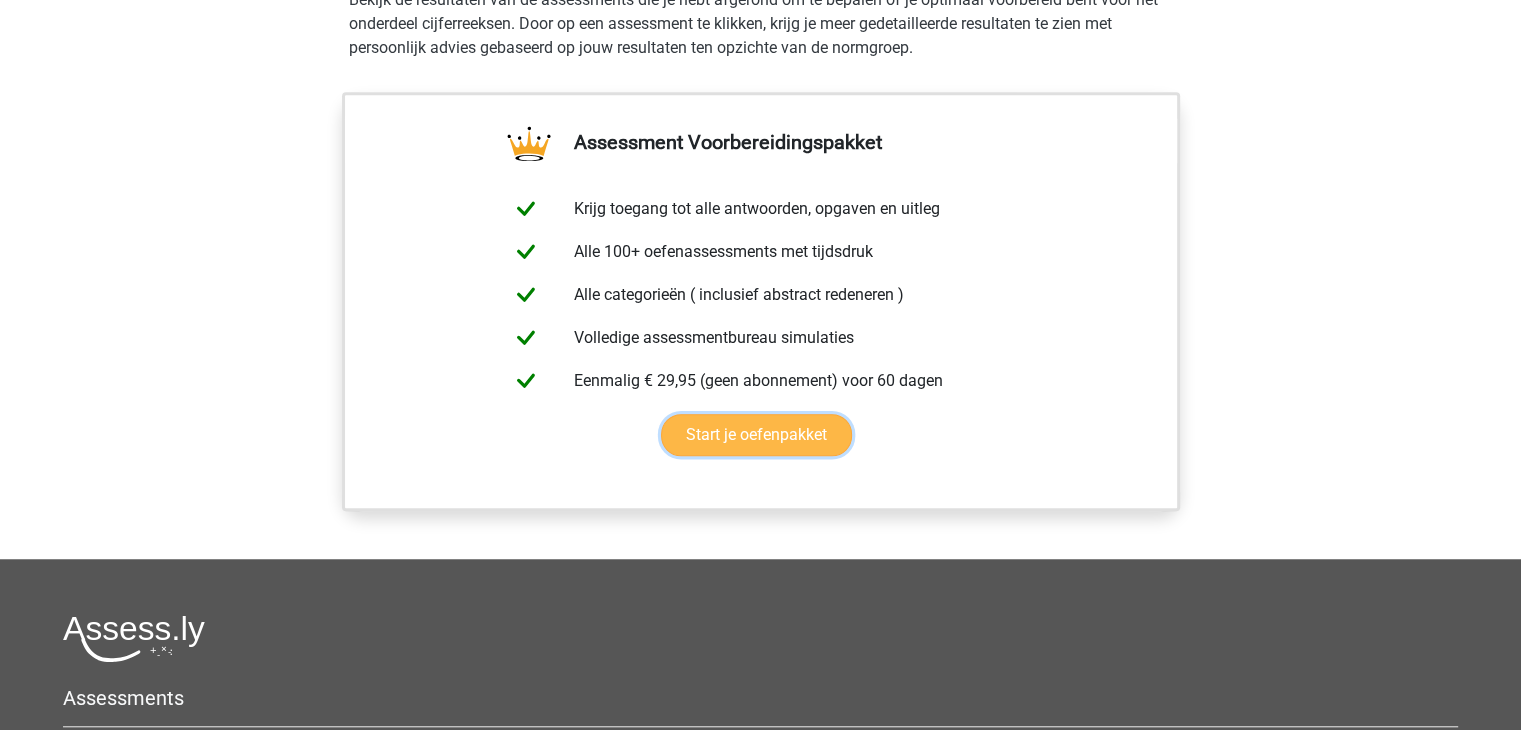 click on "Start je oefenpakket" at bounding box center (756, 435) 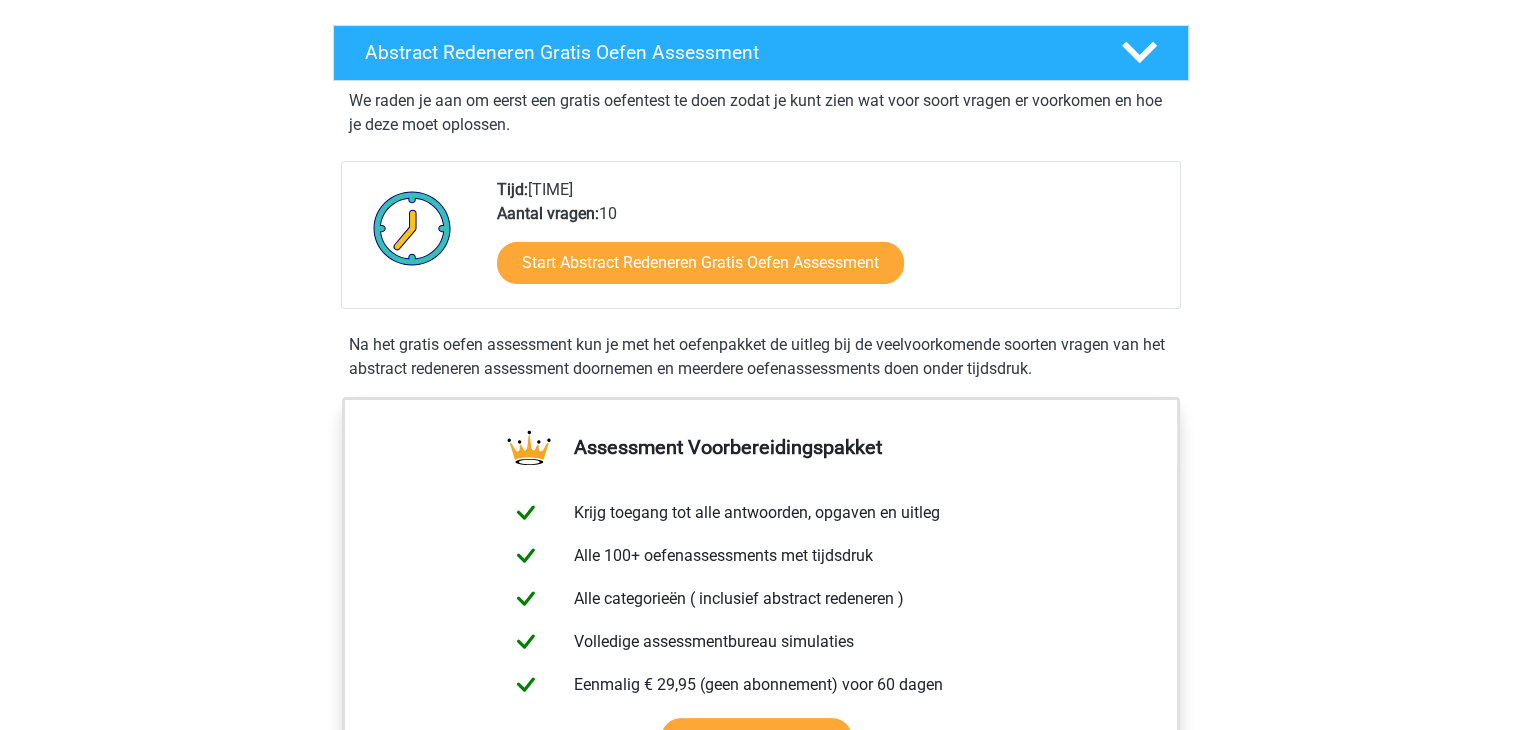 scroll, scrollTop: 0, scrollLeft: 0, axis: both 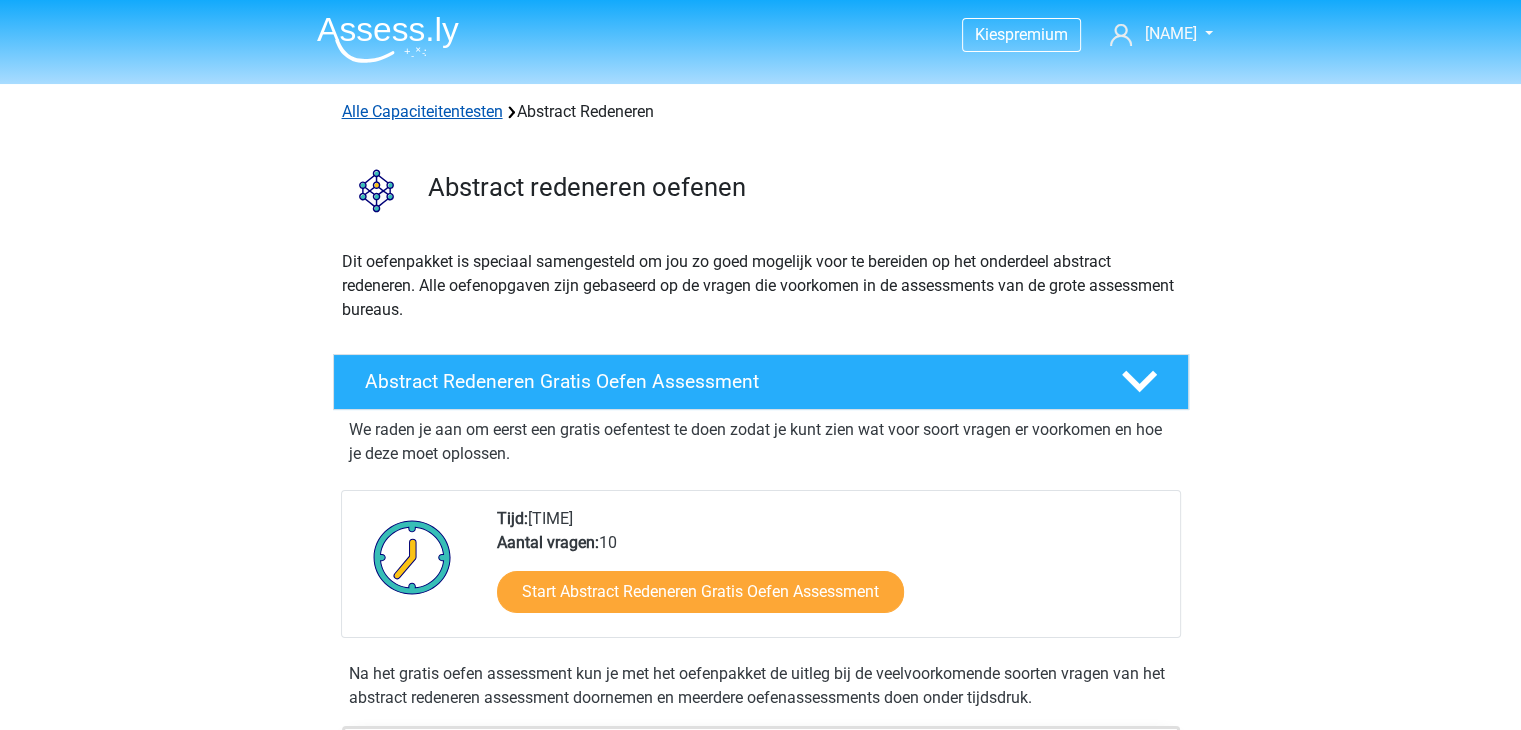 click on "Alle Capaciteitentesten" at bounding box center [422, 111] 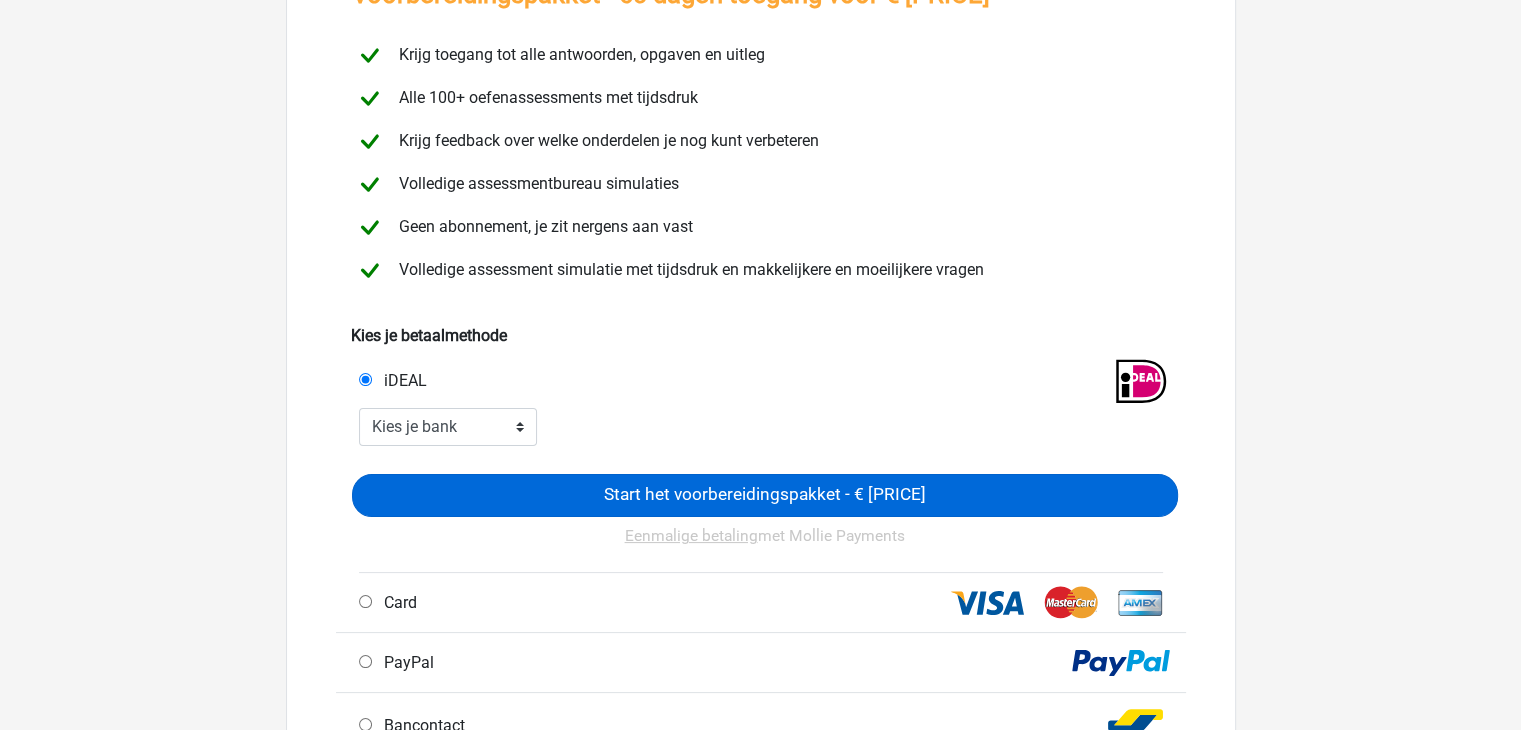 scroll, scrollTop: 250, scrollLeft: 0, axis: vertical 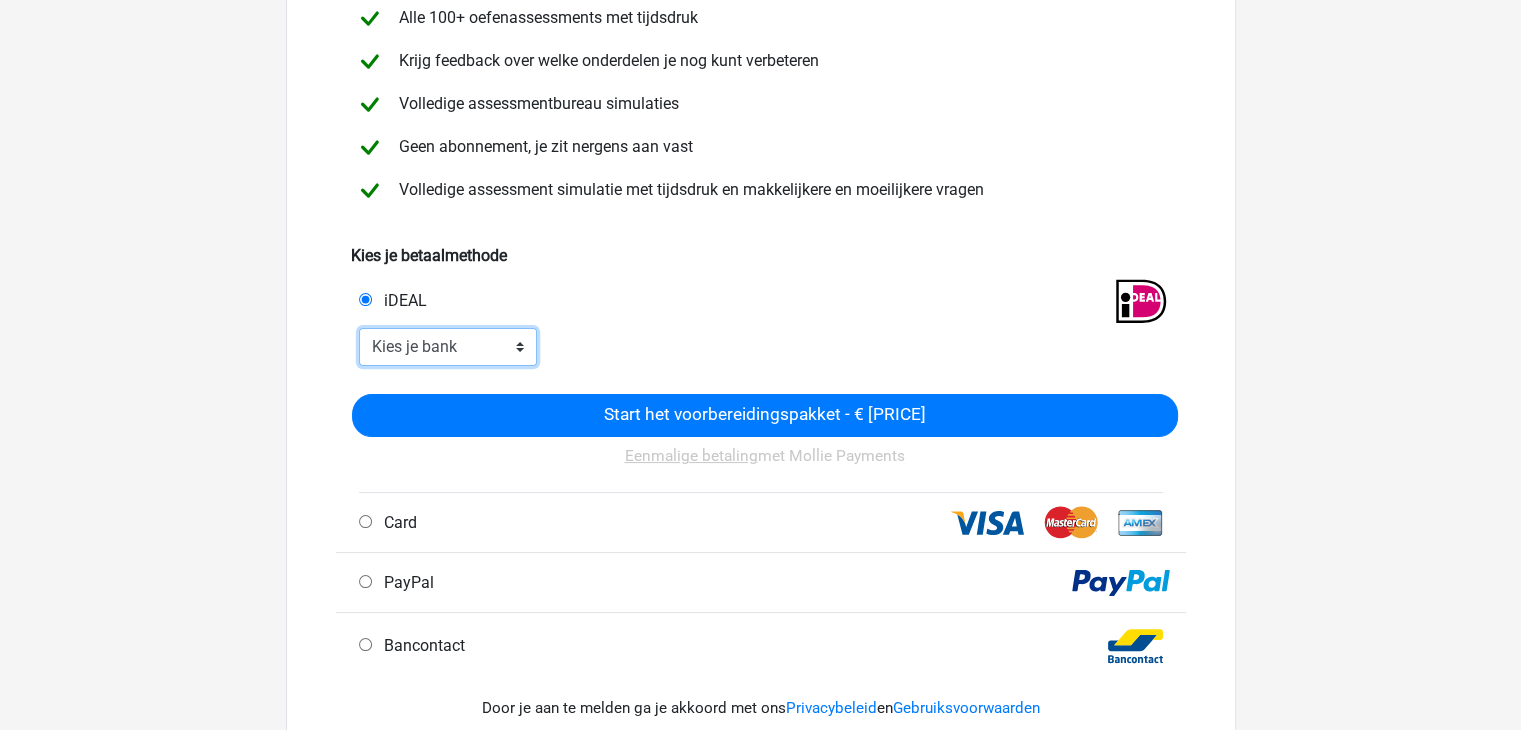 click on "Kies je bank
ABN AMRO
ING
Rabobank
ASN Bank
bunq
Knab
N26
NN
Regiobank
Revolut
SNS Bank
Triodos
Van Lanschot Kempen" at bounding box center [448, 347] 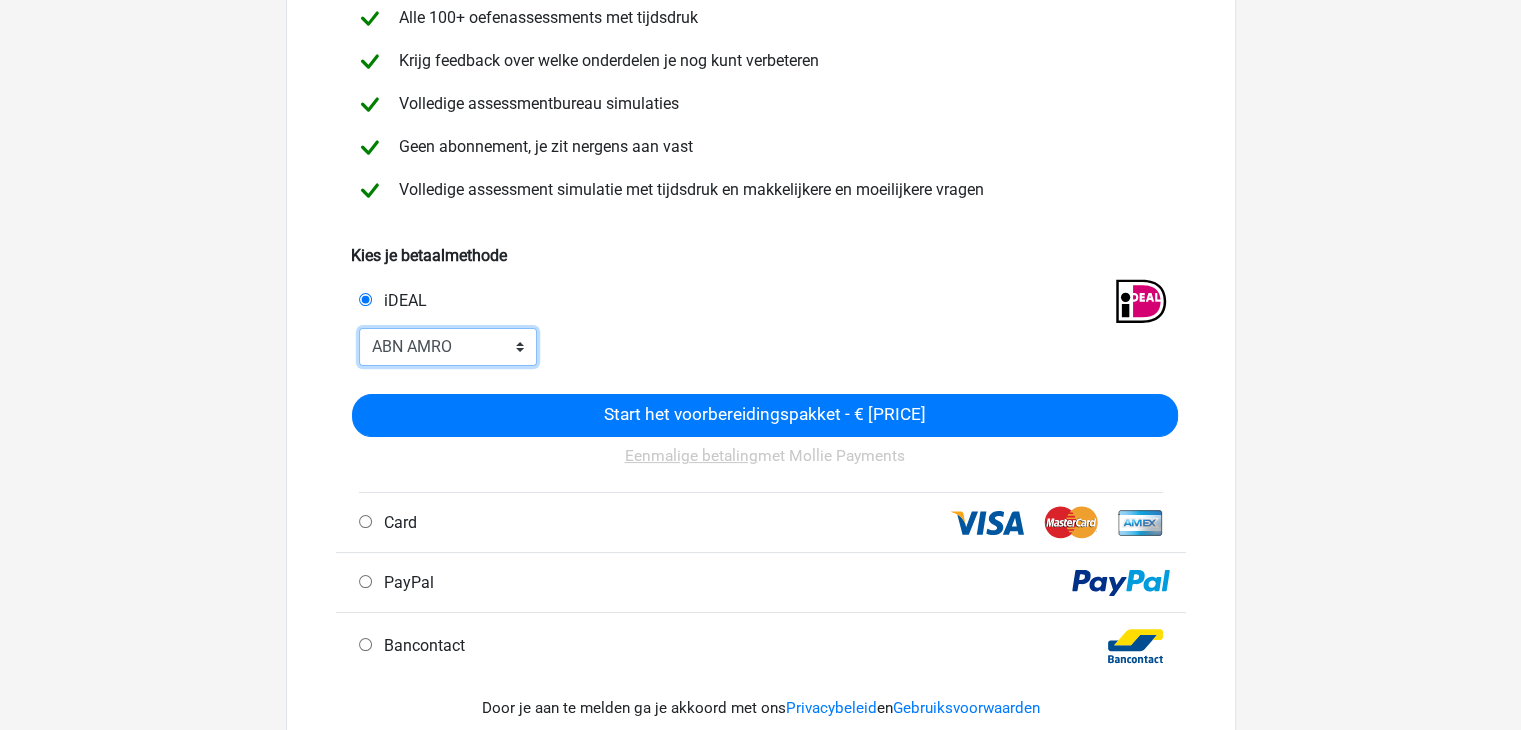 click on "Kies je bank
ABN AMRO
ING
Rabobank
ASN Bank
bunq
Knab
N26
NN
Regiobank
Revolut
SNS Bank
Triodos
Van Lanschot Kempen" at bounding box center (448, 347) 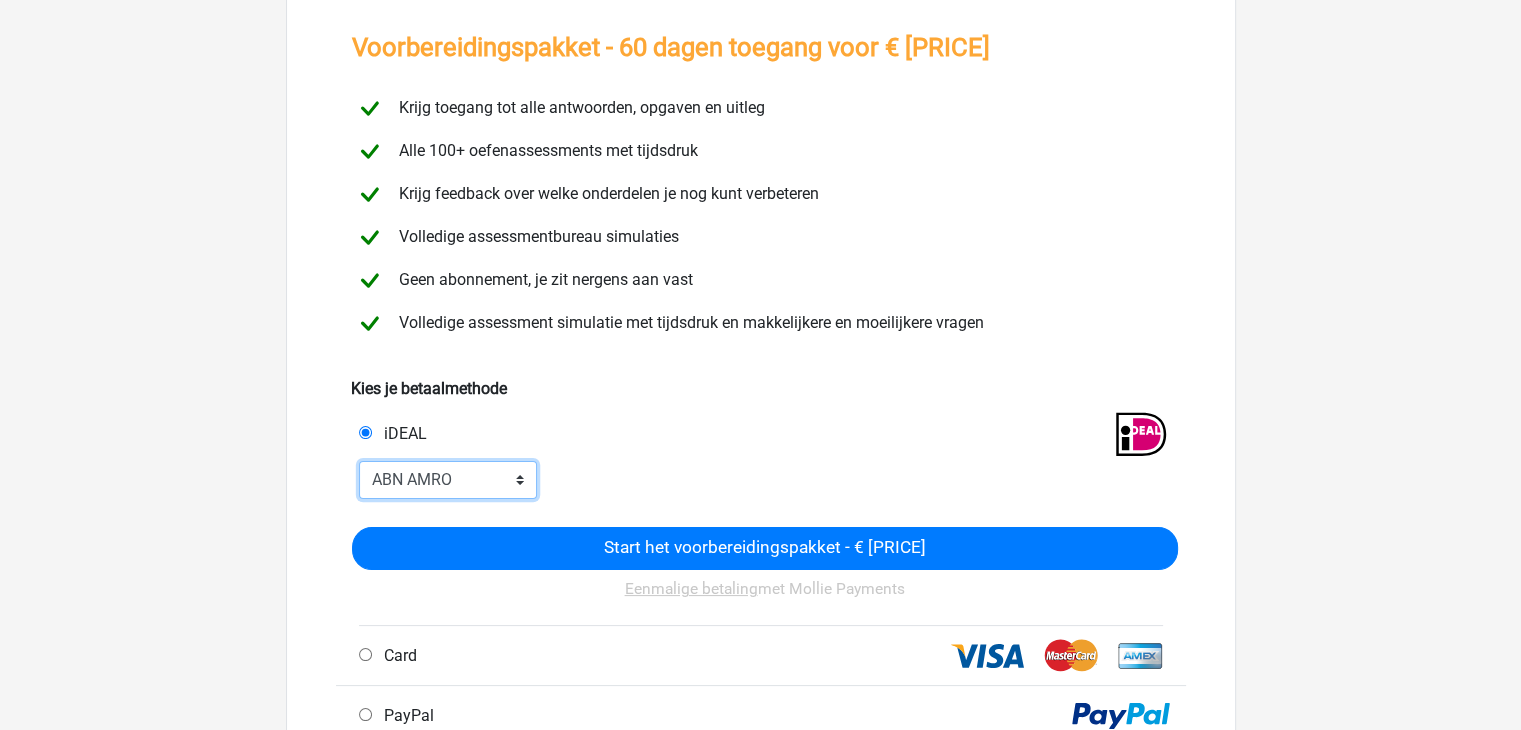 scroll, scrollTop: 0, scrollLeft: 0, axis: both 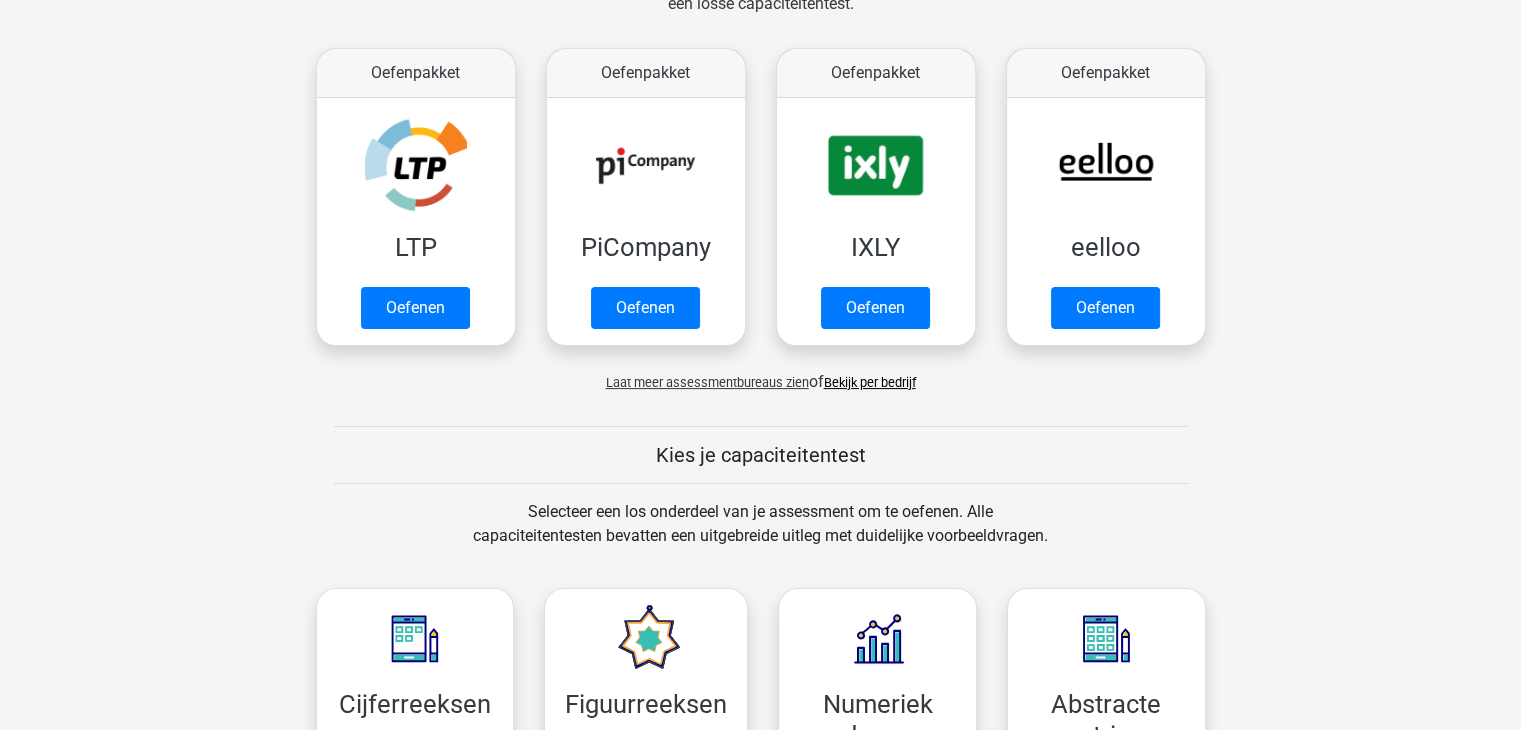 click on "Laat meer assessmentbureaus zien" at bounding box center (707, 382) 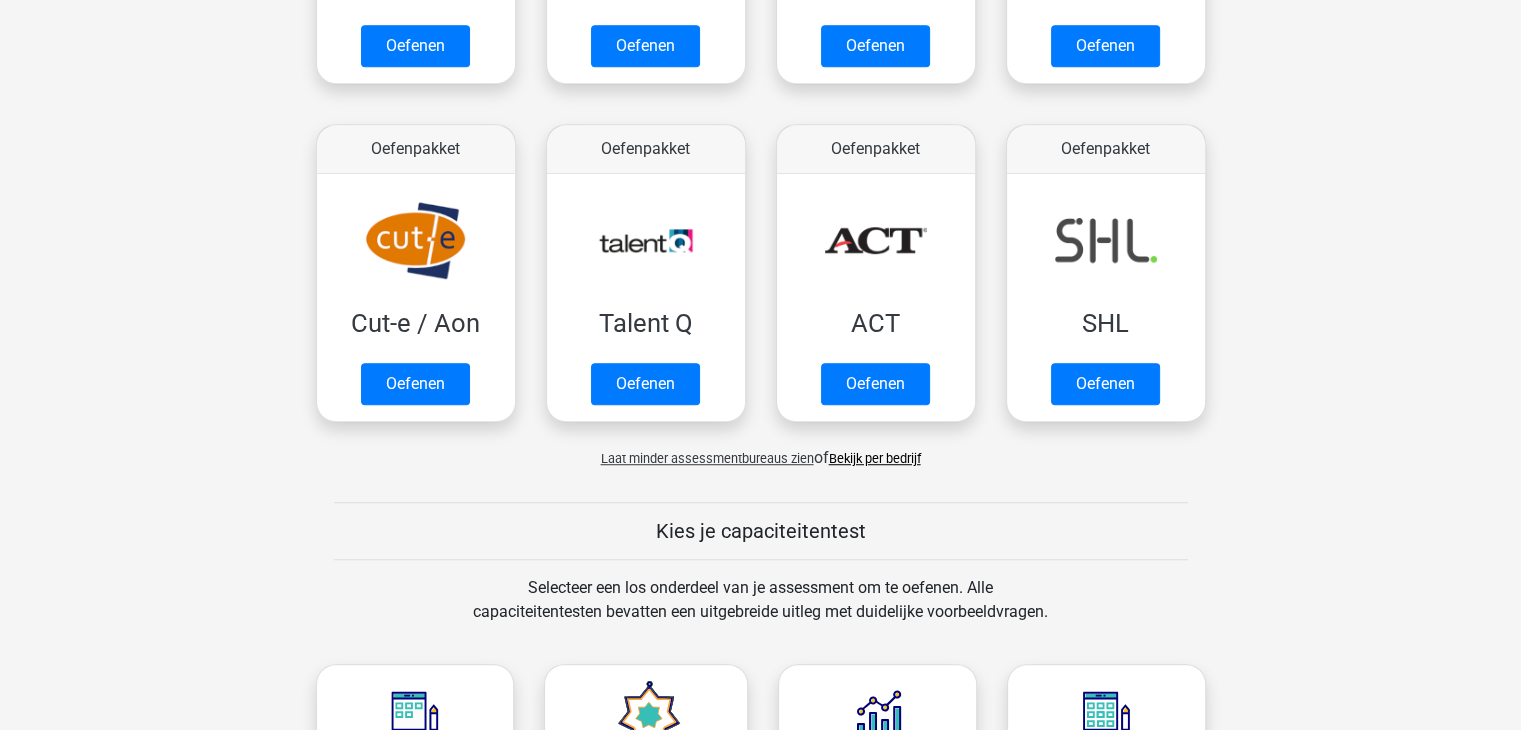 scroll, scrollTop: 1350, scrollLeft: 0, axis: vertical 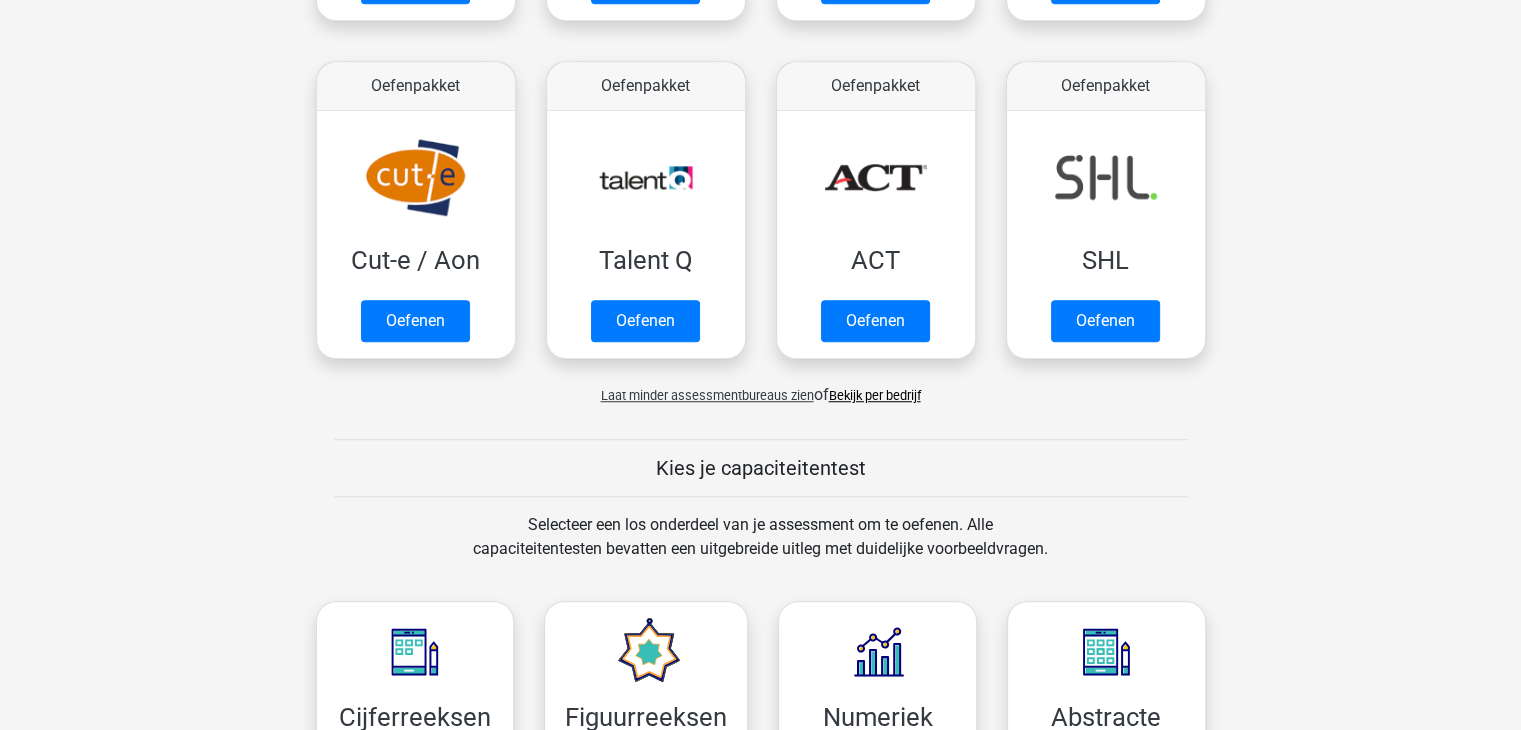 click on "Bekijk per bedrijf" at bounding box center [875, 395] 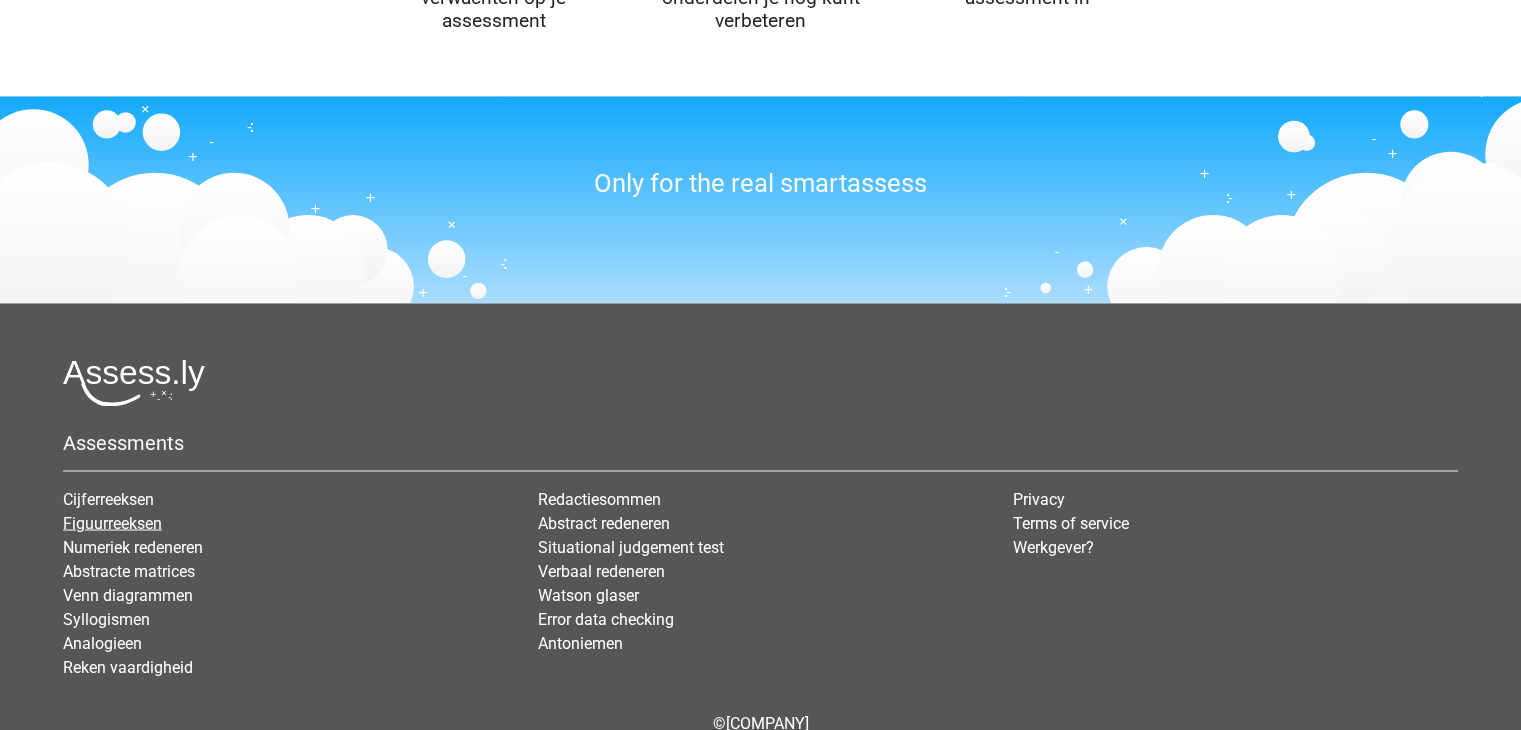 scroll, scrollTop: 3349, scrollLeft: 0, axis: vertical 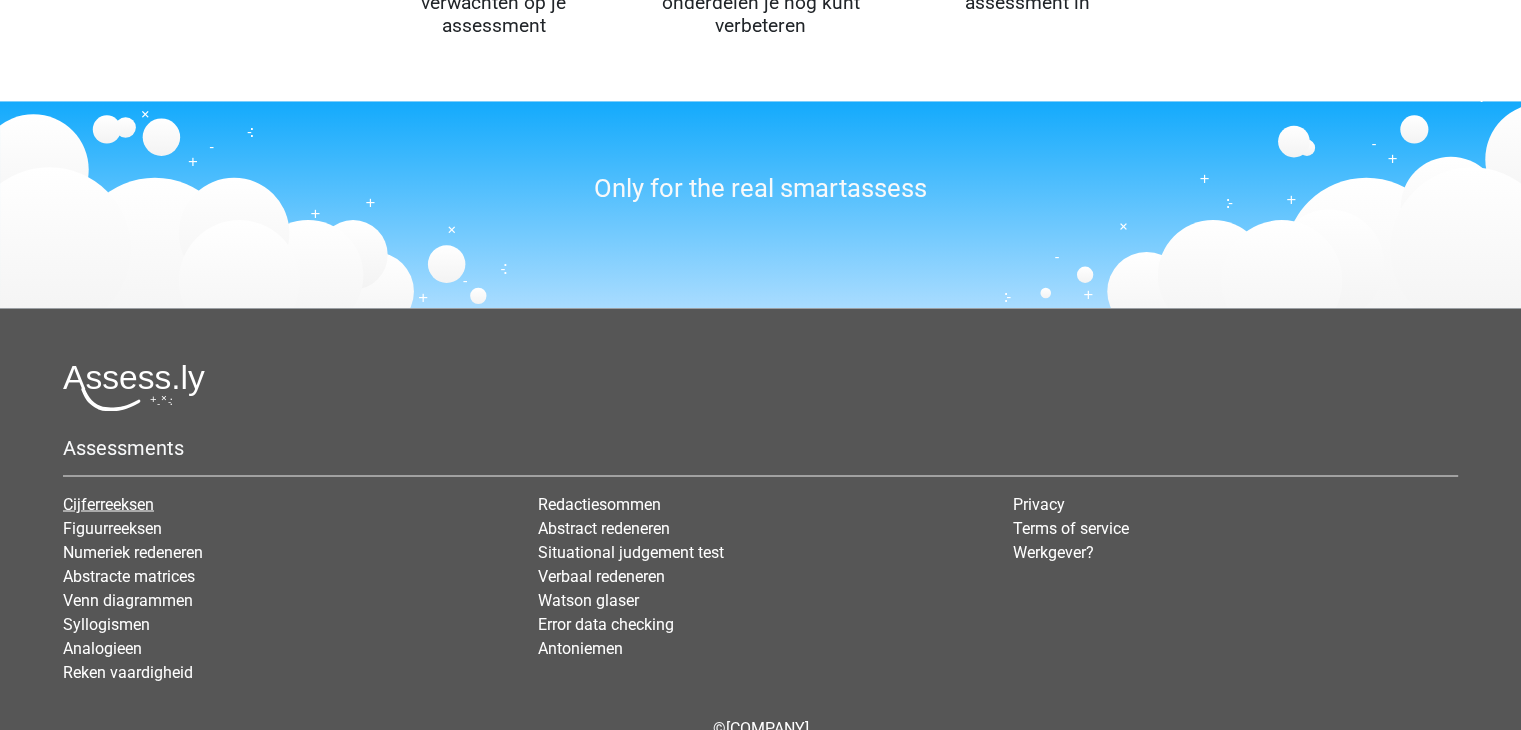click on "Cijferreeksen" at bounding box center (108, 503) 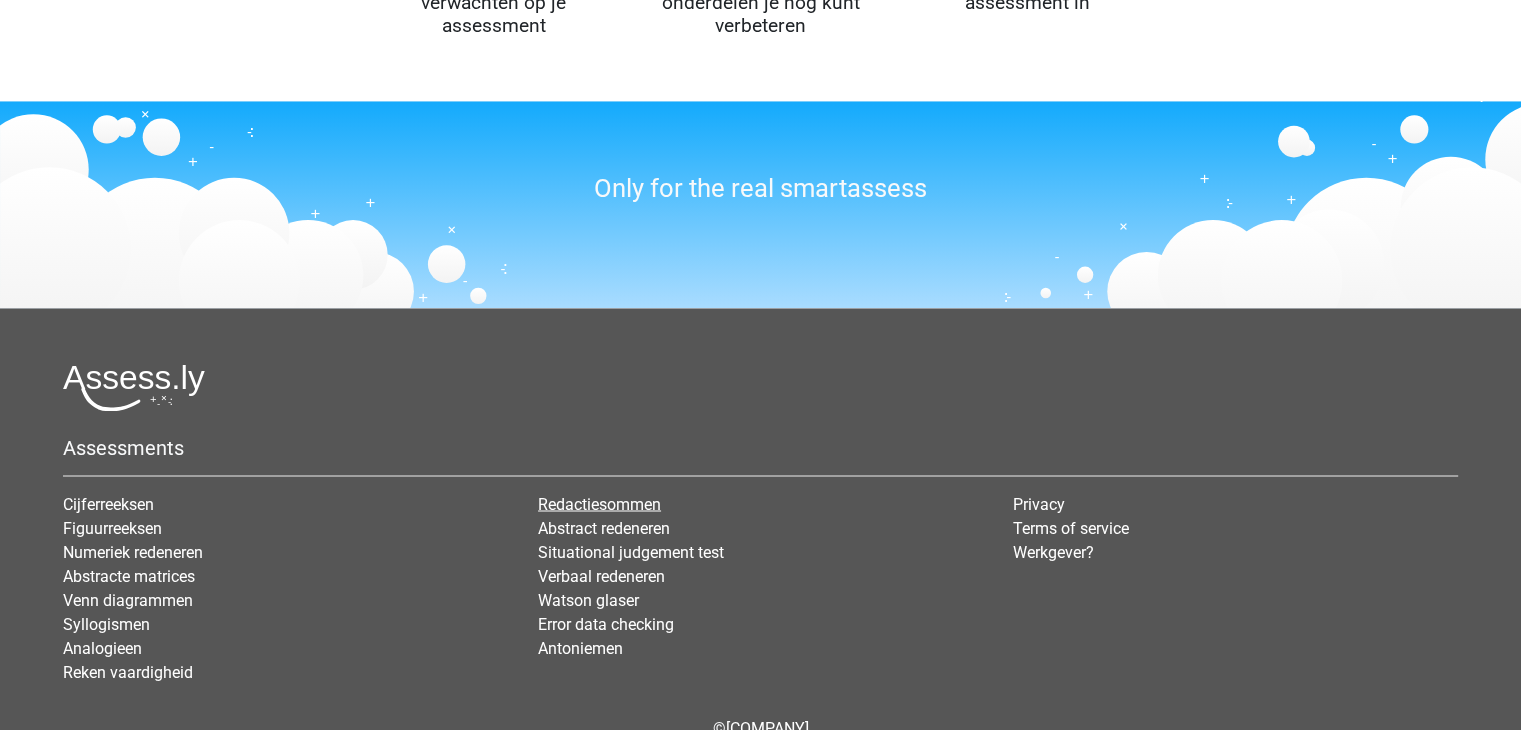 click on "[TEST_NAME]" at bounding box center (599, 503) 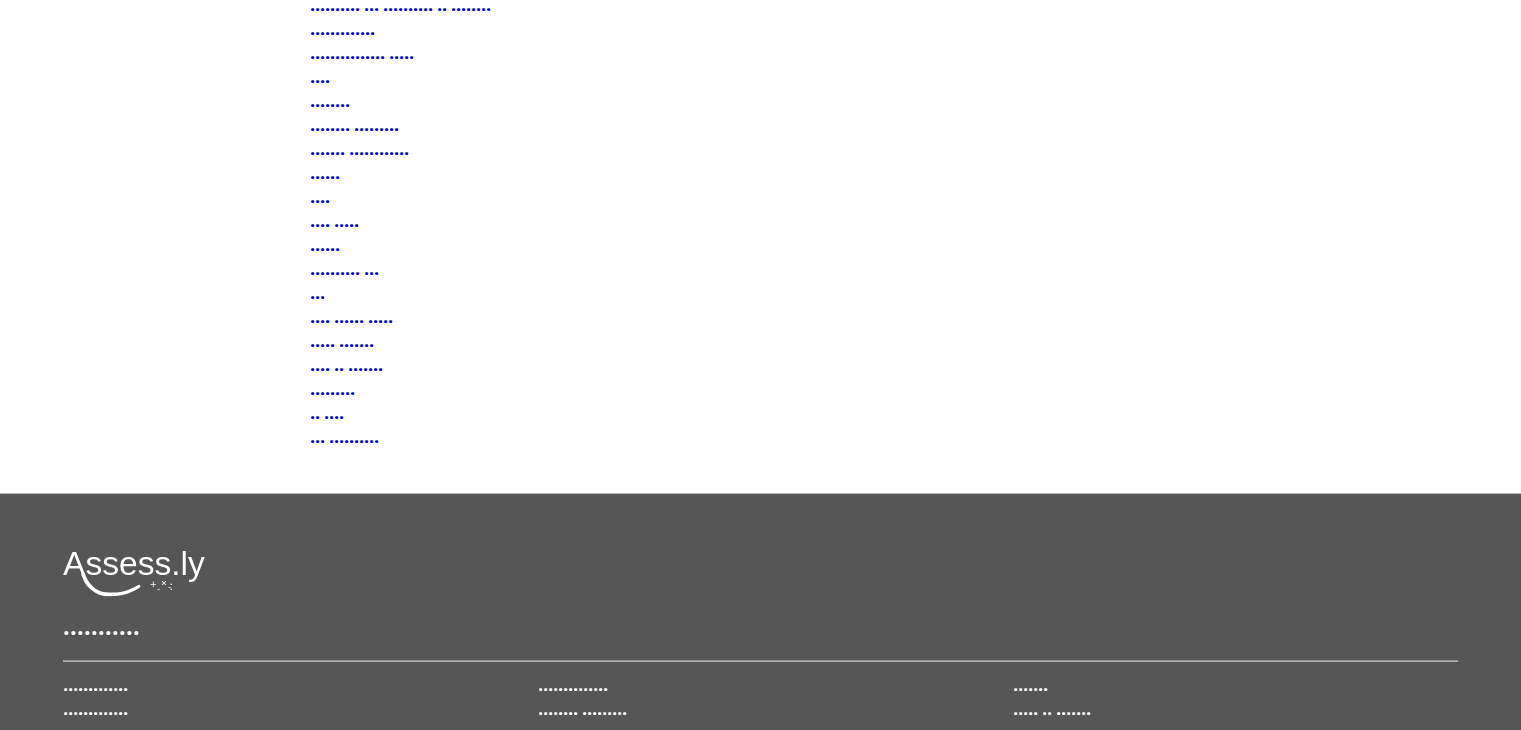 scroll, scrollTop: 3900, scrollLeft: 0, axis: vertical 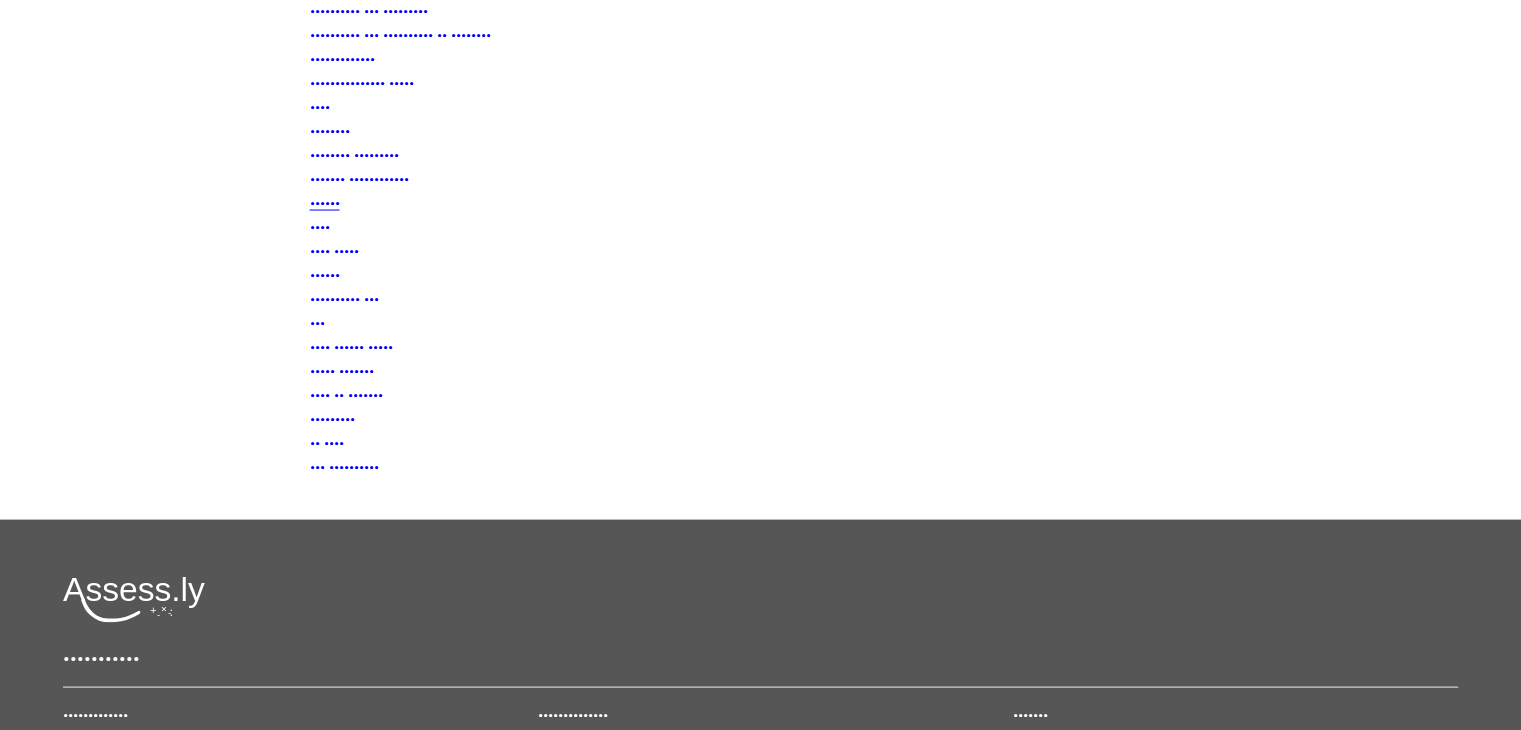 click on "••••••" at bounding box center (325, 203) 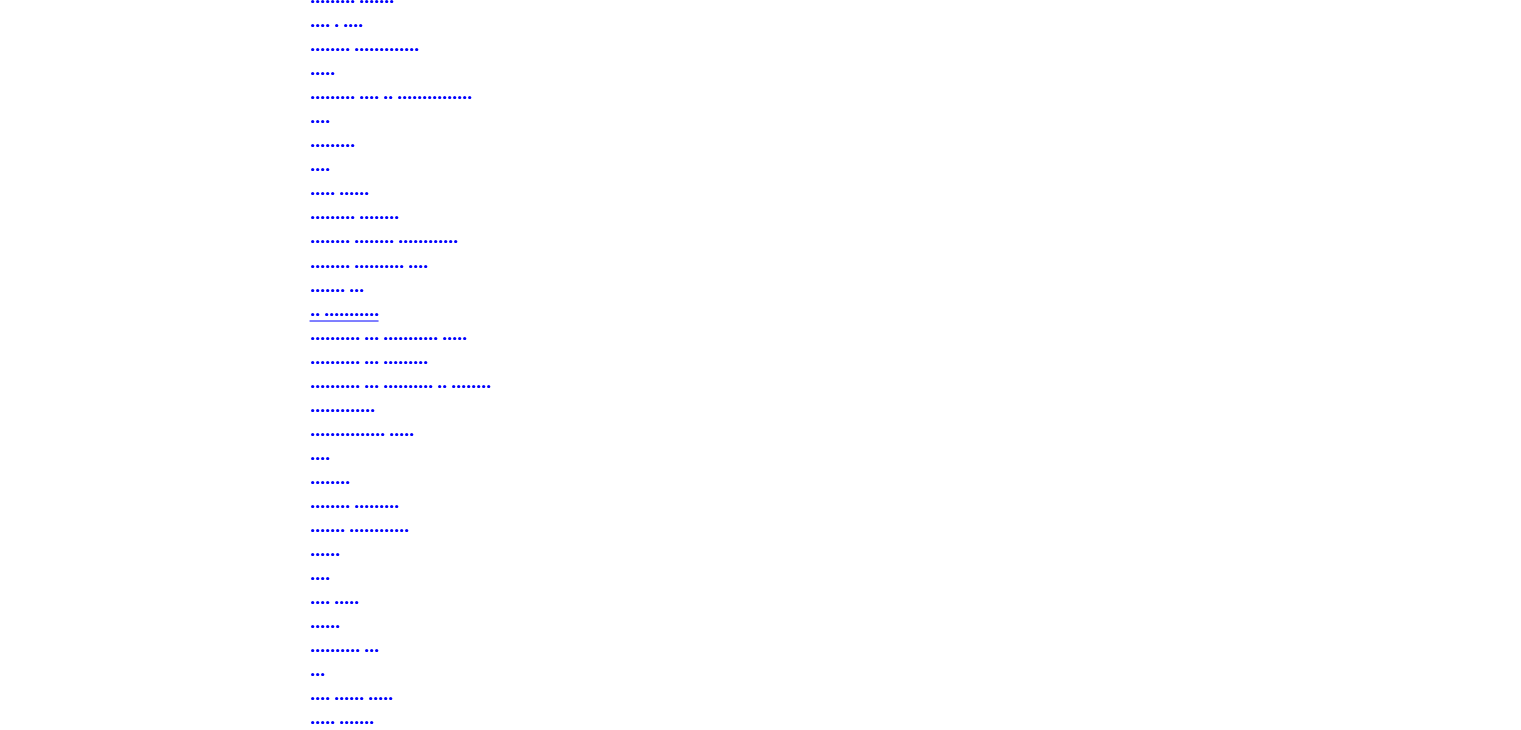 scroll, scrollTop: 3524, scrollLeft: 0, axis: vertical 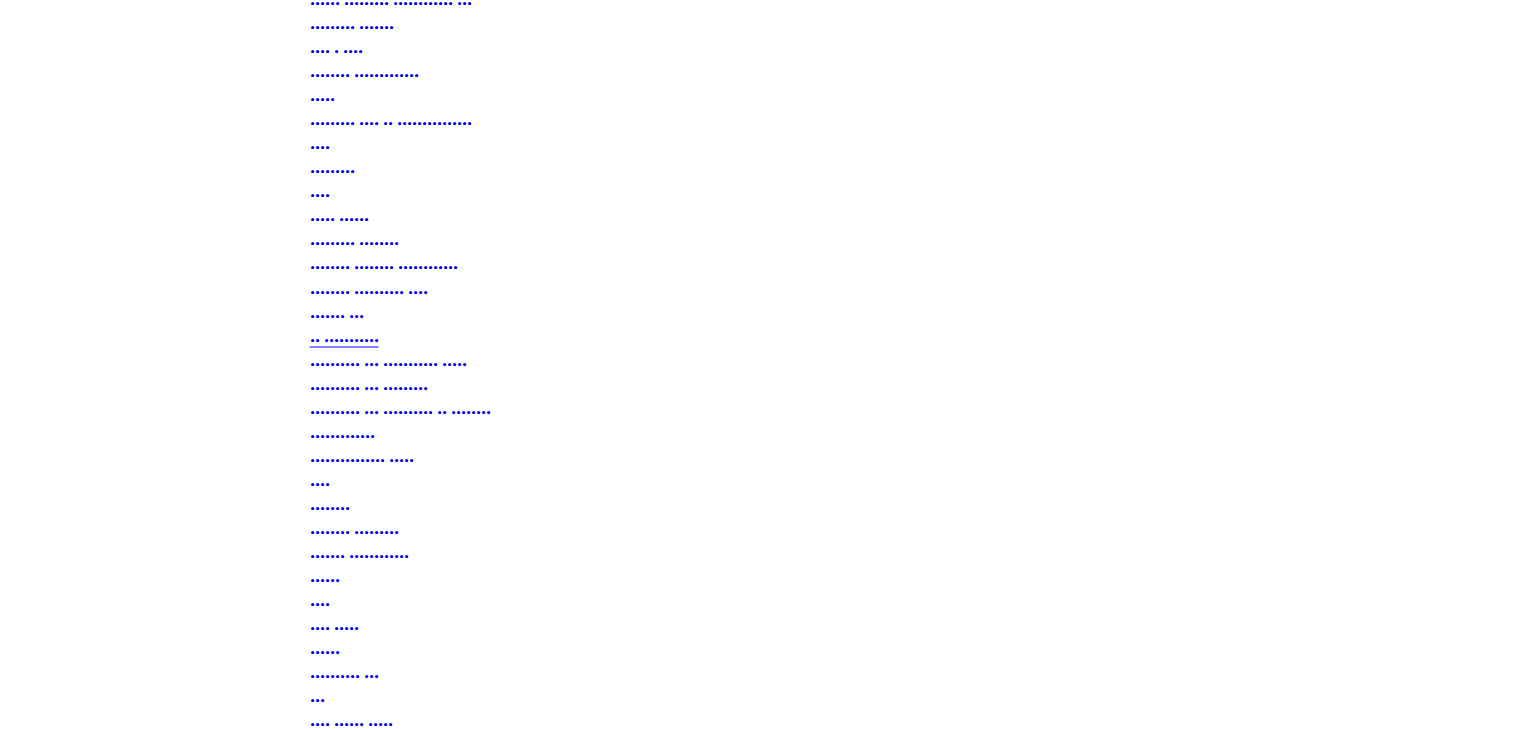 click on "•• •••••••••••" at bounding box center [344, 339] 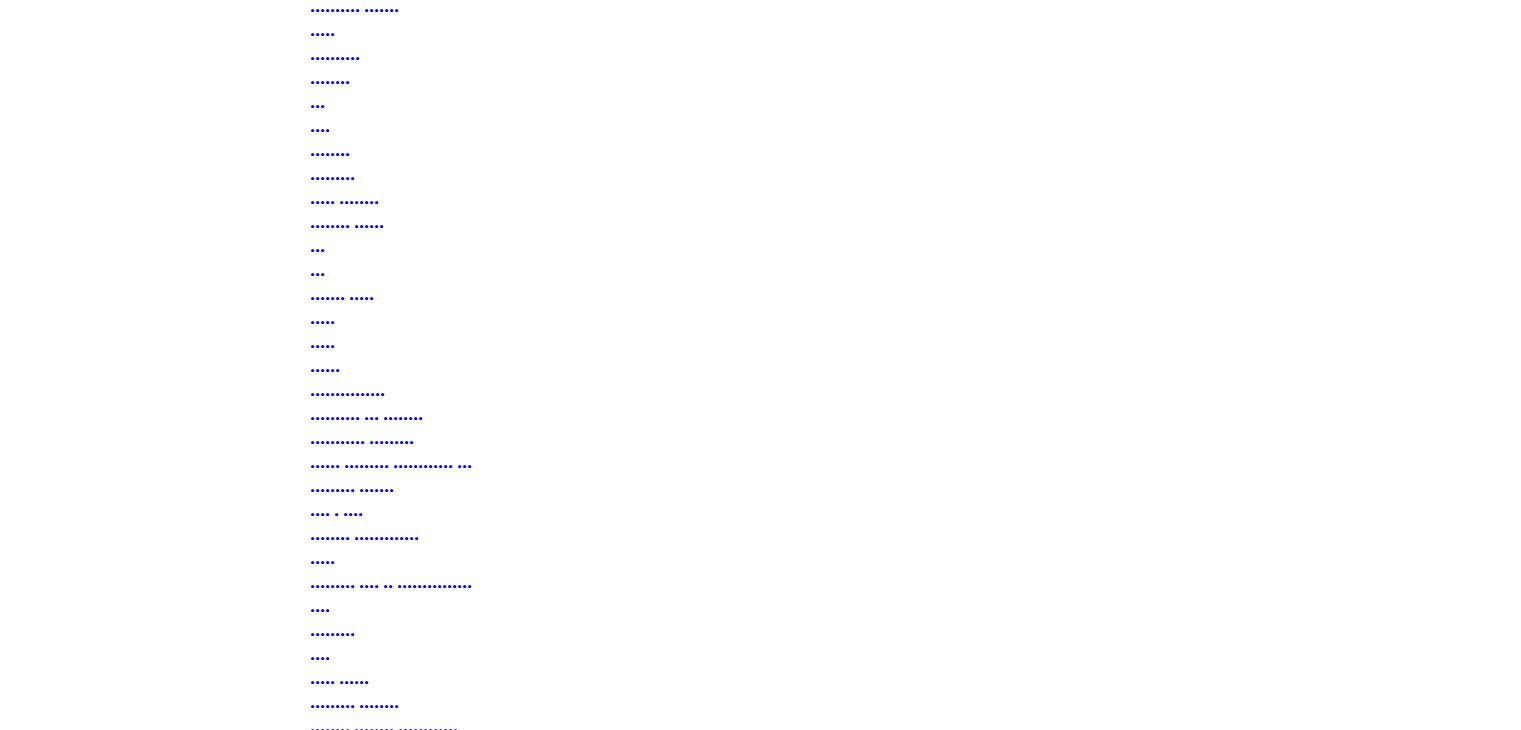scroll, scrollTop: 3050, scrollLeft: 0, axis: vertical 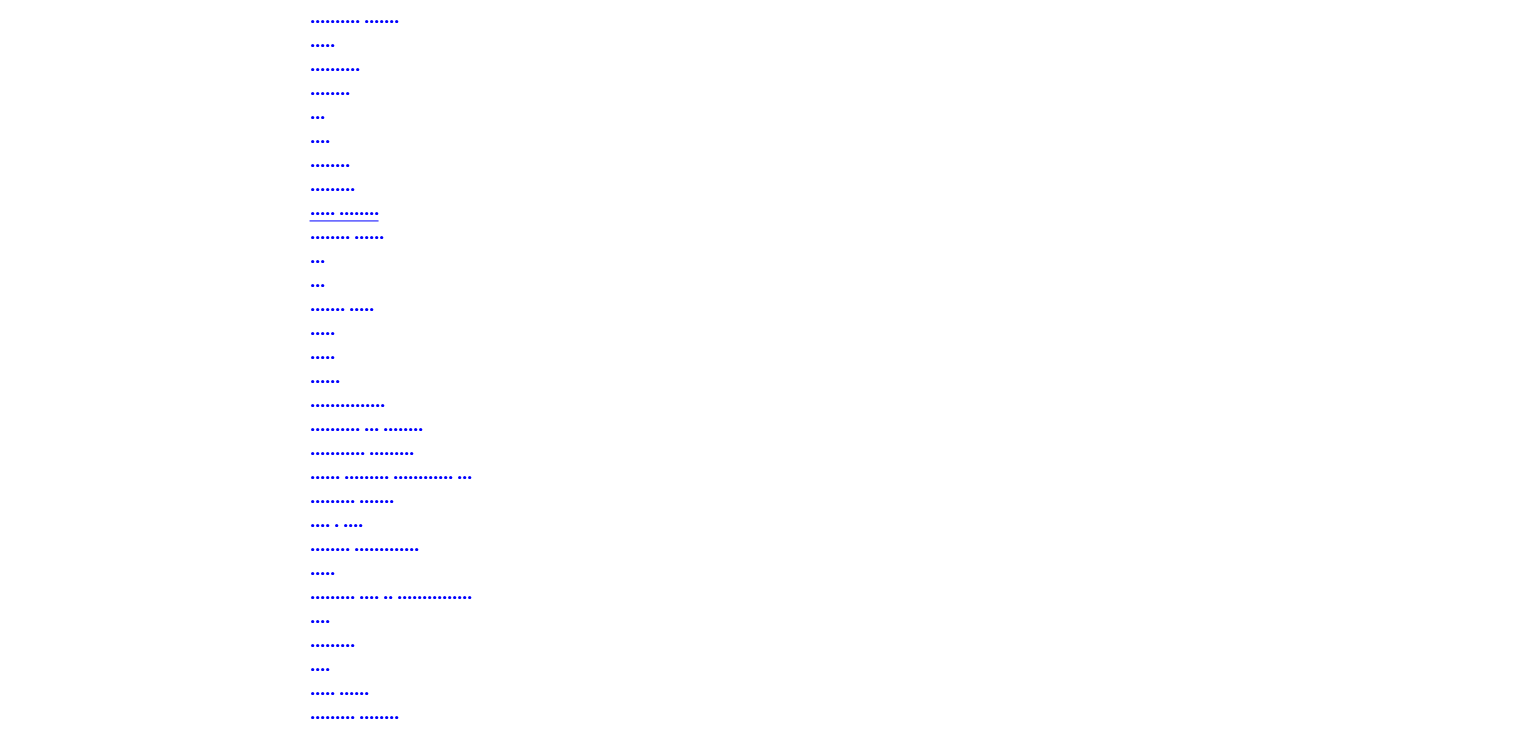 click on "••••• ••••••••" at bounding box center (344, 213) 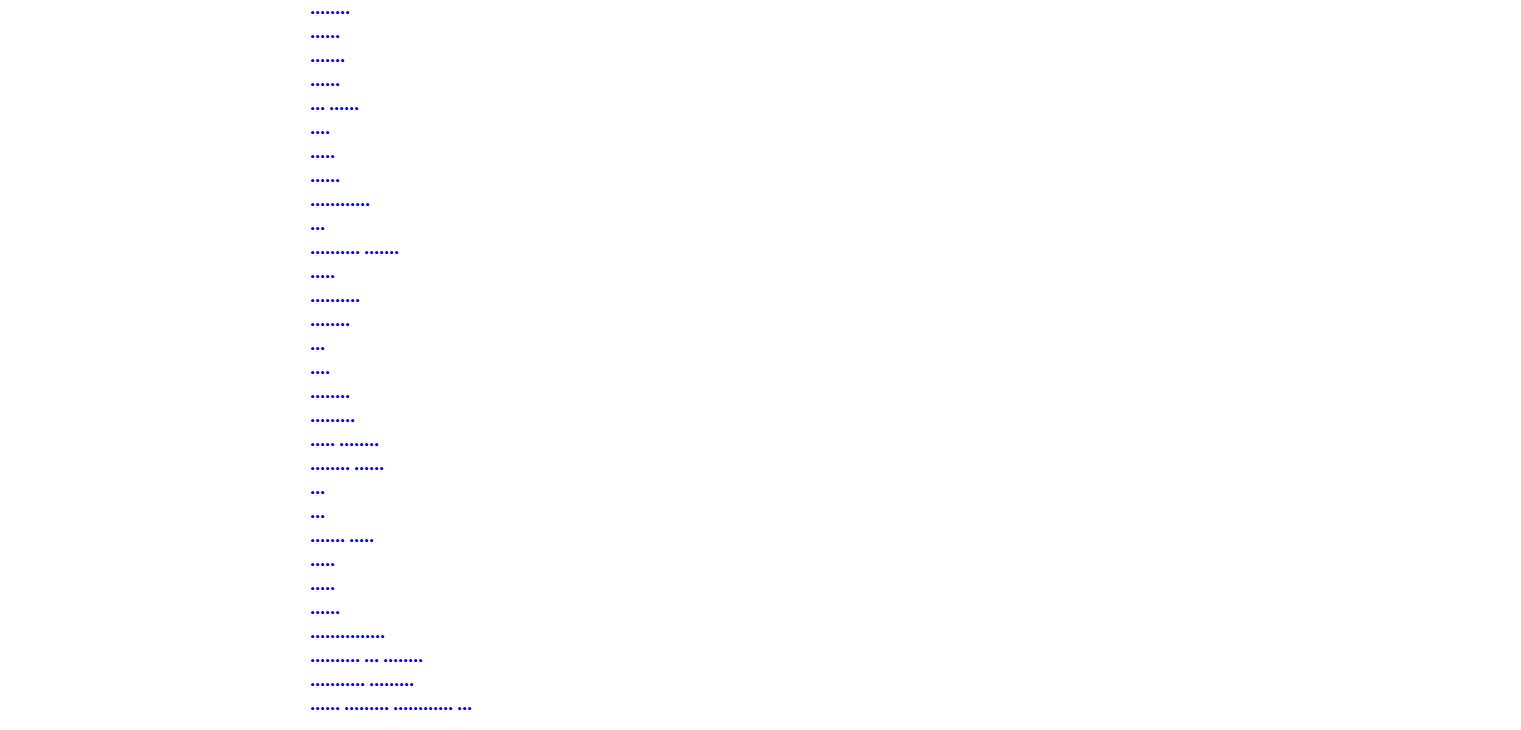 scroll, scrollTop: 2675, scrollLeft: 0, axis: vertical 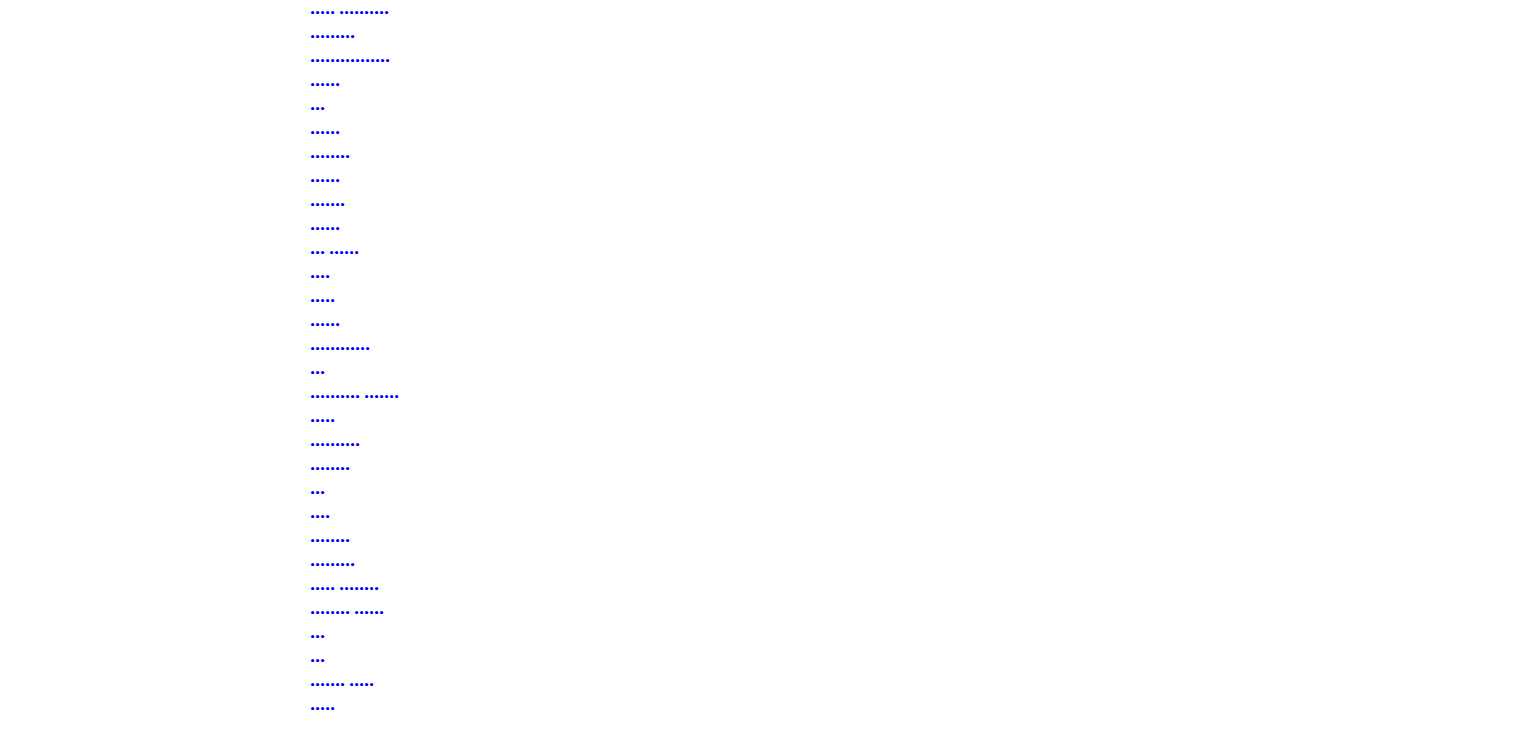 click on "•••••
•••••••• •••••••
••••
•••••• ••••••••••
•••• •••••••
••••••• ••
••••
•••••••••••••••
•• ••••• •••••••••• •••••••••
•••
••••• • •••••
•••••••
•••••
••••••
••• •••••••••
••• •••••• •••••
••• •••••••••
••••••
••••••••••
••••••
•••••••
•••• • •••••
•••••••
•••••••••
•••
•• •••••• •••
•••
•••• ••••
••••••••
•••••••••
••• ••••••••••• •••••••••• ••••••••
••••• ••••• ••••
••••••••••
••••
••••••
•••••••••••
•••••
•••
•••• •••••••
•••••••
••••
••••••••••
•••
••••••••
•••••••
•••••••
••••
••••••••
••••••• •••••••• ••••••••
••••• •••••••••
•••••••• •••••
•••••
•••• ••••••
••••••• ••• ••• ••••
••••
•••• •••••
•••••••••••
••••• ••• ••••••••••
•••••• •••••••
••••••
••••••• ••••••••••••
••••••••
•••••••••
••
•••••• •••••••
••••••
••• ••••
•••
•••
••••
•••••••
•••••
••••• •••••••••
••••••••••
•••
••••••••••• ••••••••••
•••
••• • ••••••
••••••
•••
•••••••••" at bounding box center (761, -371) 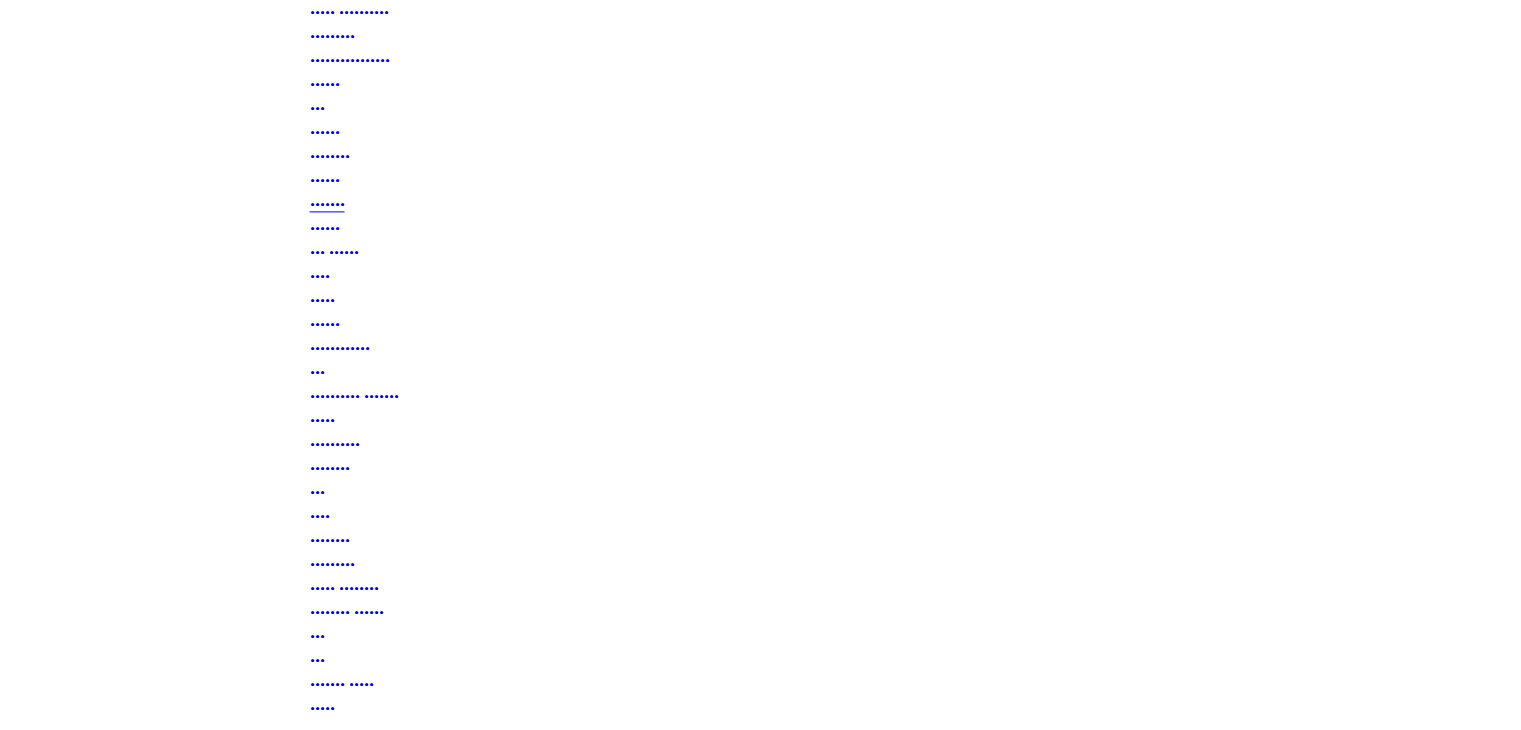 click on "•••••••" at bounding box center [327, 204] 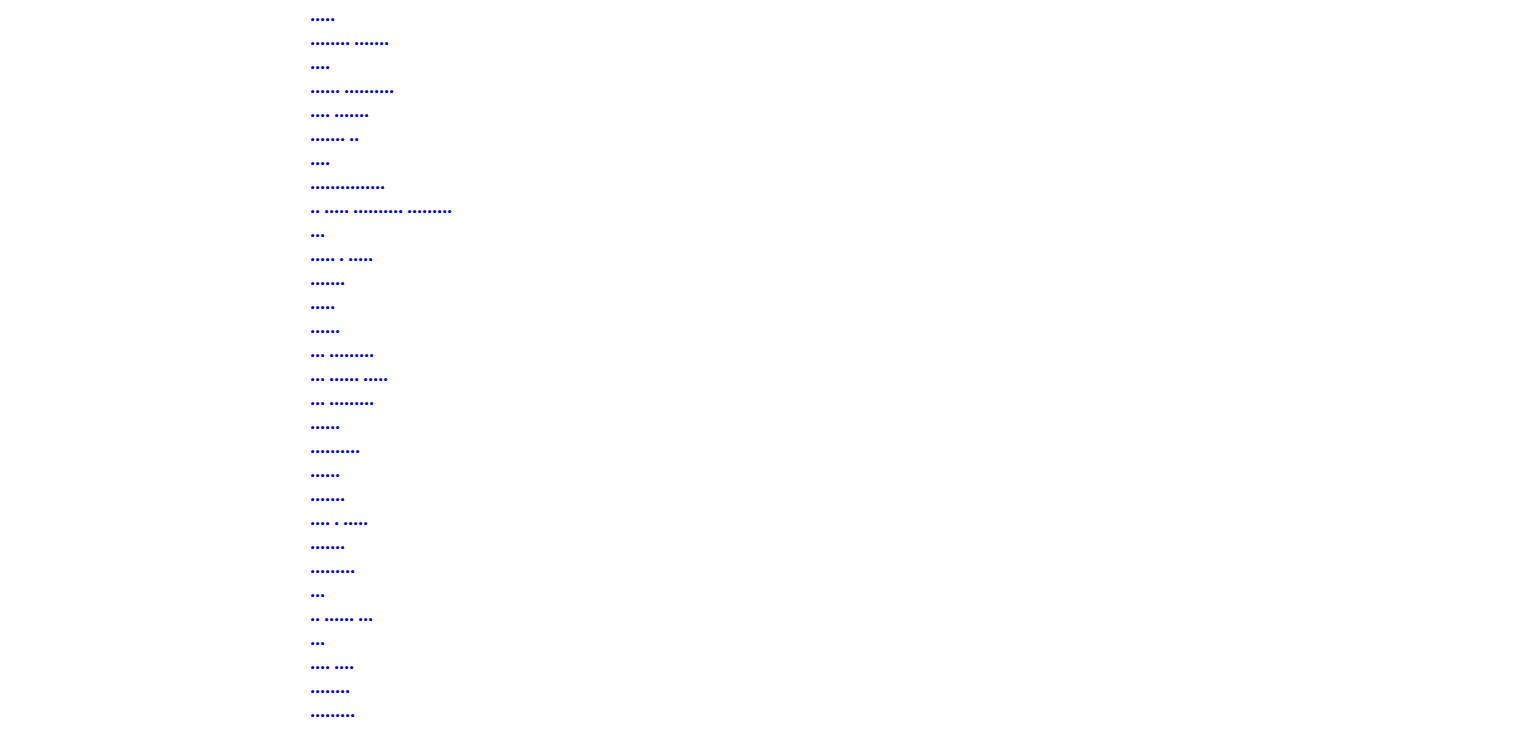scroll, scrollTop: 0, scrollLeft: 0, axis: both 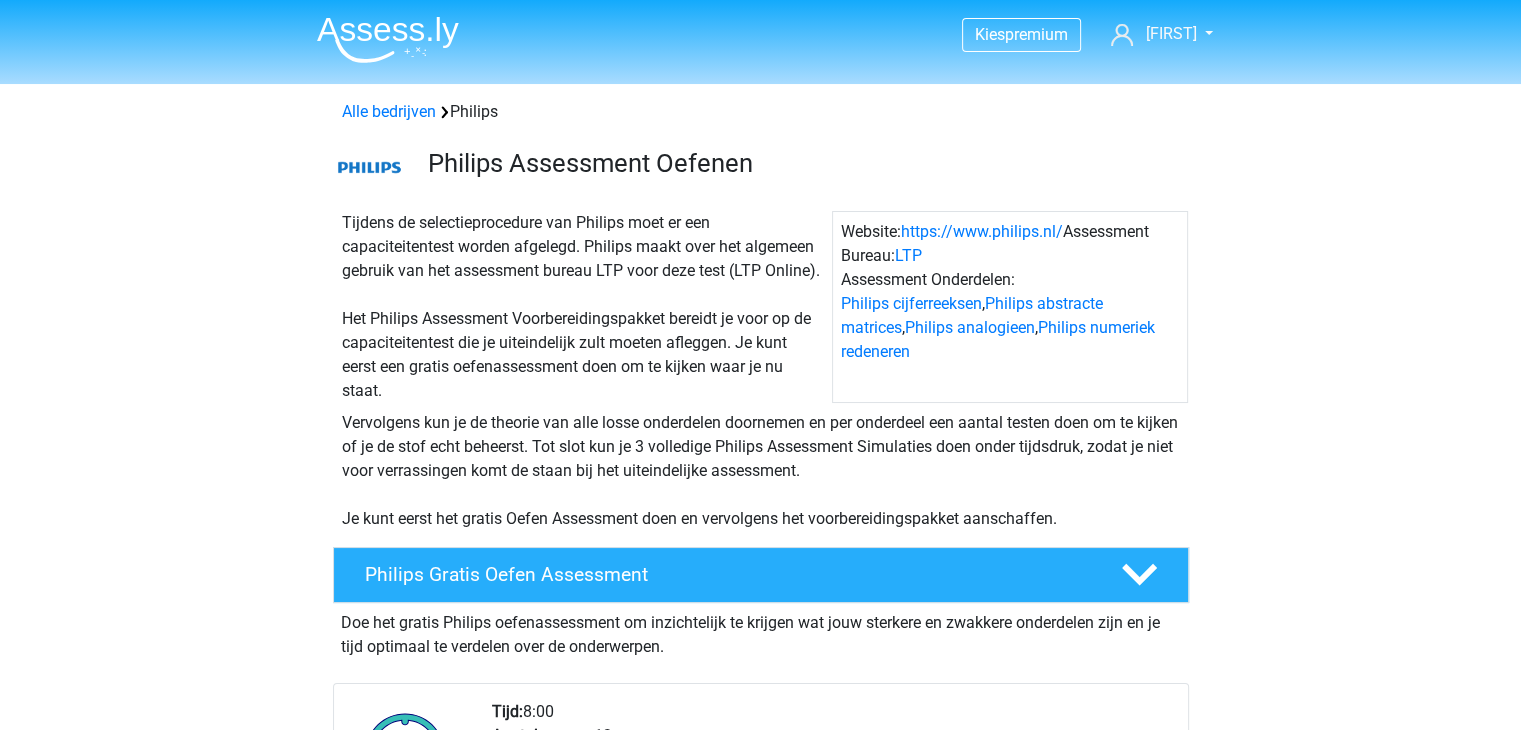 drag, startPoint x: 723, startPoint y: 373, endPoint x: 709, endPoint y: 375, distance: 14.142136 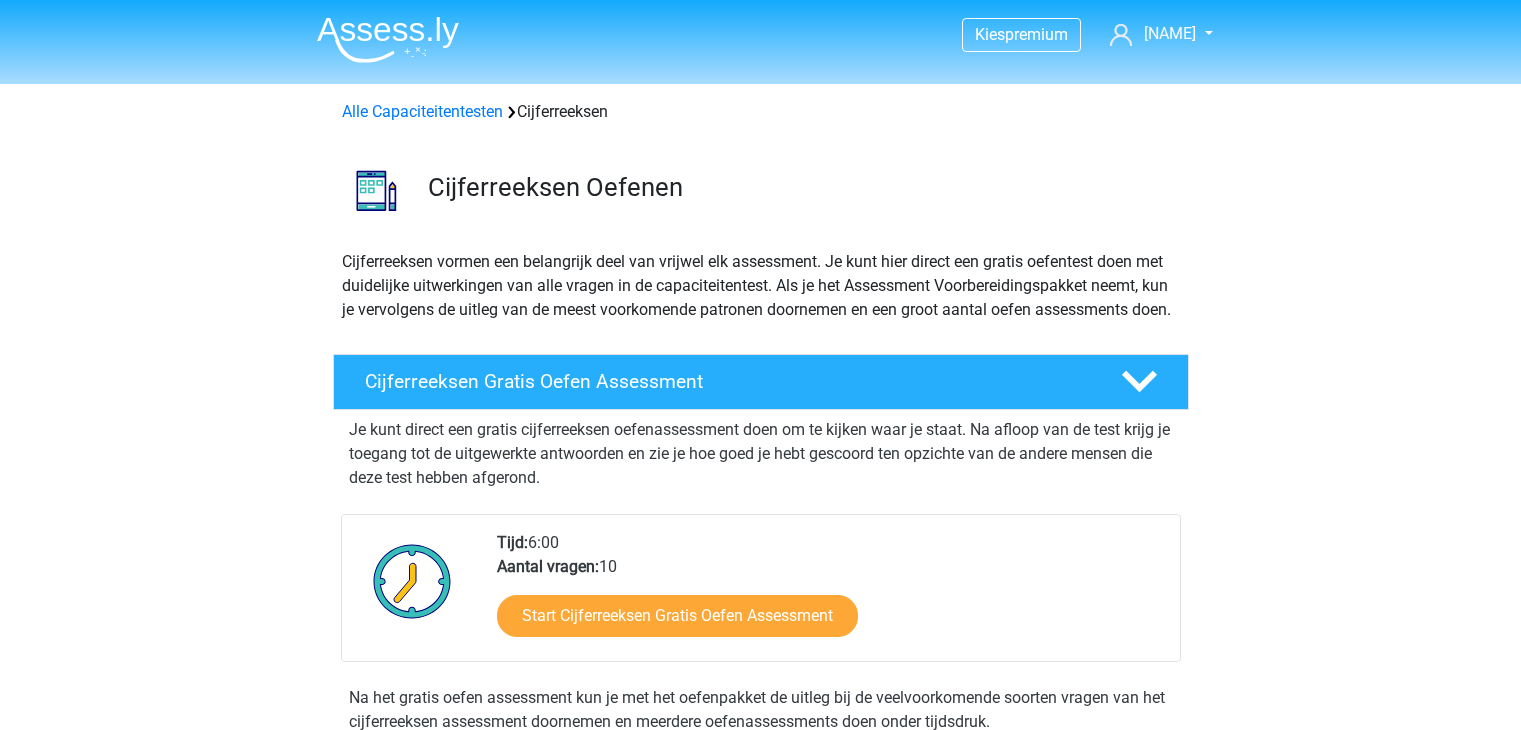 scroll, scrollTop: 0, scrollLeft: 0, axis: both 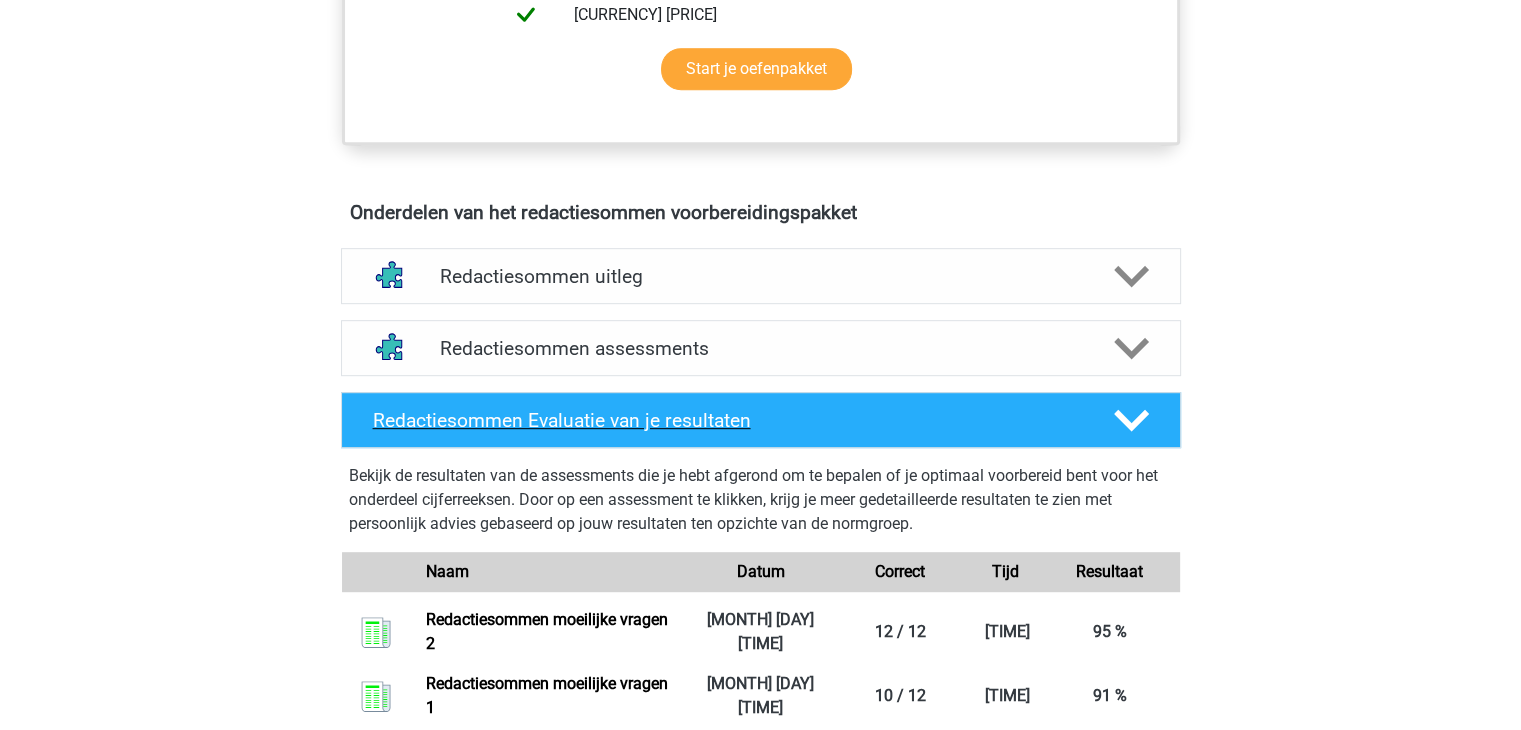 click at bounding box center [1131, 420] 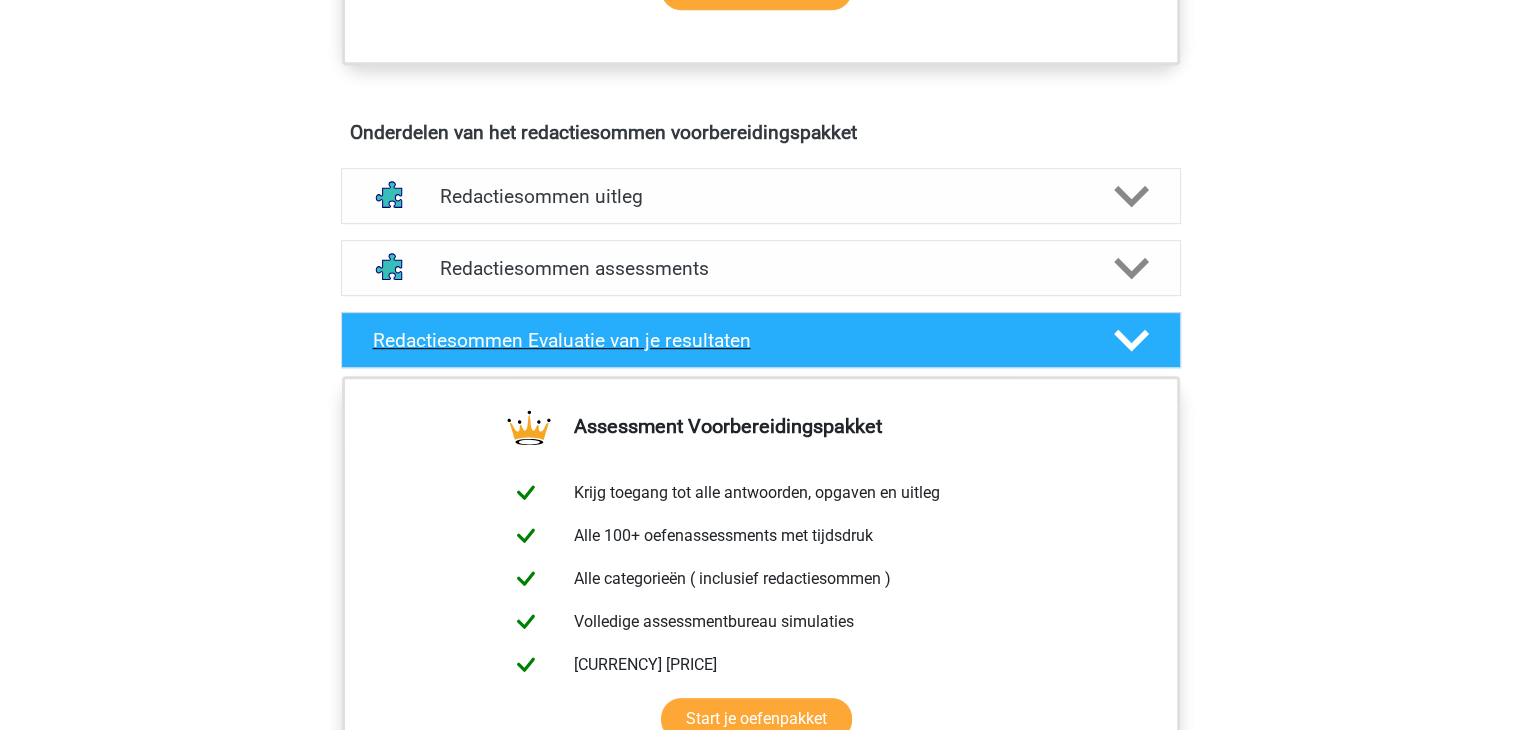 scroll, scrollTop: 1024, scrollLeft: 0, axis: vertical 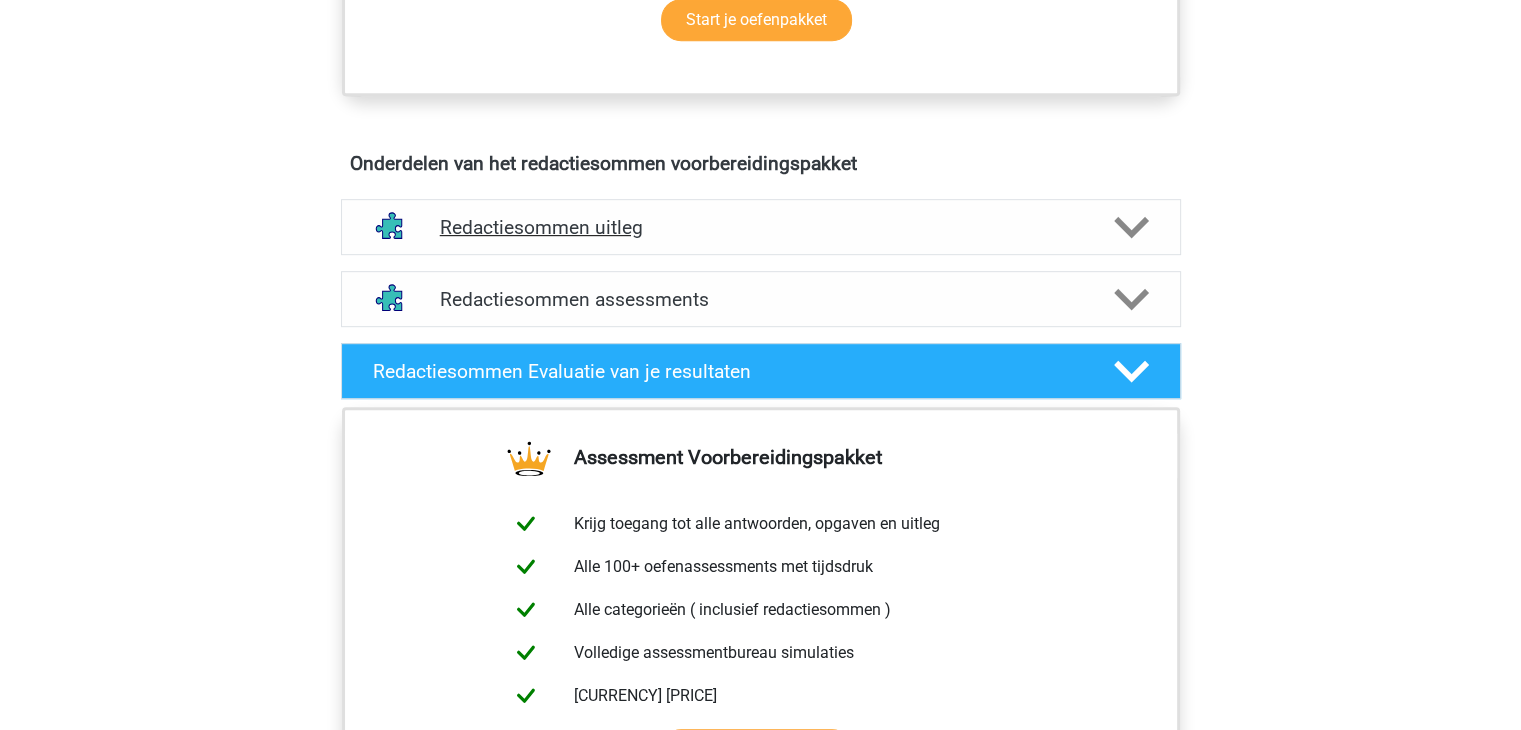 click on "Redactiesommen uitleg" at bounding box center [761, 227] 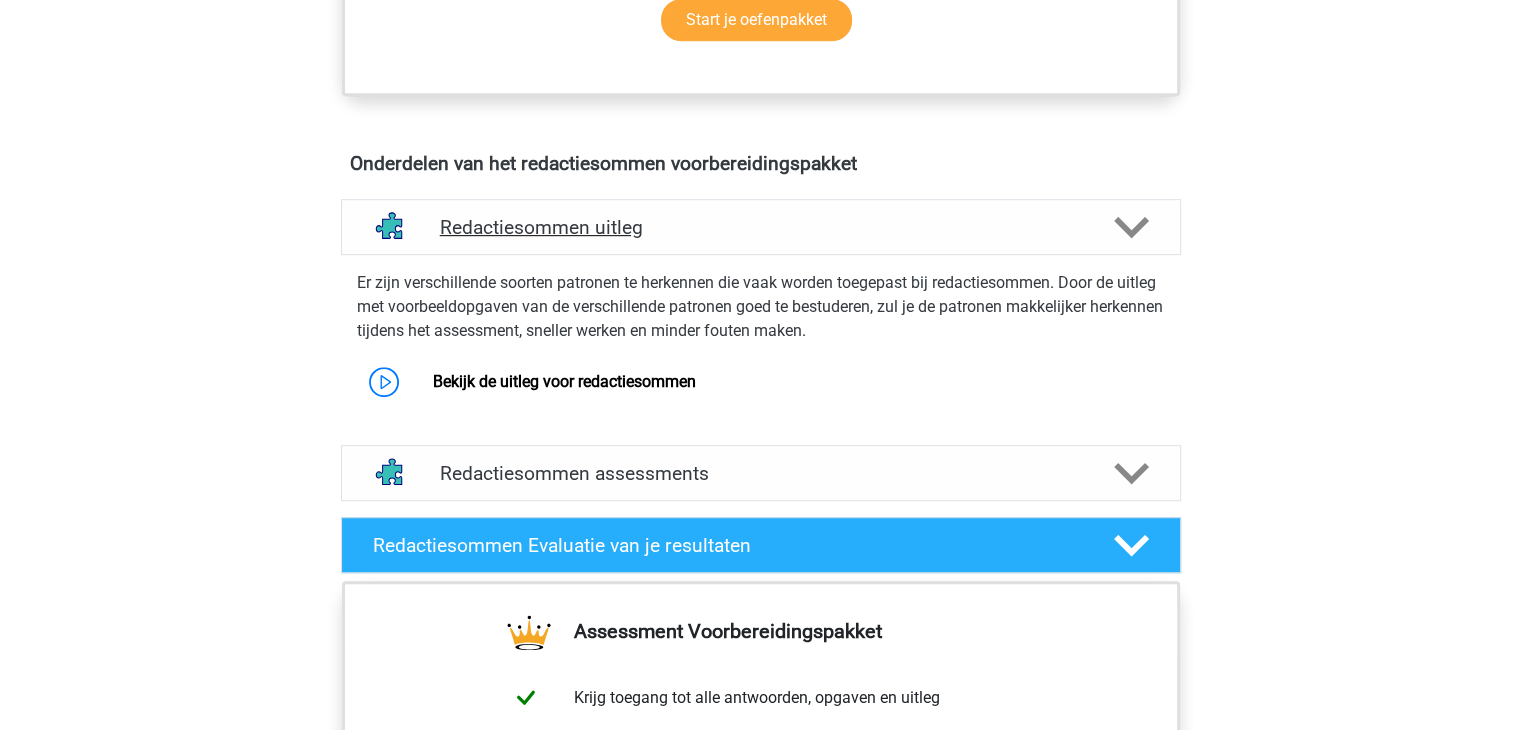 click on "Redactiesommen uitleg" at bounding box center [761, 227] 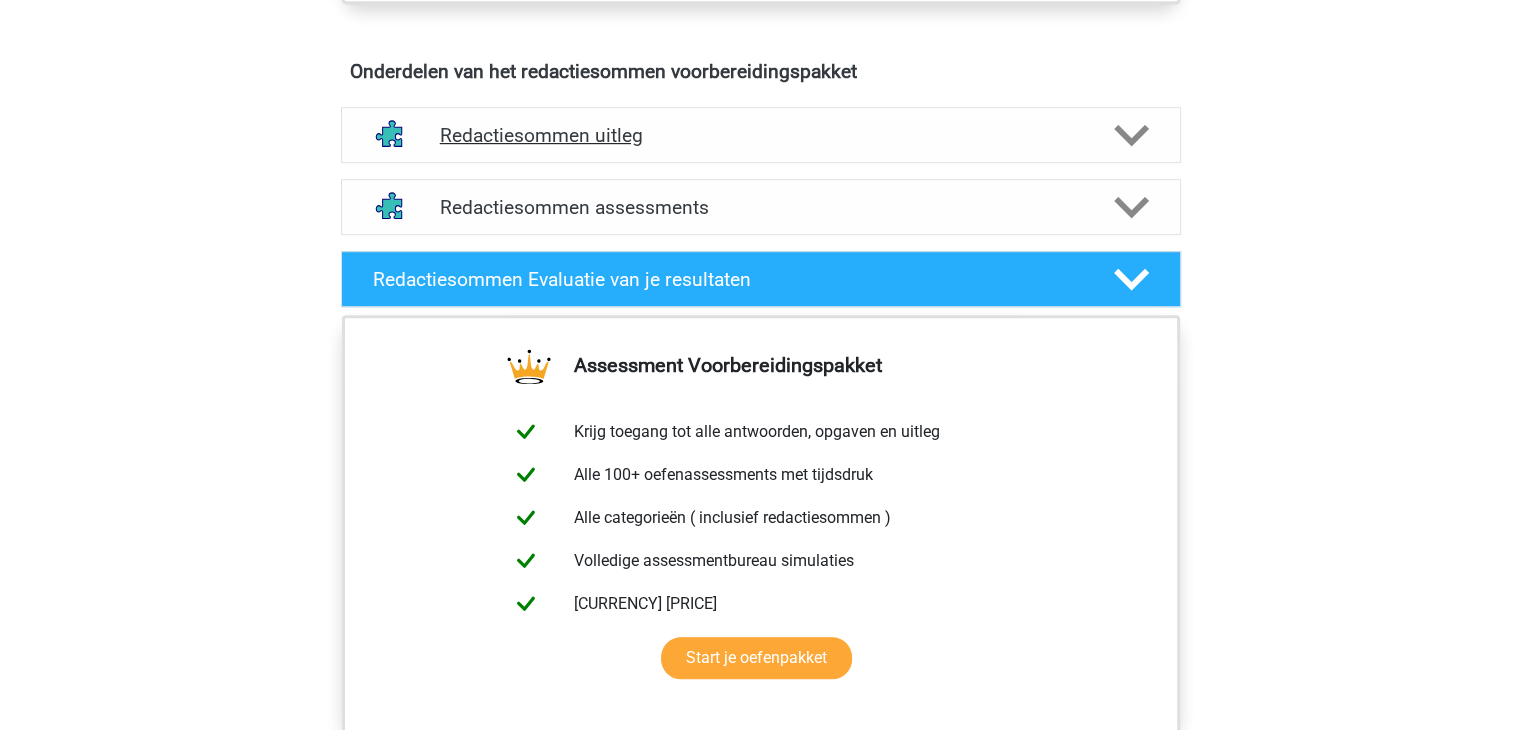 scroll, scrollTop: 1124, scrollLeft: 0, axis: vertical 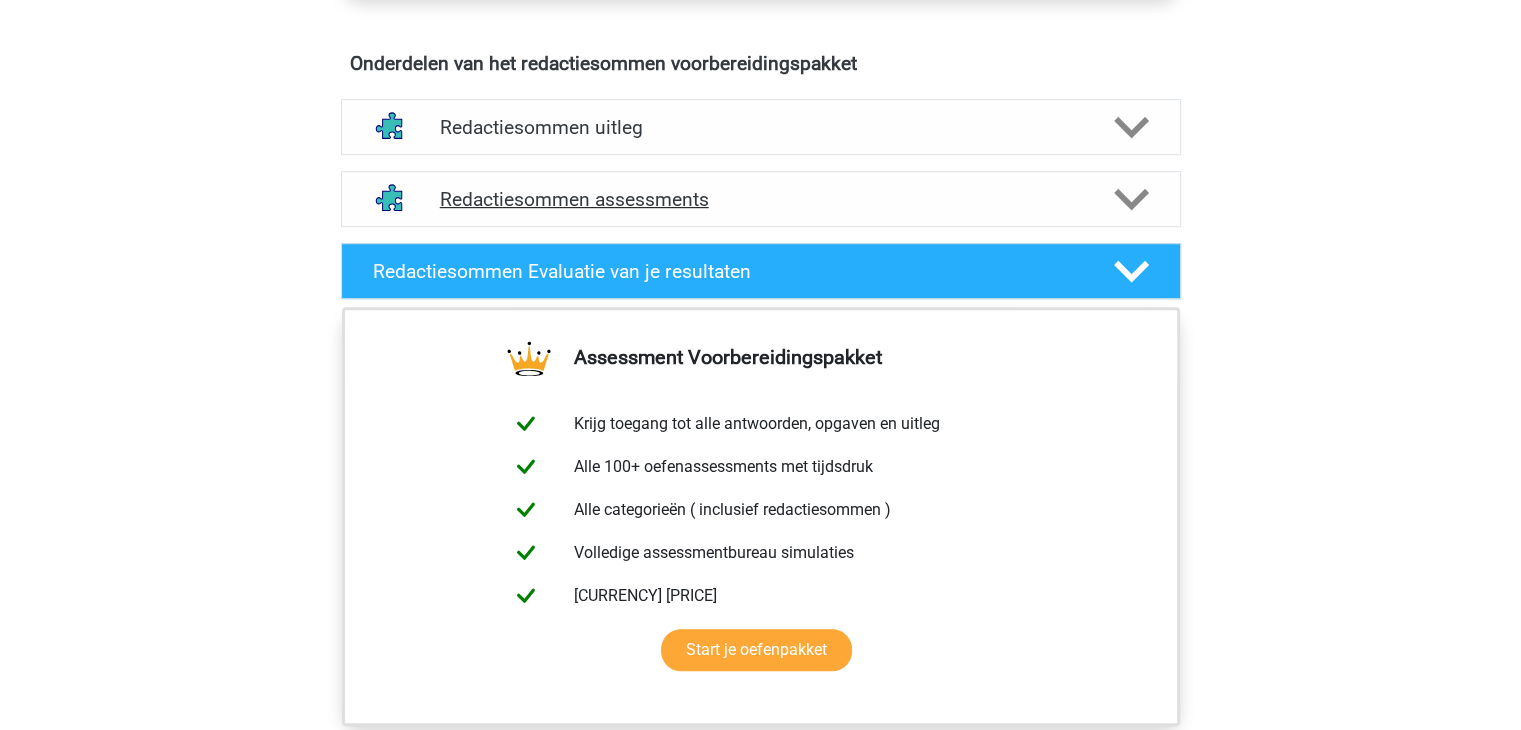 click on "Redactiesommen assessments" at bounding box center [761, 199] 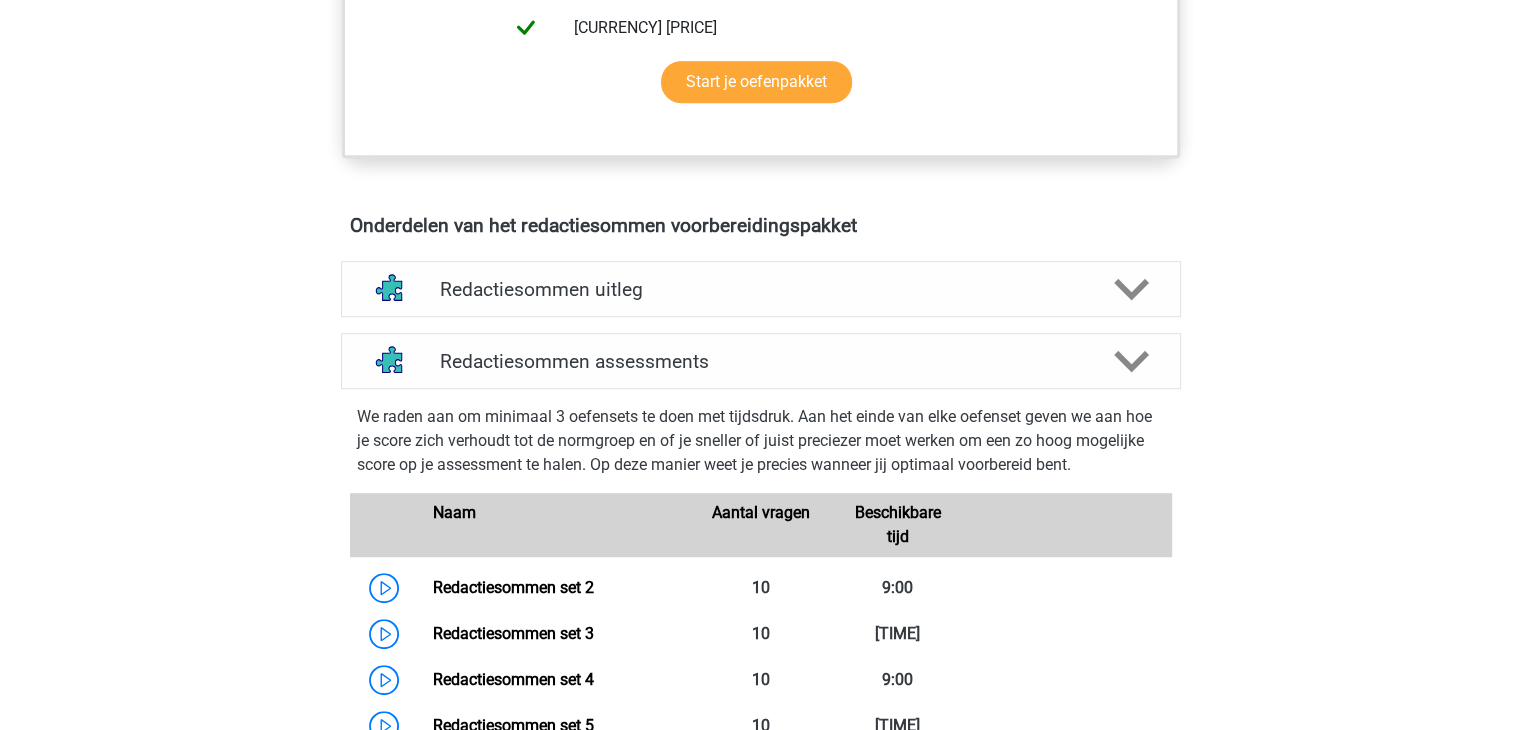 scroll, scrollTop: 950, scrollLeft: 0, axis: vertical 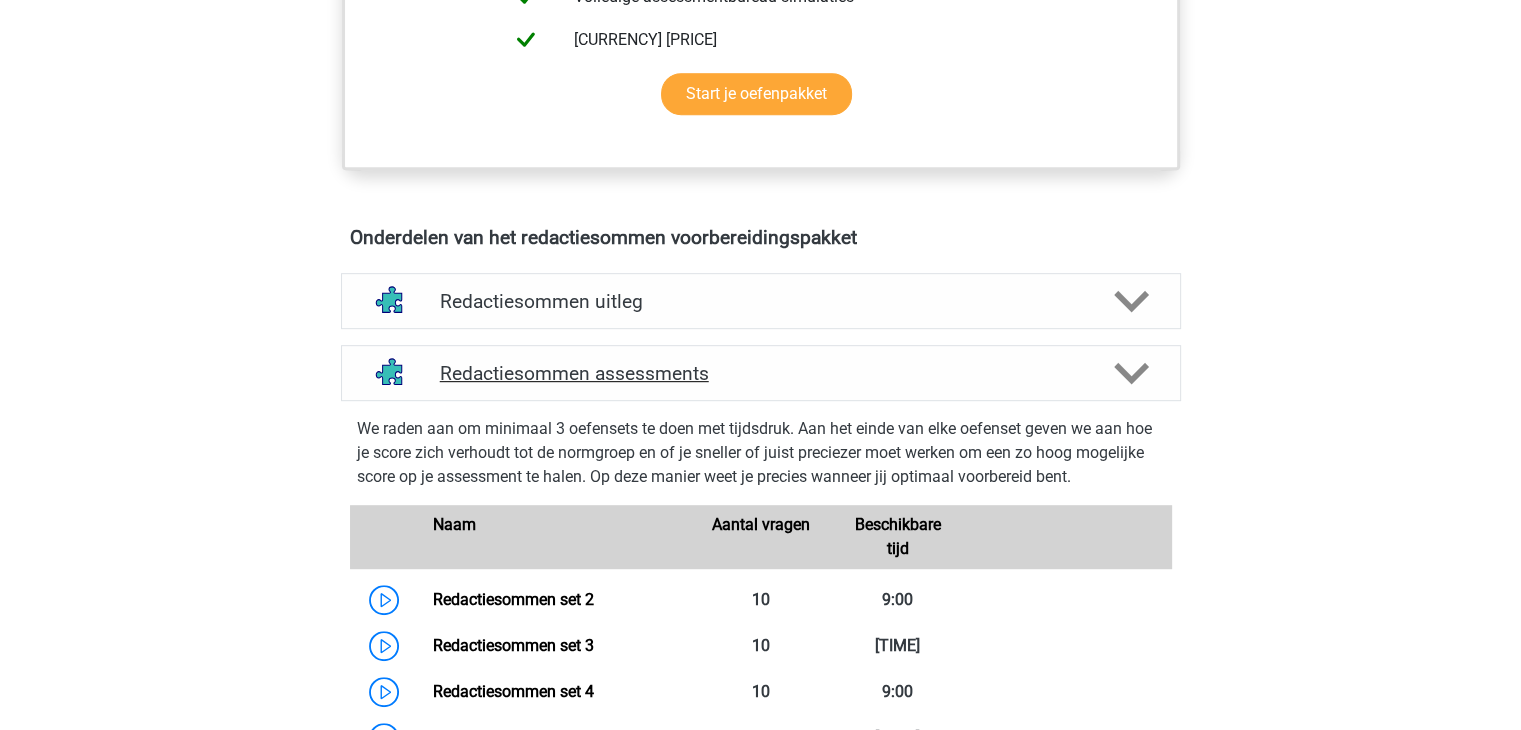 click on "Redactiesommen assessments" at bounding box center (761, 373) 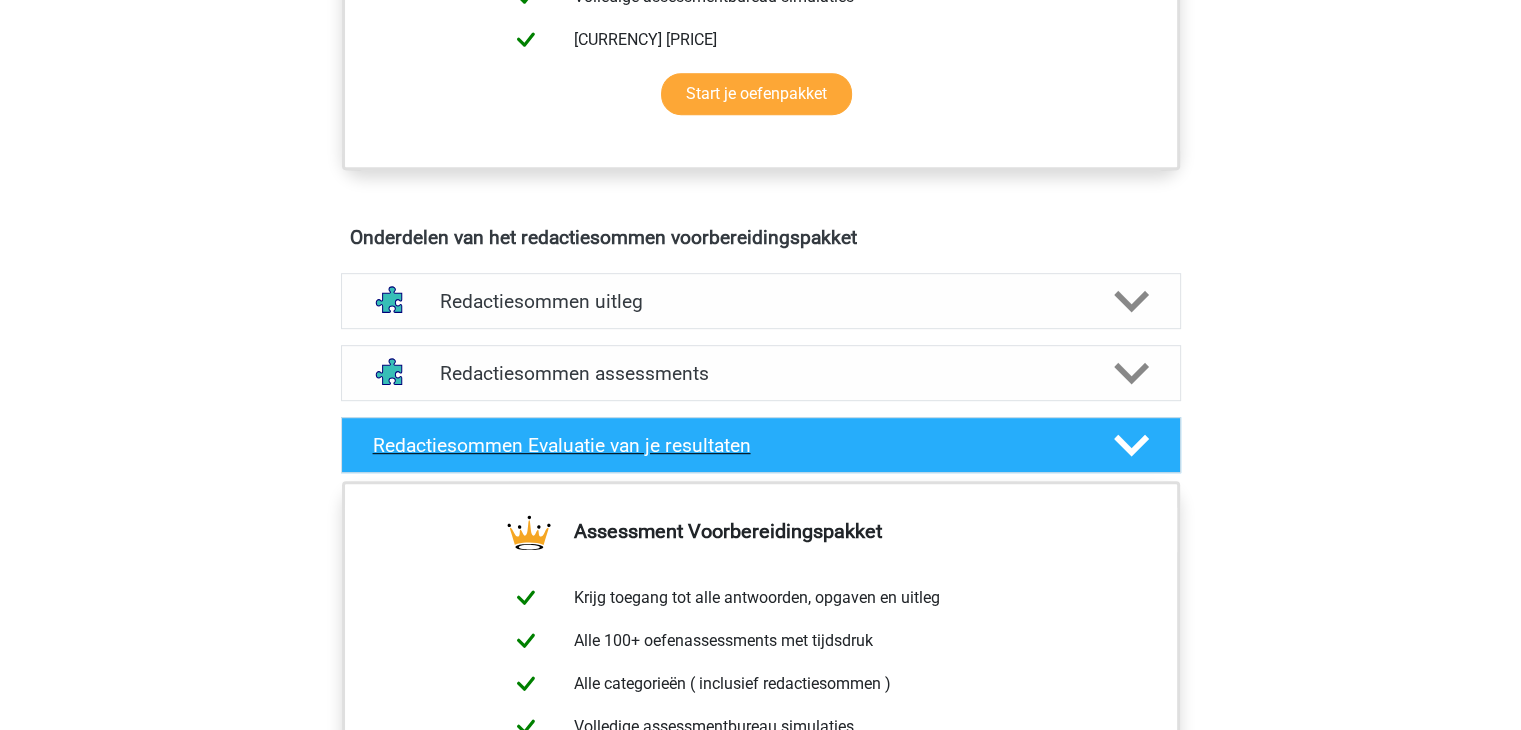 click on "Redactiesommen
Evaluatie van je resultaten" at bounding box center [727, 445] 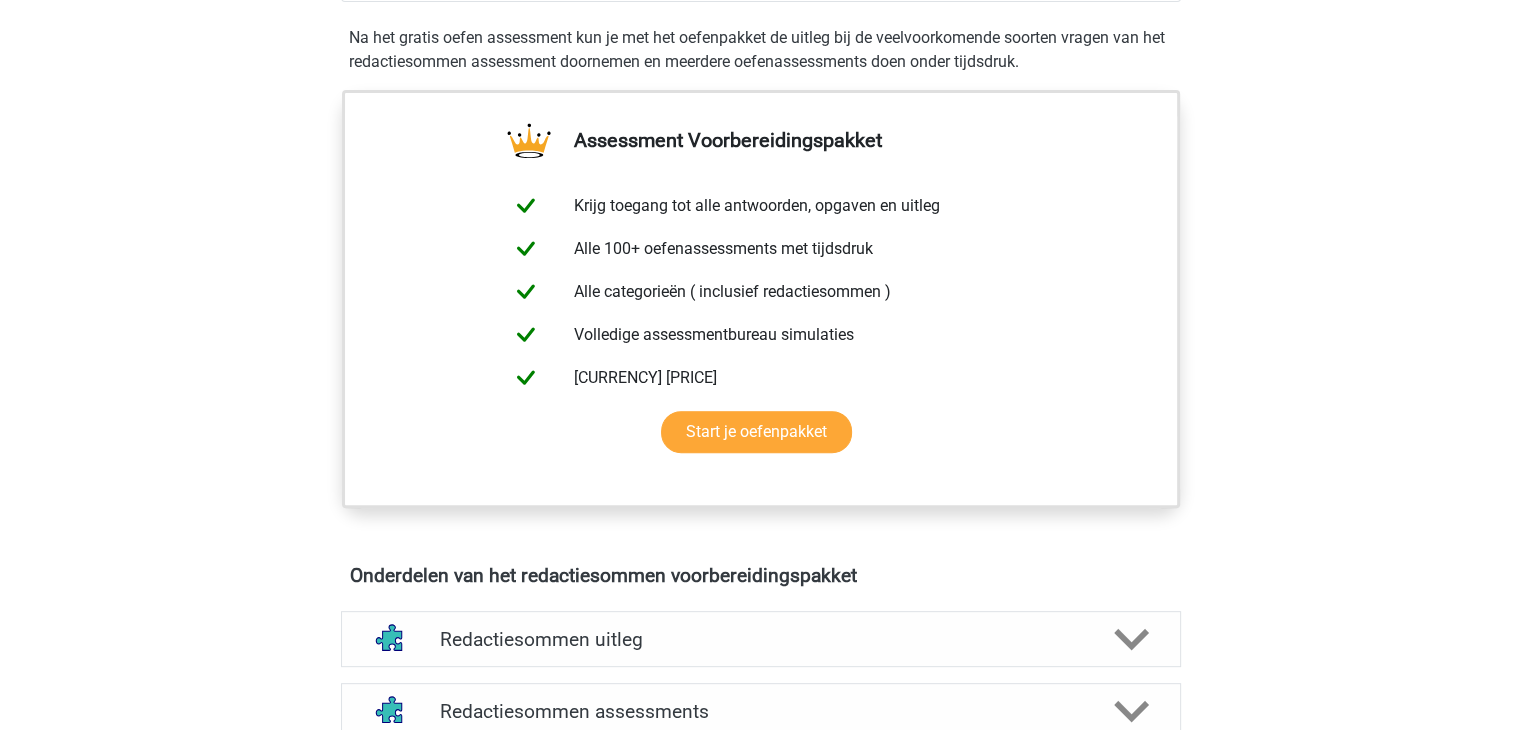 scroll, scrollTop: 475, scrollLeft: 0, axis: vertical 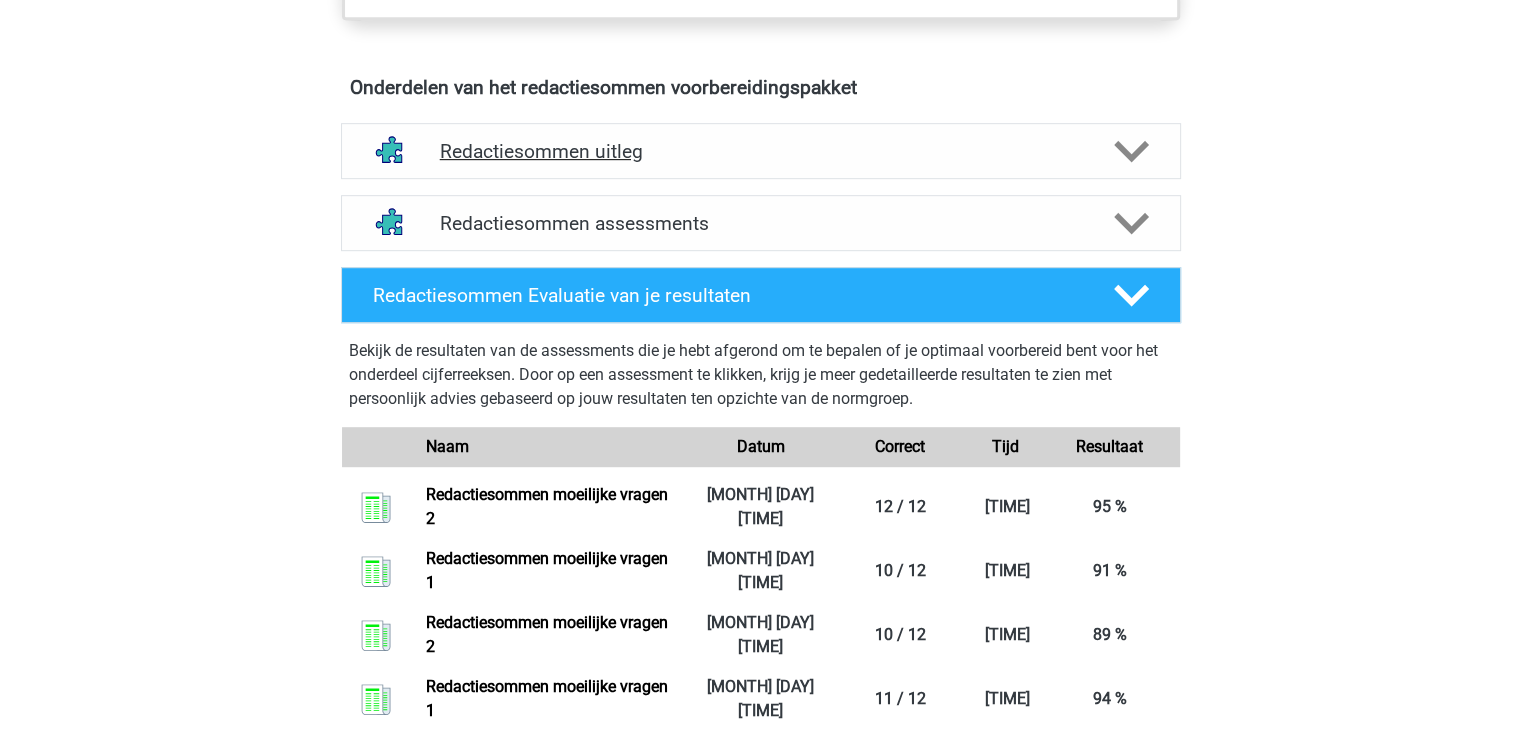 click on "Redactiesommen uitleg" at bounding box center [761, 151] 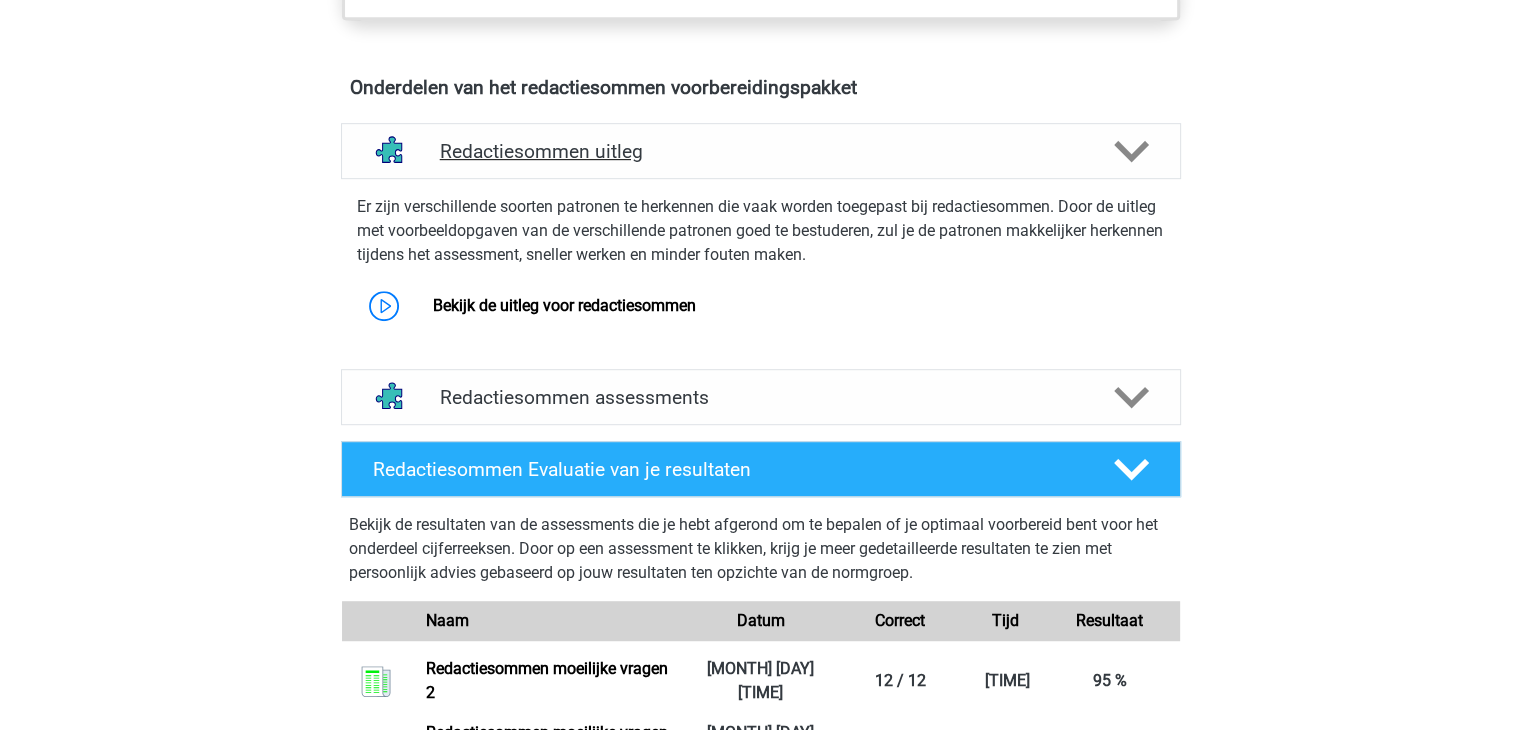 click on "Redactiesommen uitleg" at bounding box center (761, 151) 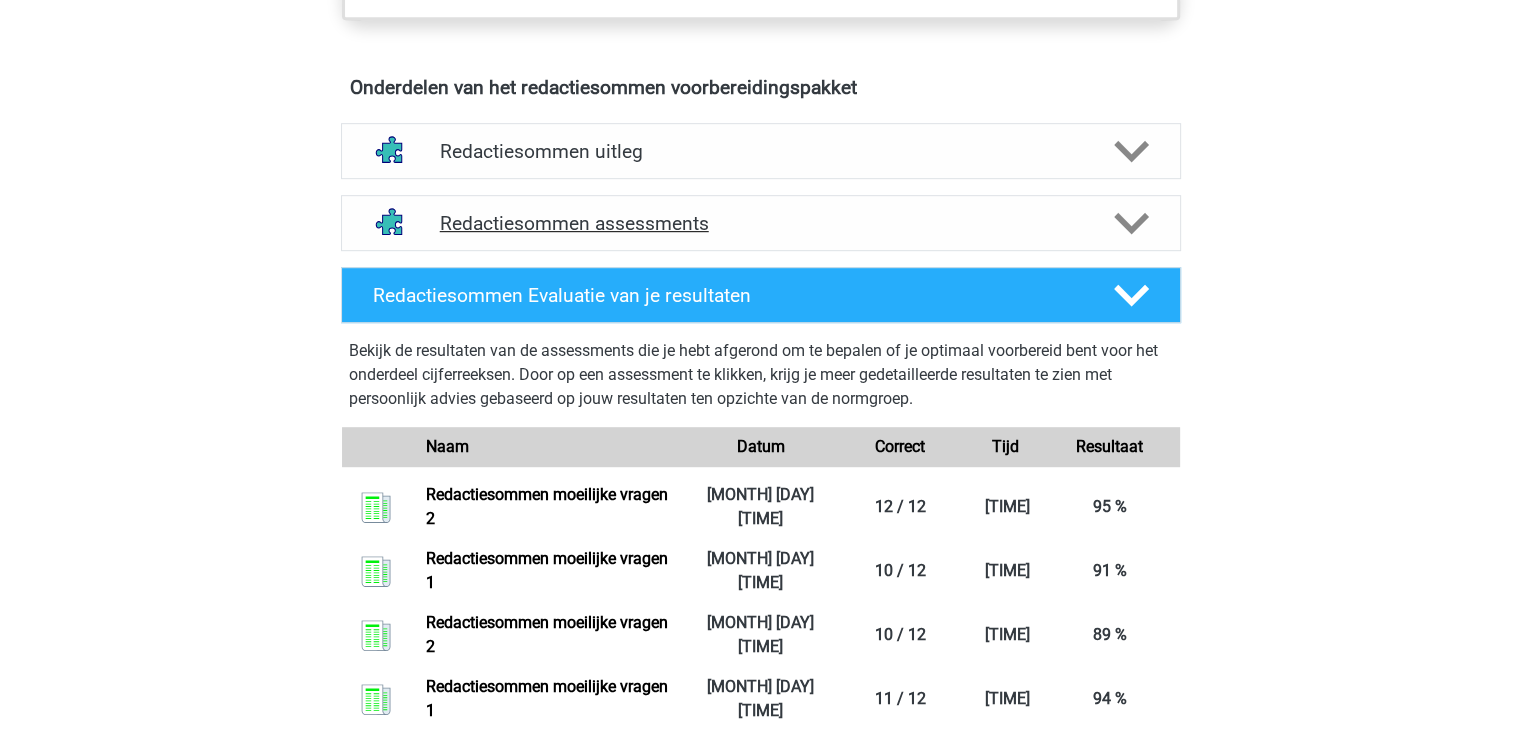 click on "Redactiesommen assessments" at bounding box center [761, 223] 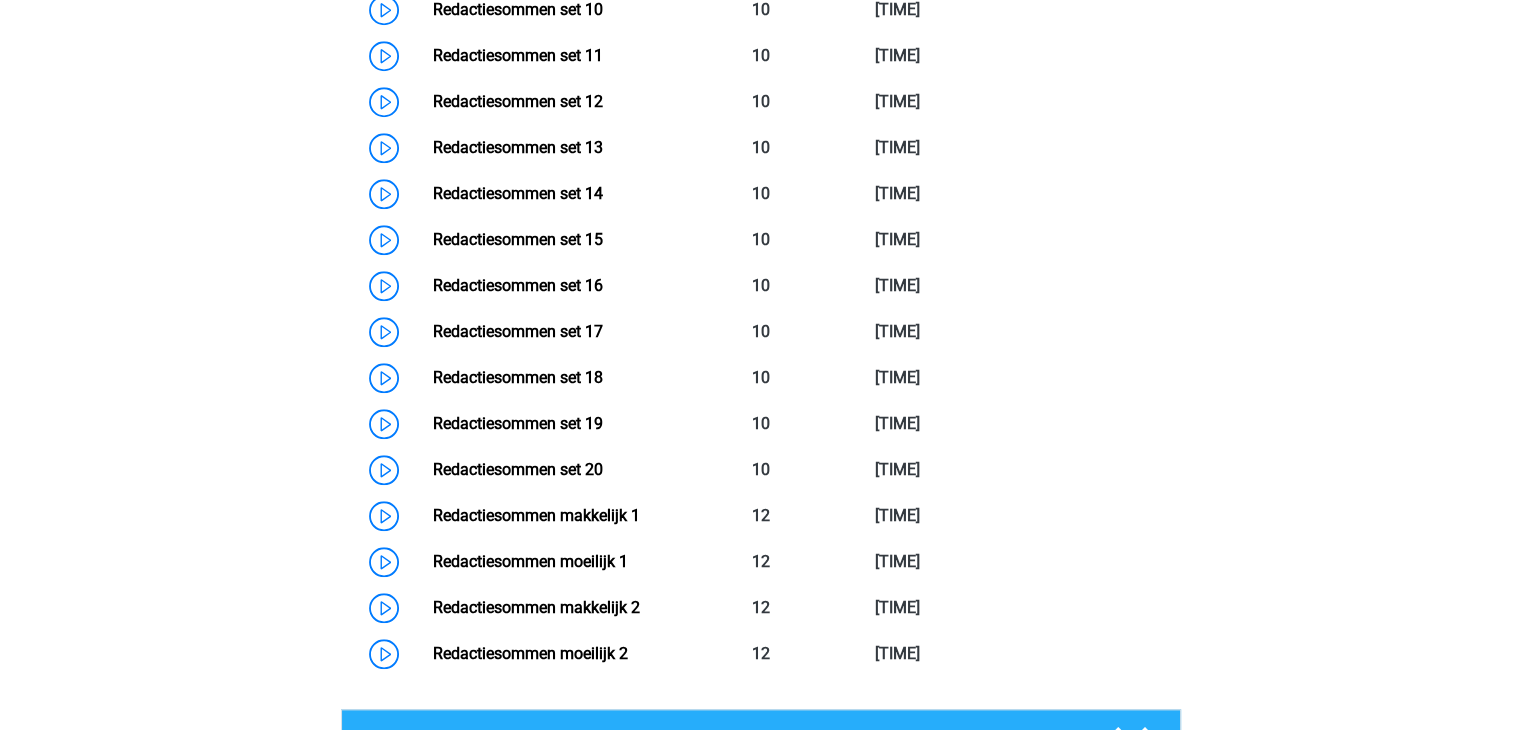 scroll, scrollTop: 2100, scrollLeft: 0, axis: vertical 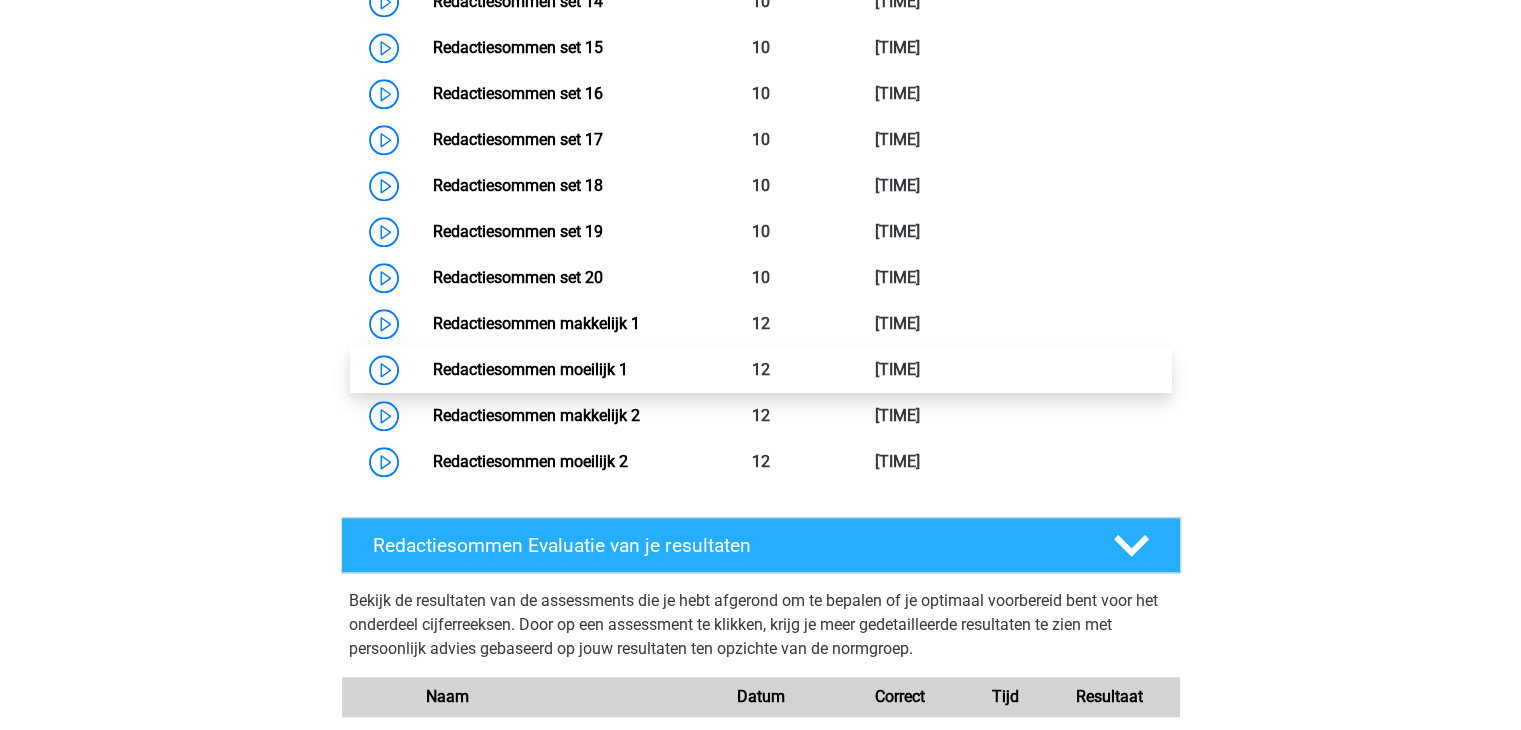 click on "Redactiesommen
moeilijk 1" at bounding box center [530, 369] 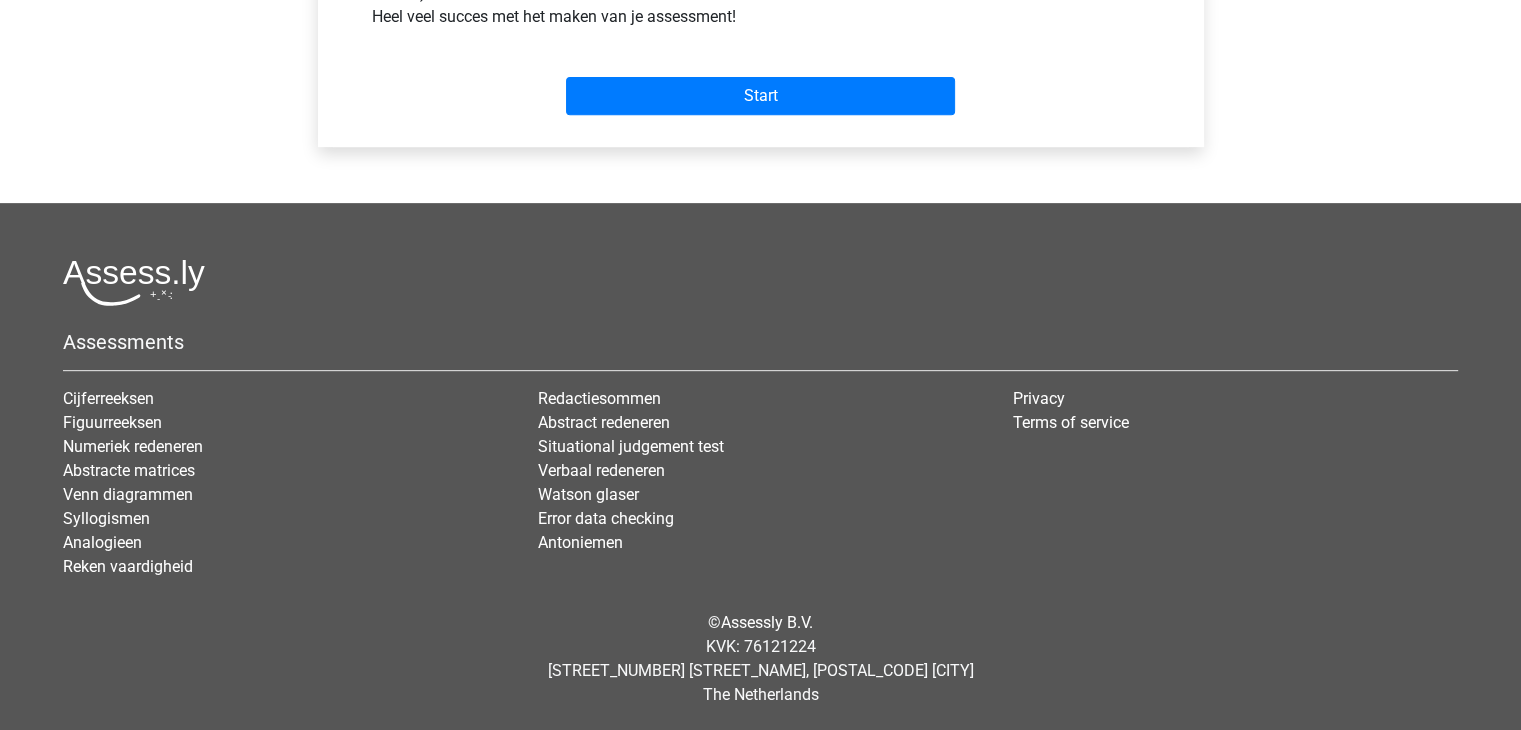 scroll, scrollTop: 424, scrollLeft: 0, axis: vertical 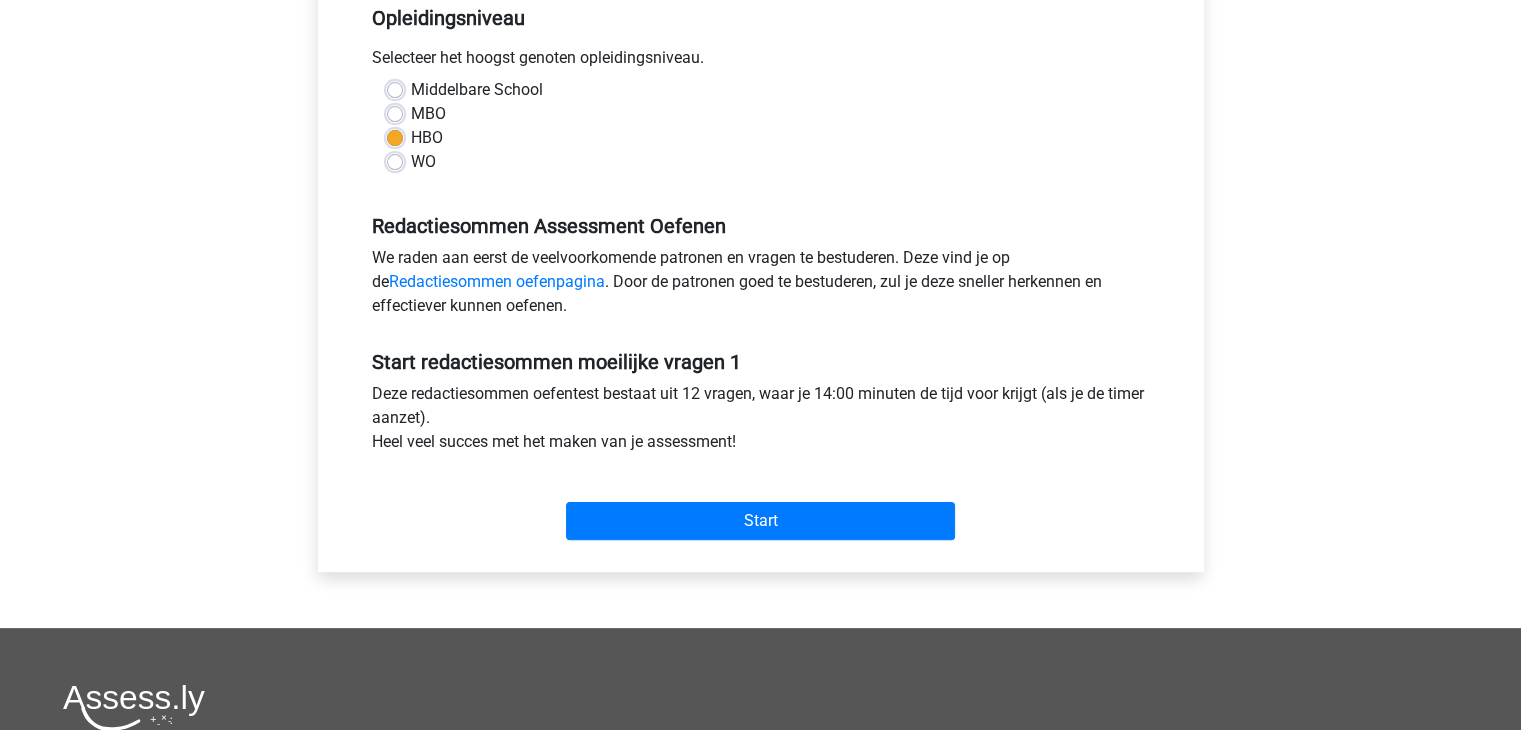 click on "Deze
redactiesommen
oefentest bestaat uit
12
vragen, waar je
14:00
minuten de tijd voor krijgt (als je de timer aanzet).
Heel veel succes met het maken van je assessment!" at bounding box center [761, 62] 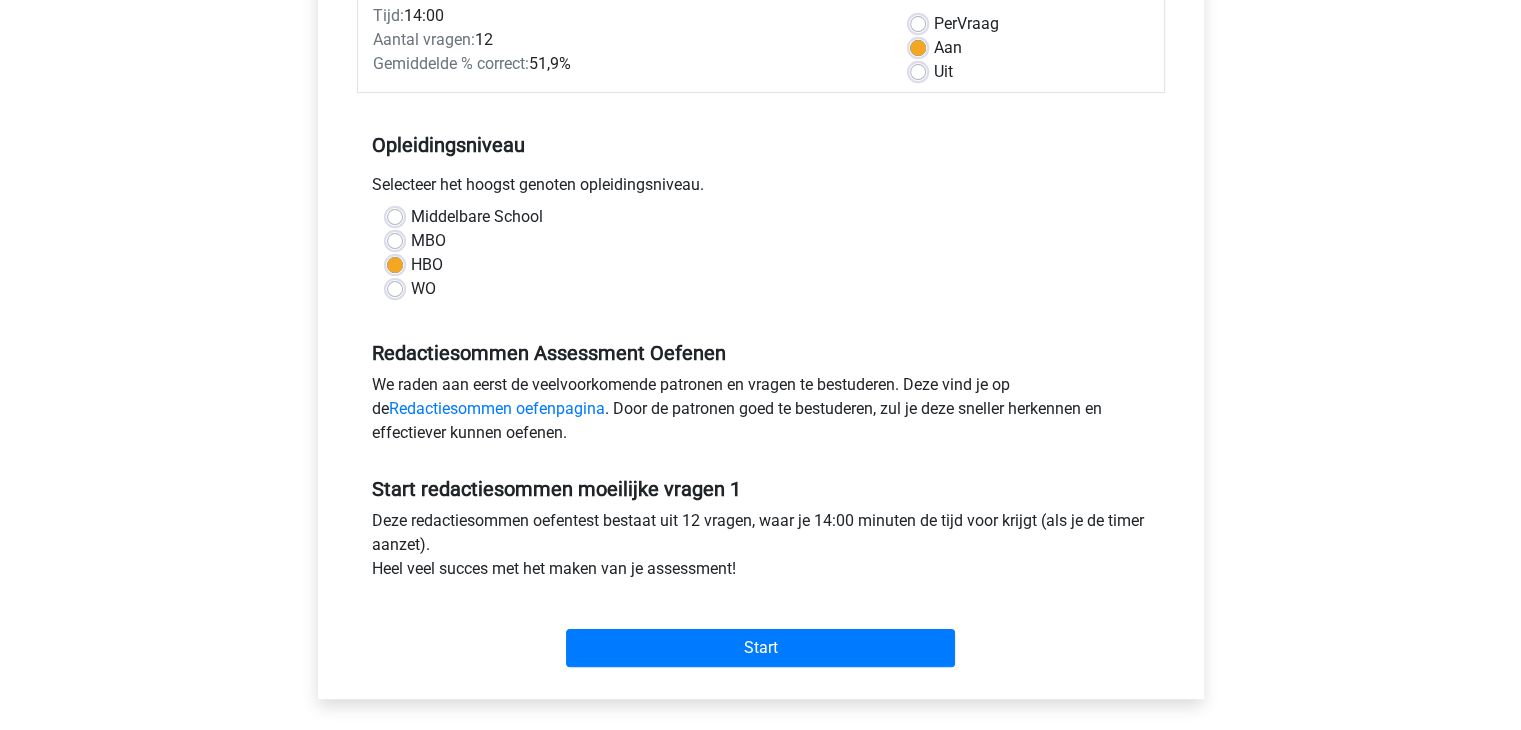 scroll, scrollTop: 424, scrollLeft: 0, axis: vertical 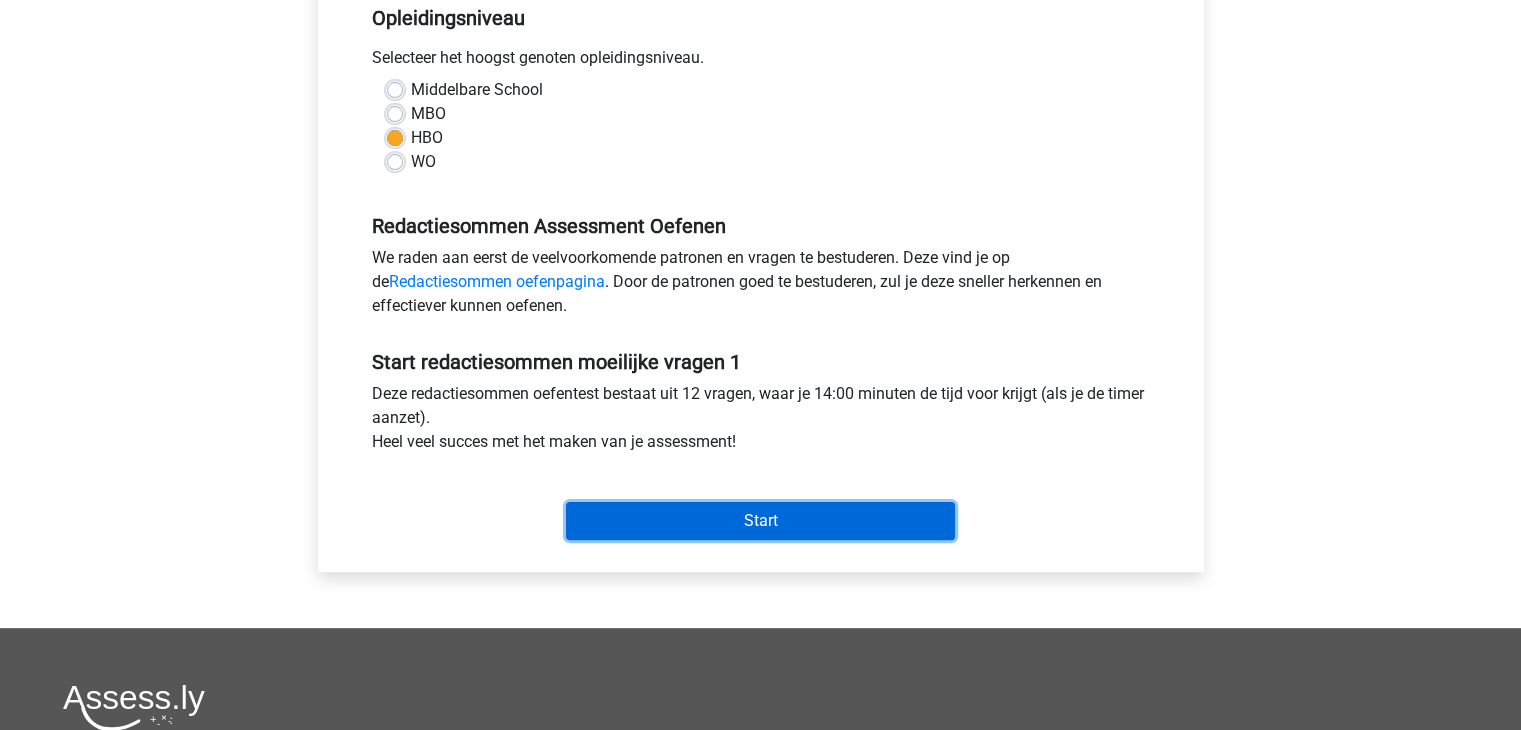 click on "Start" at bounding box center (760, 521) 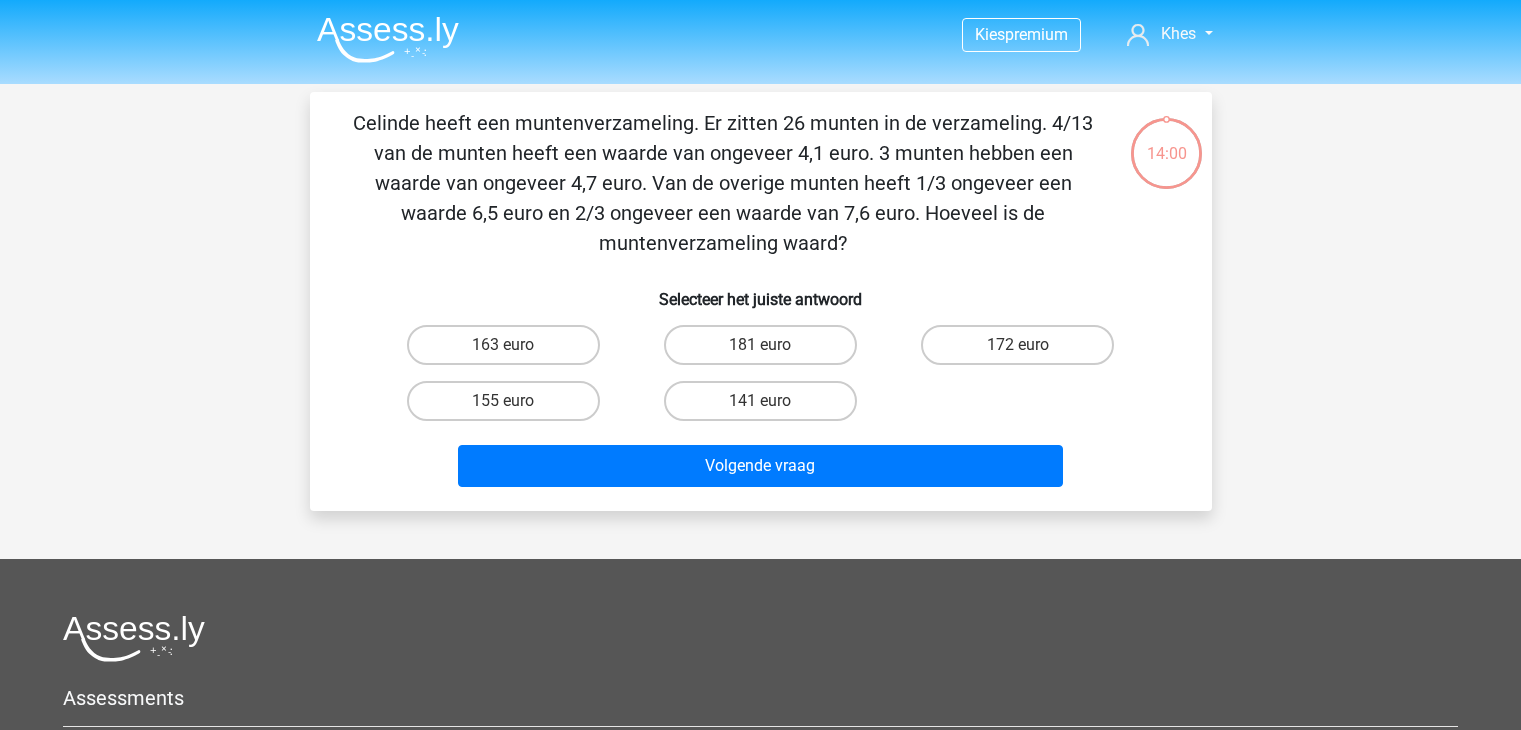 scroll, scrollTop: 0, scrollLeft: 0, axis: both 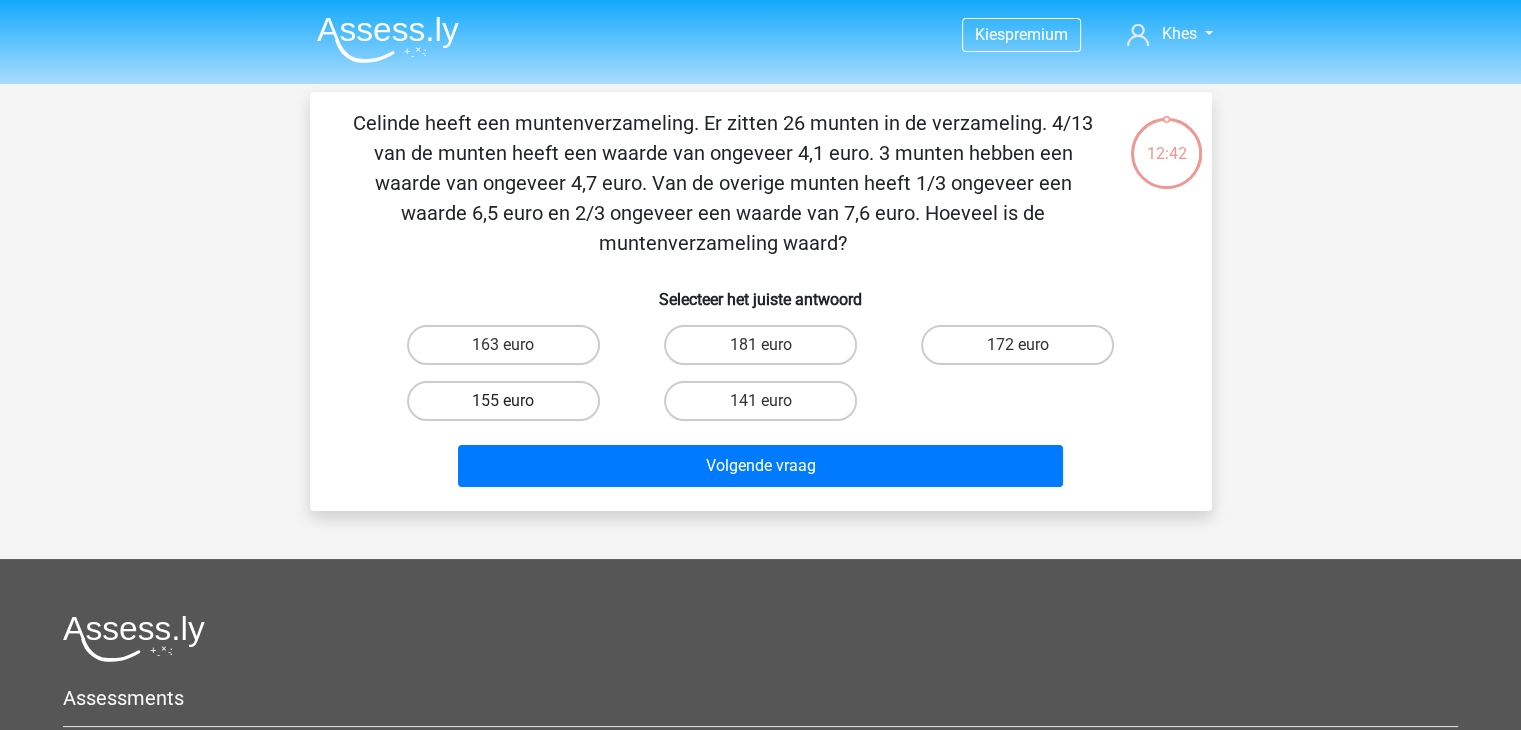 click on "155 euro" at bounding box center (503, 401) 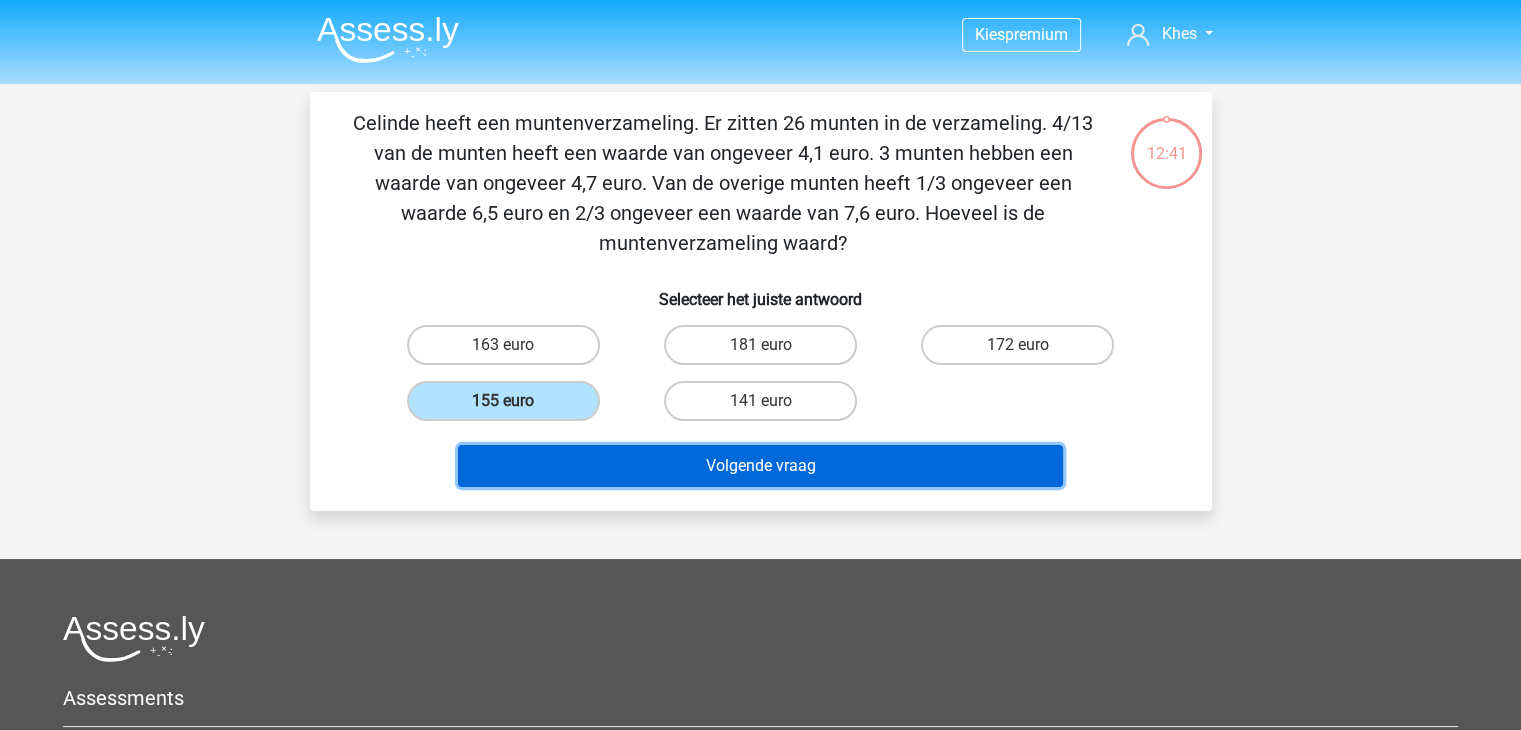 click on "Volgende vraag" at bounding box center [760, 466] 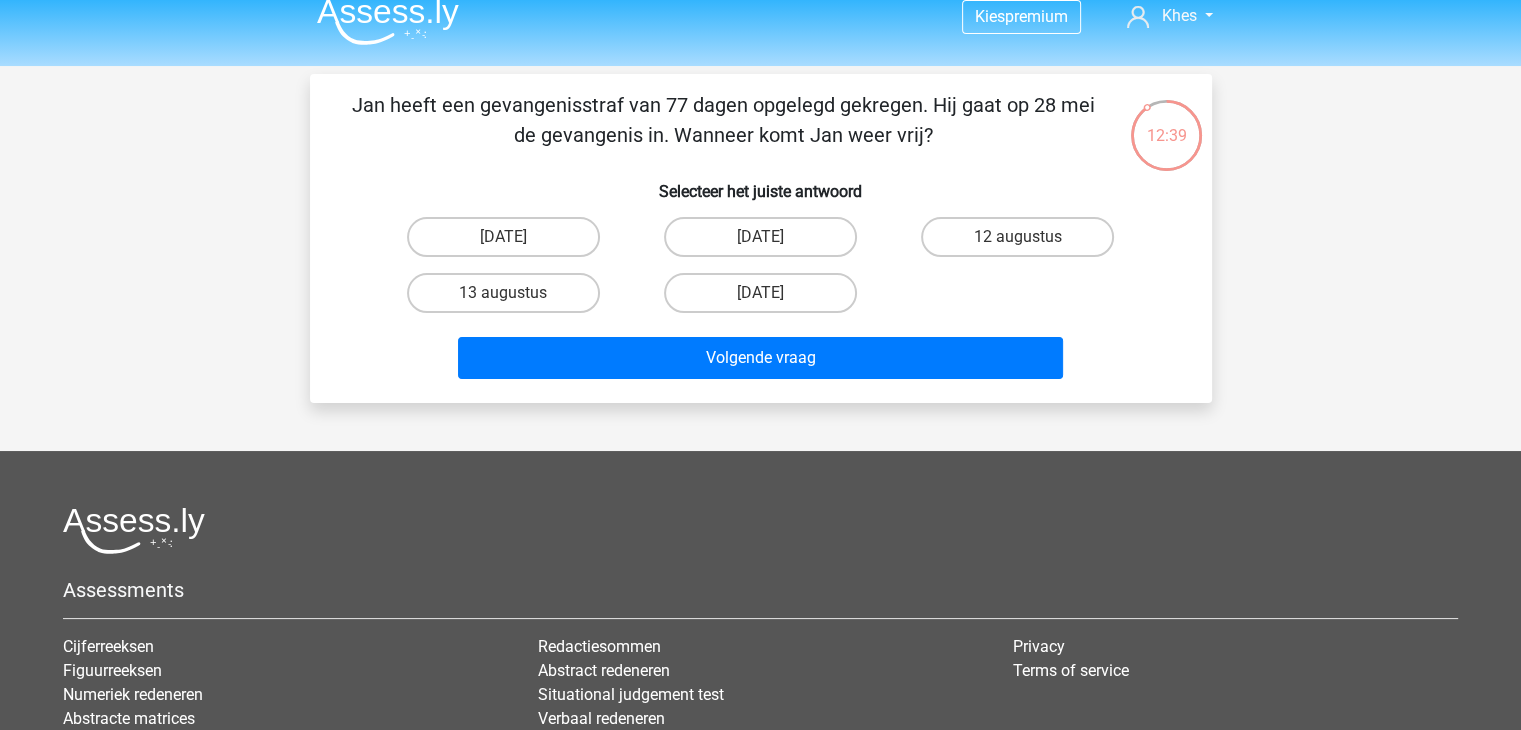 scroll, scrollTop: 0, scrollLeft: 0, axis: both 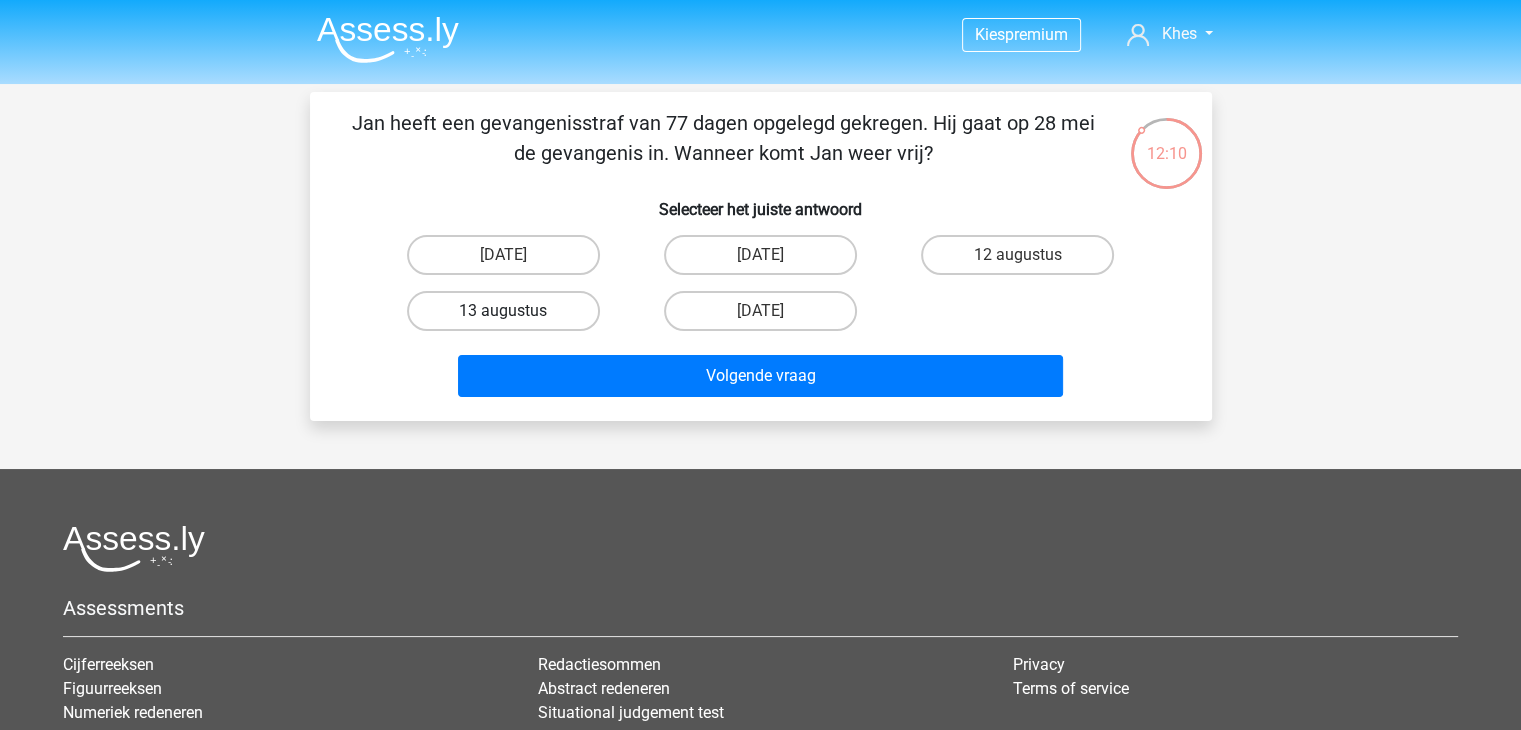 click on "13 augustus" at bounding box center [503, 311] 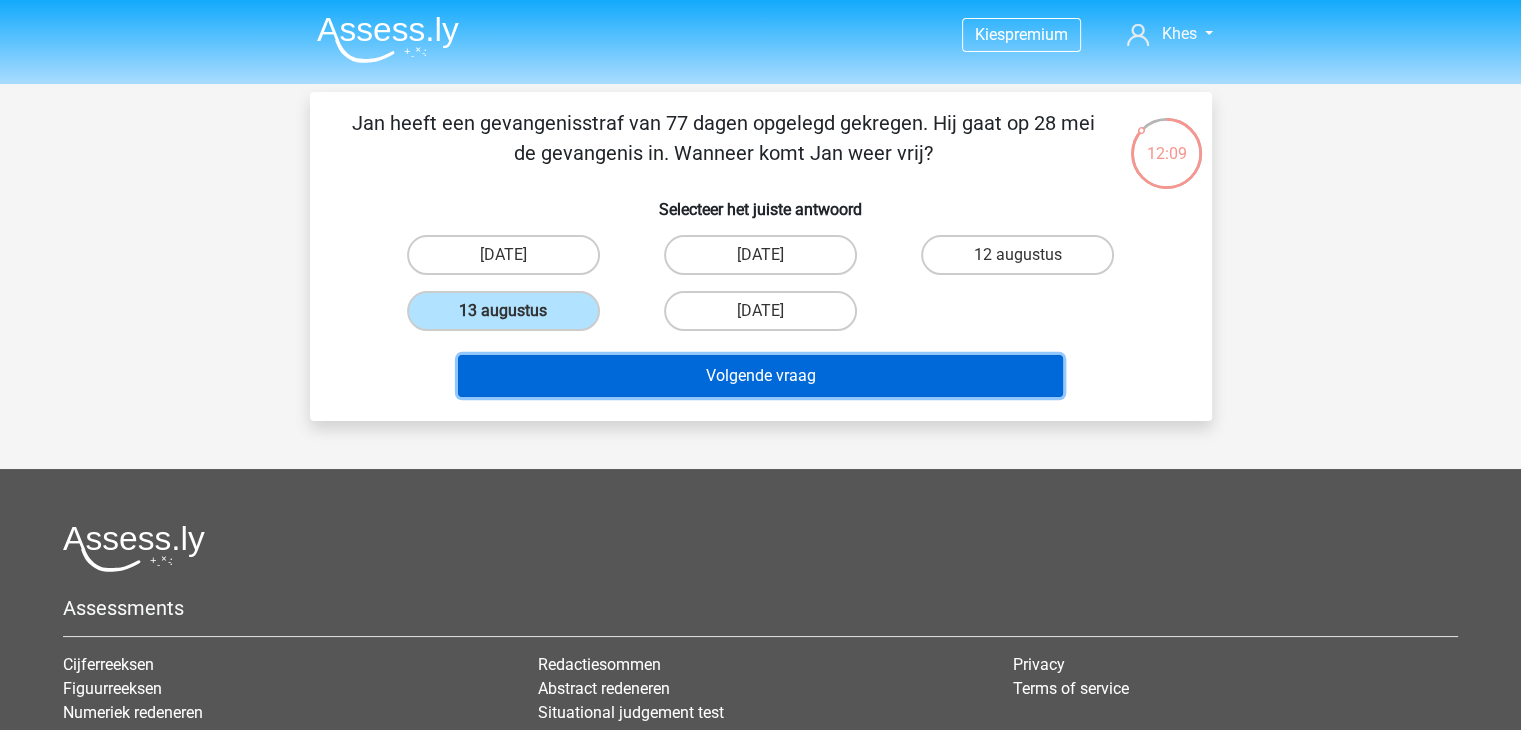 click on "Volgende vraag" at bounding box center [760, 376] 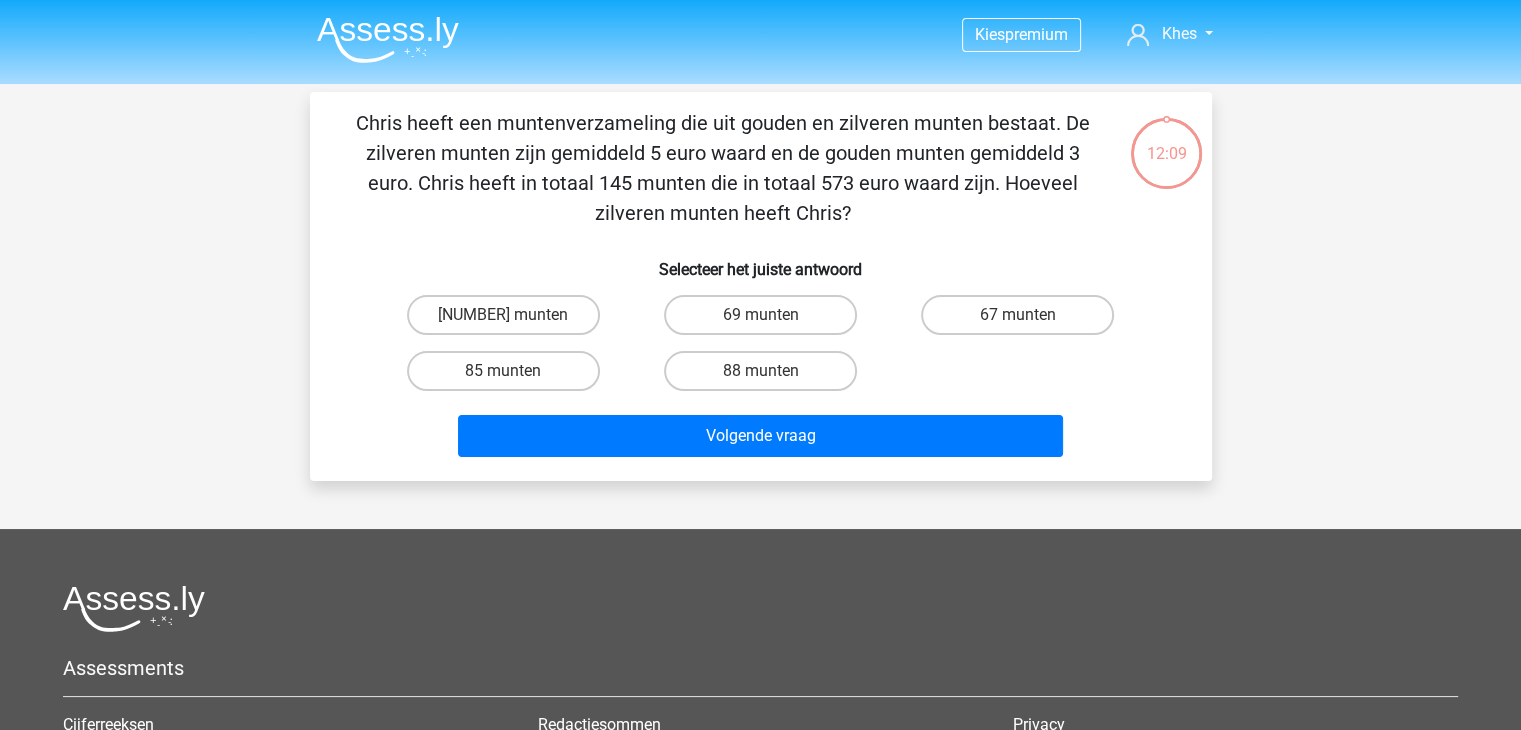 scroll, scrollTop: 0, scrollLeft: 0, axis: both 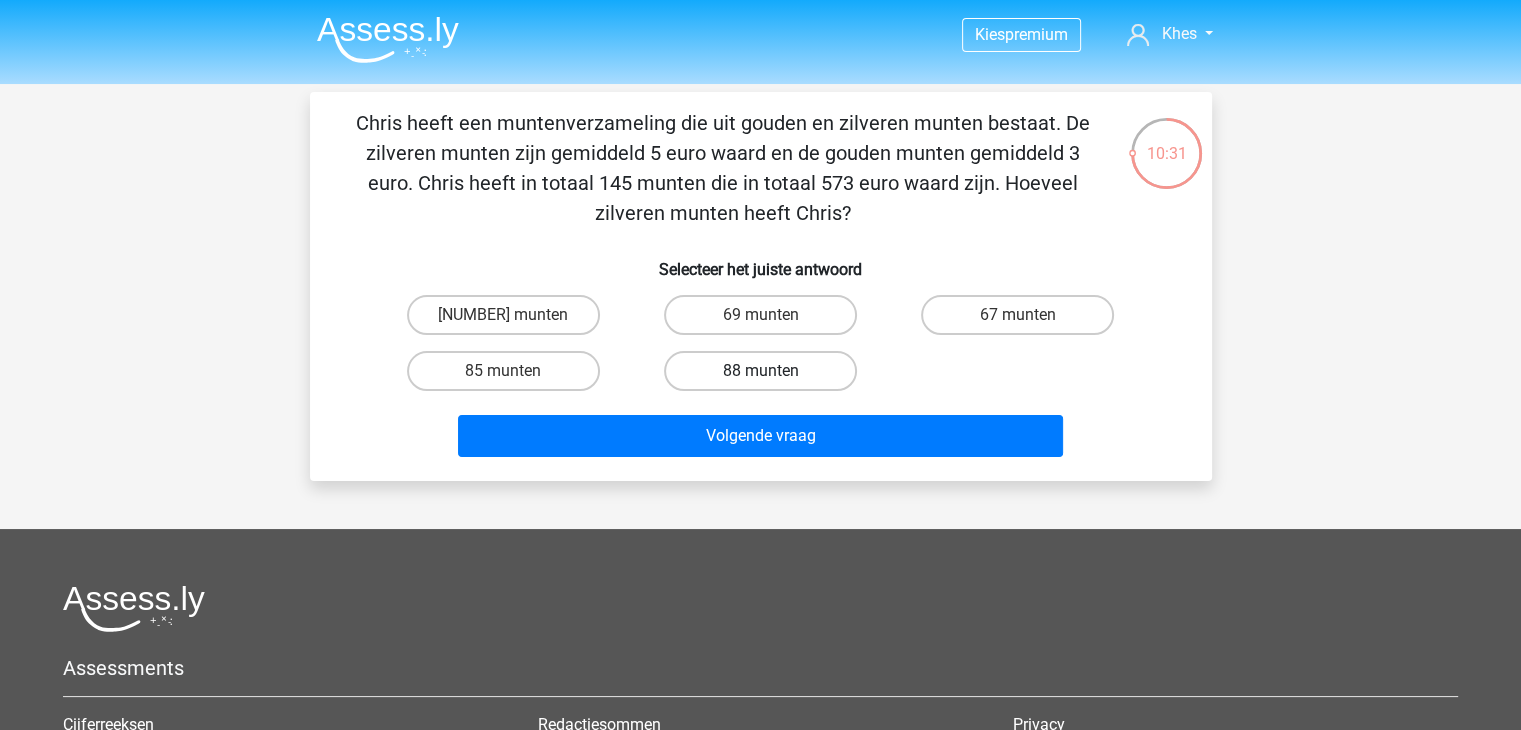 drag, startPoint x: 739, startPoint y: 305, endPoint x: 739, endPoint y: 352, distance: 47 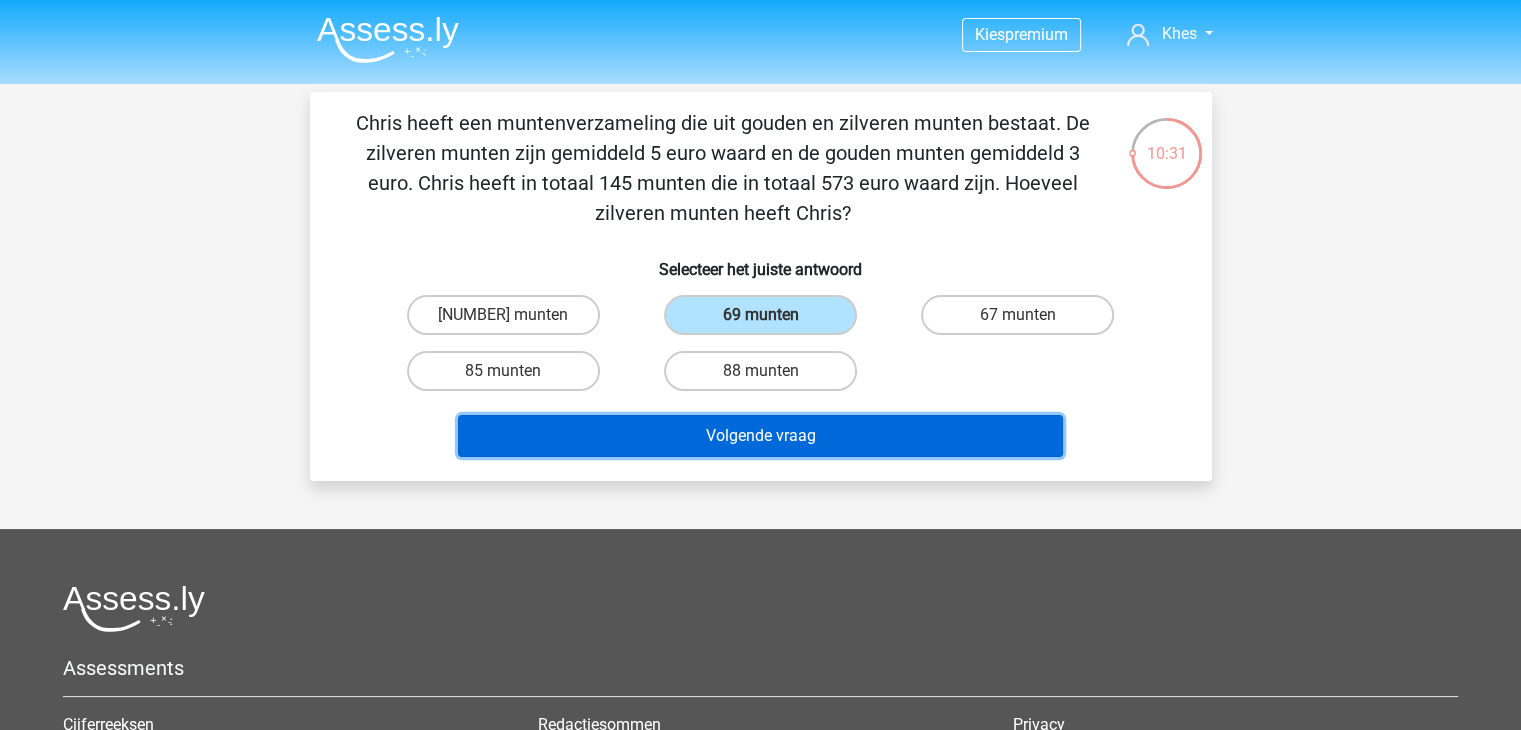 click on "Volgende vraag" at bounding box center [760, 436] 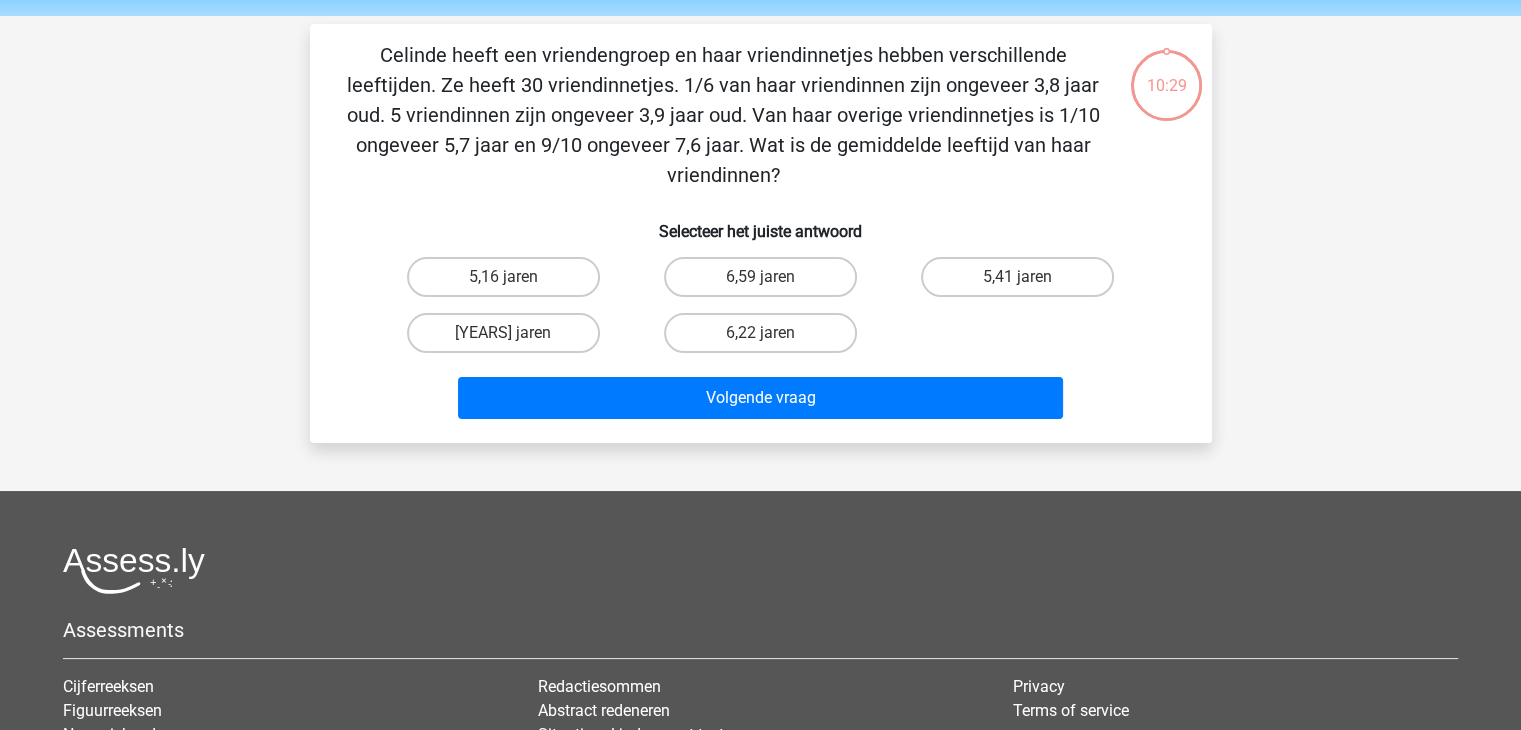 scroll, scrollTop: 0, scrollLeft: 0, axis: both 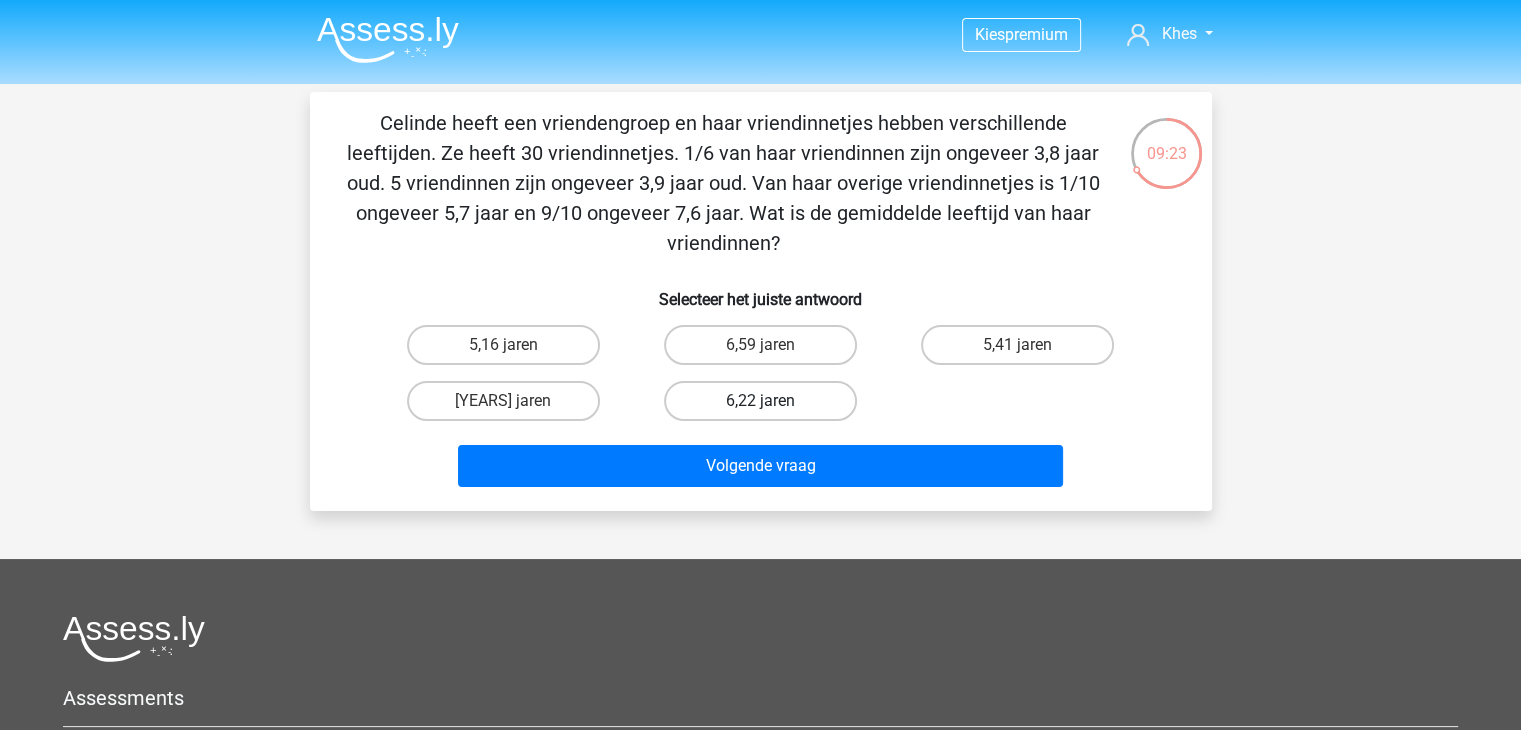 click on "6,22 jaren" at bounding box center [766, 407] 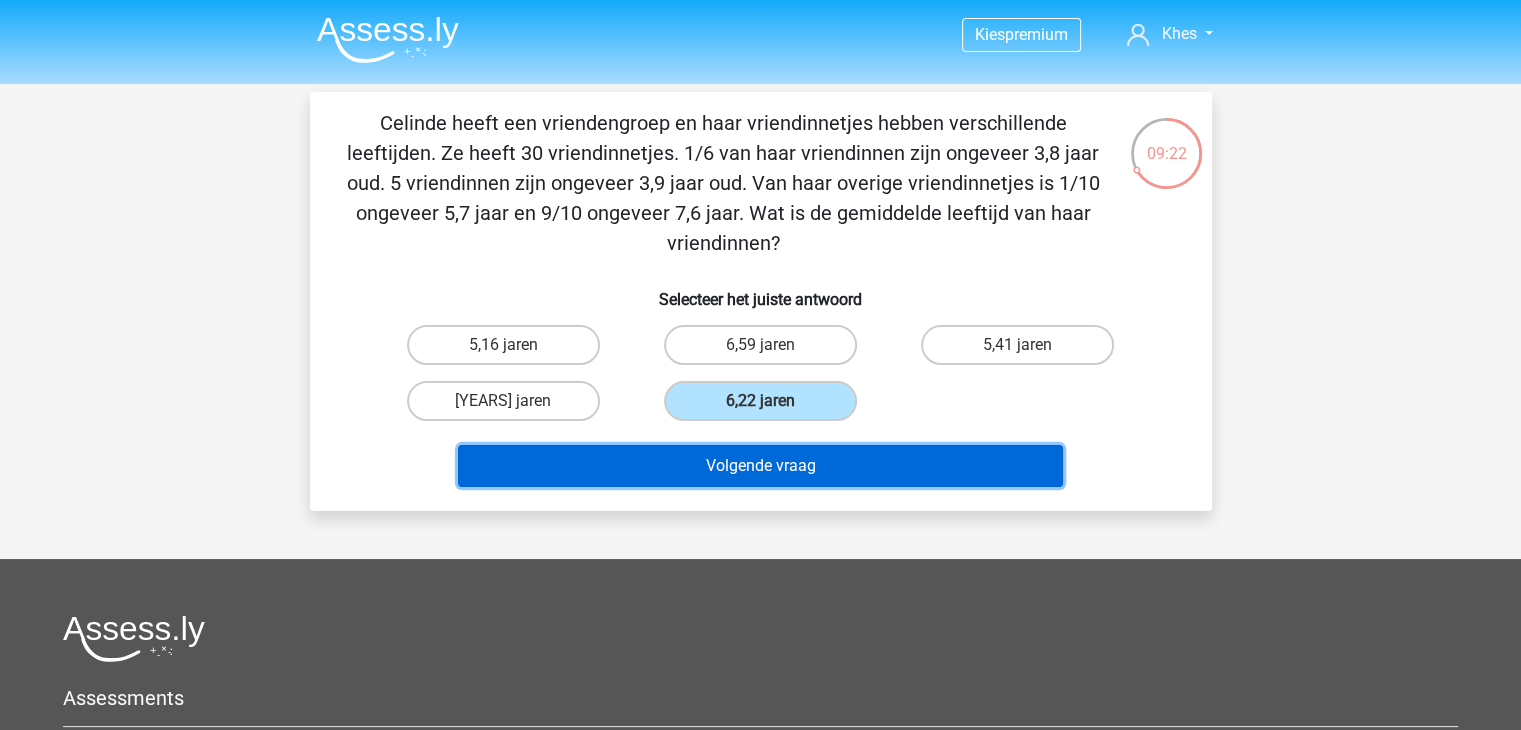 click on "Volgende vraag" at bounding box center (760, 466) 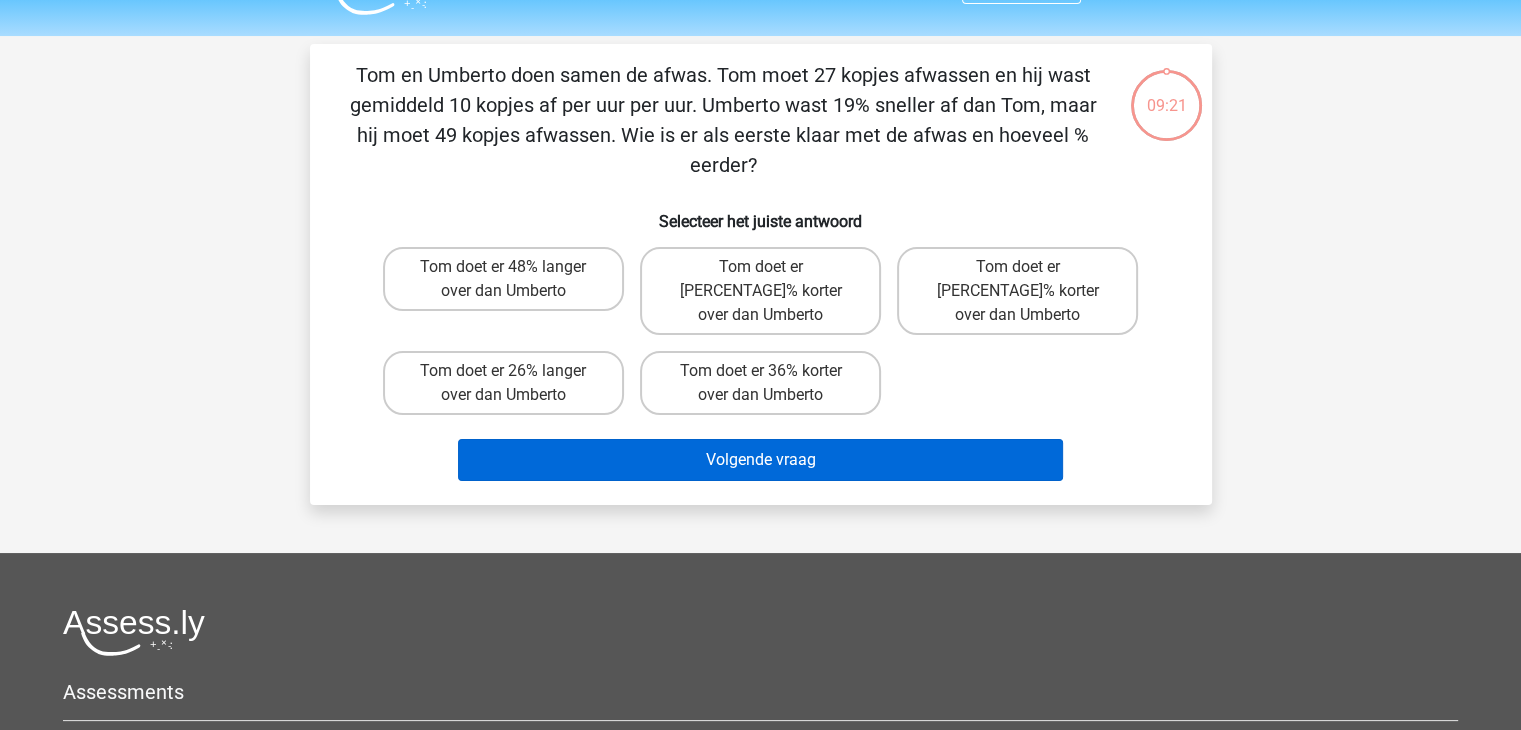 scroll, scrollTop: 0, scrollLeft: 0, axis: both 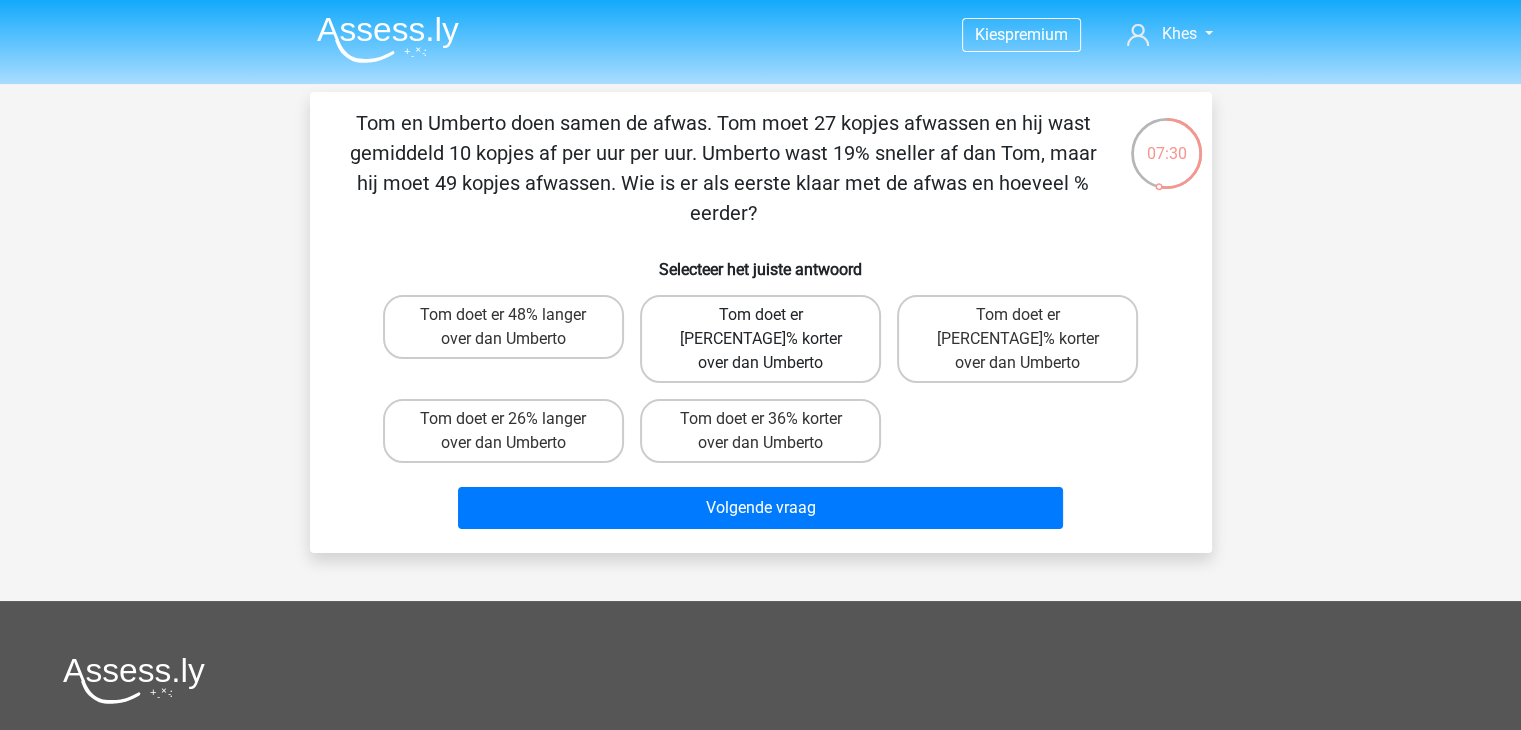 click on "Tom doet er [PERCENTAGE]% korter over dan Umberto" at bounding box center (760, 339) 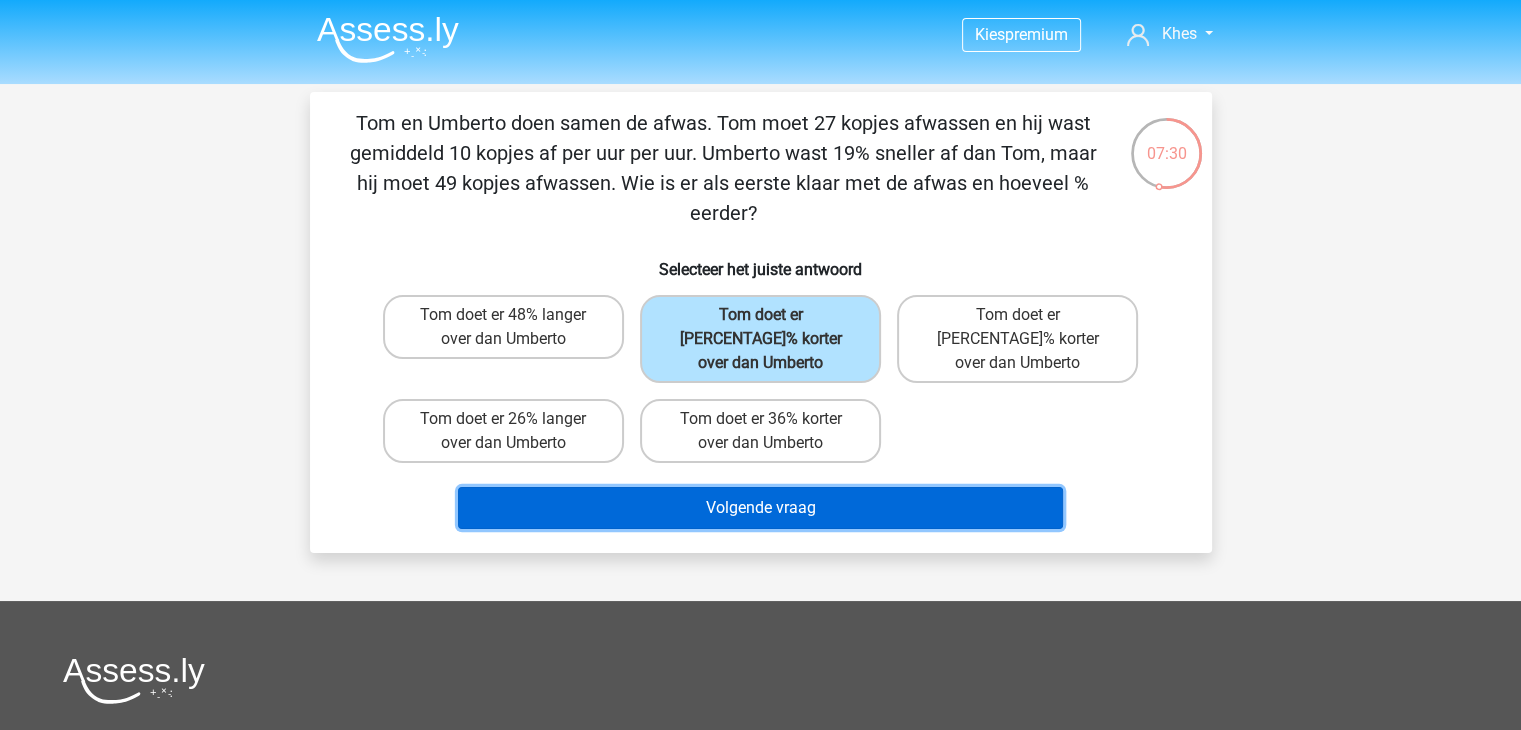 click on "Volgende vraag" at bounding box center (760, 508) 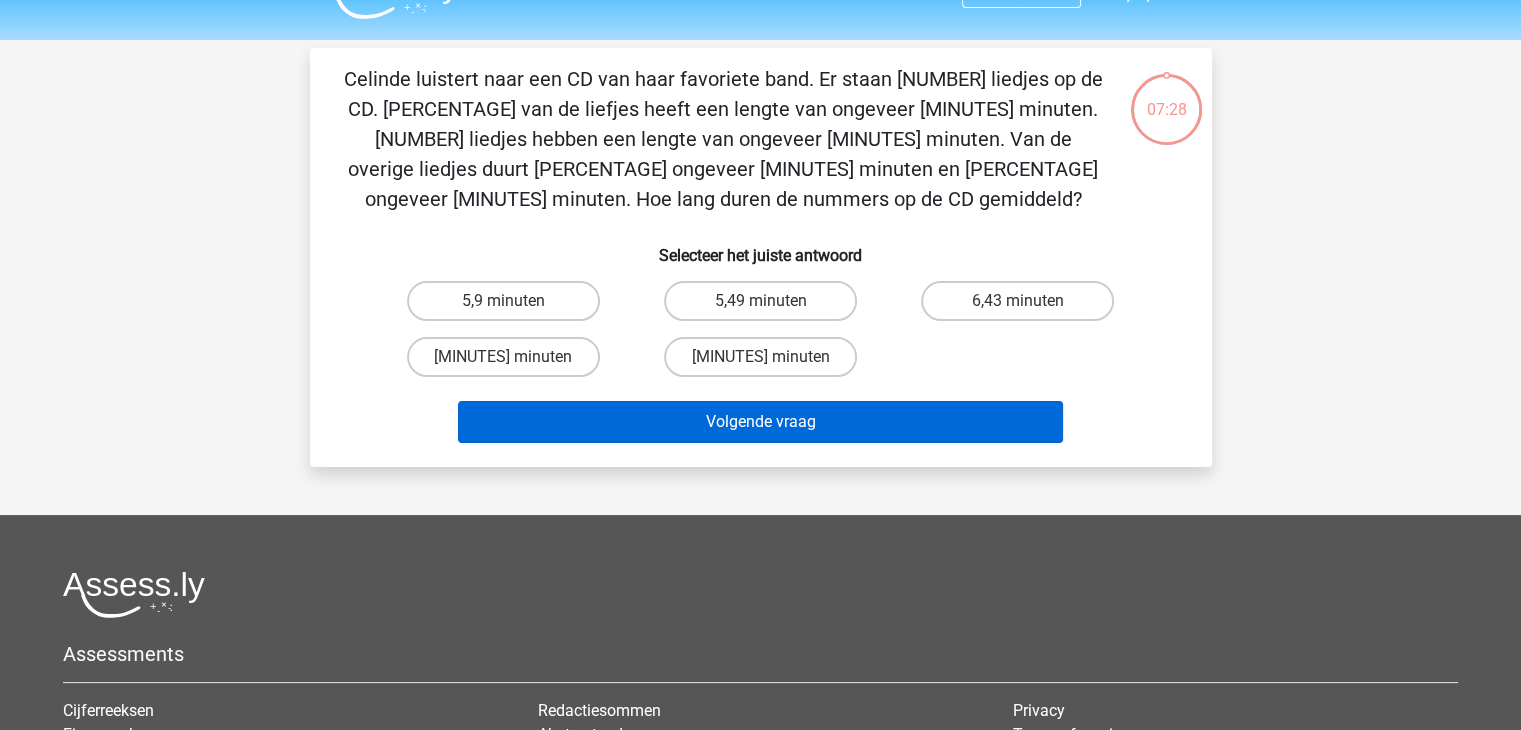 scroll, scrollTop: 0, scrollLeft: 0, axis: both 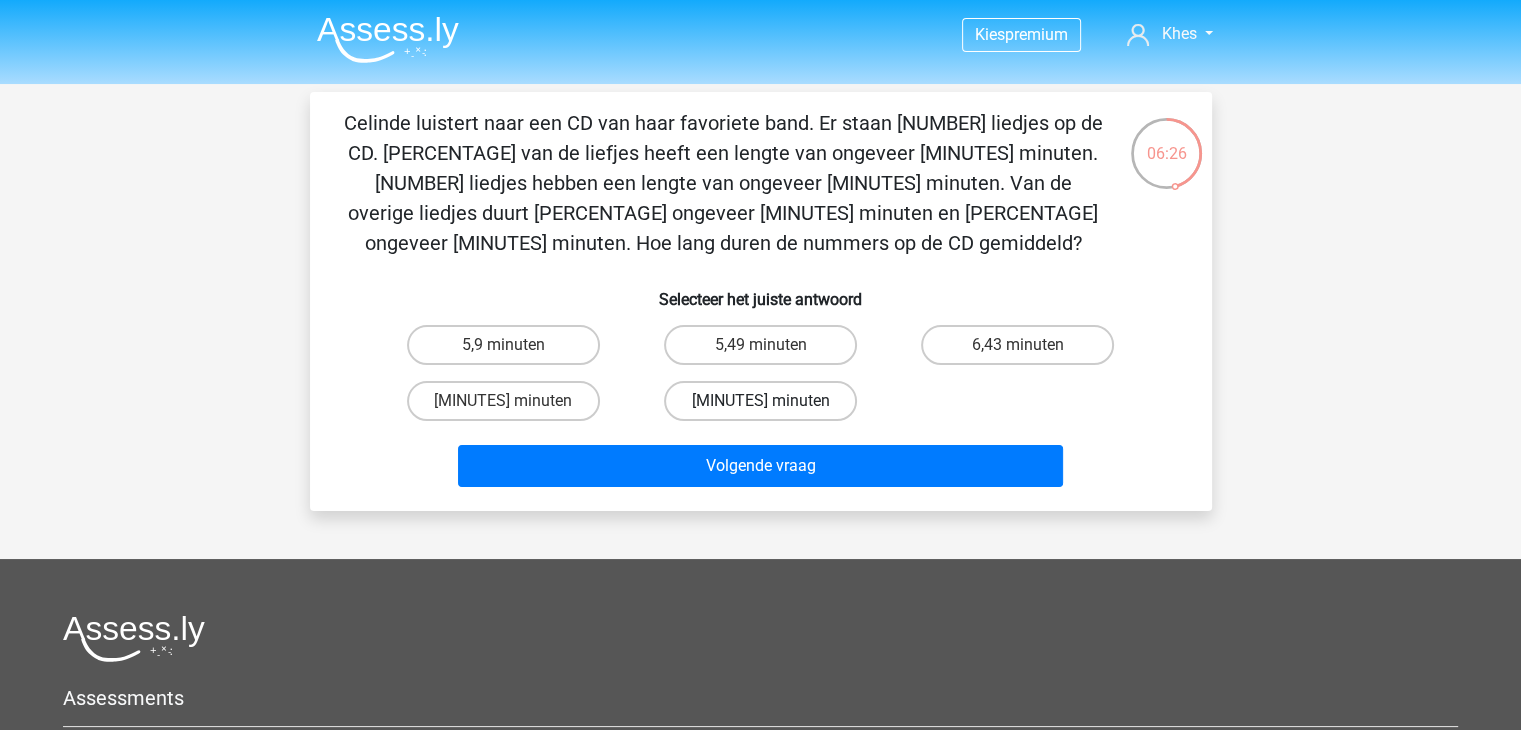 click on "6,14 minuten" at bounding box center (760, 401) 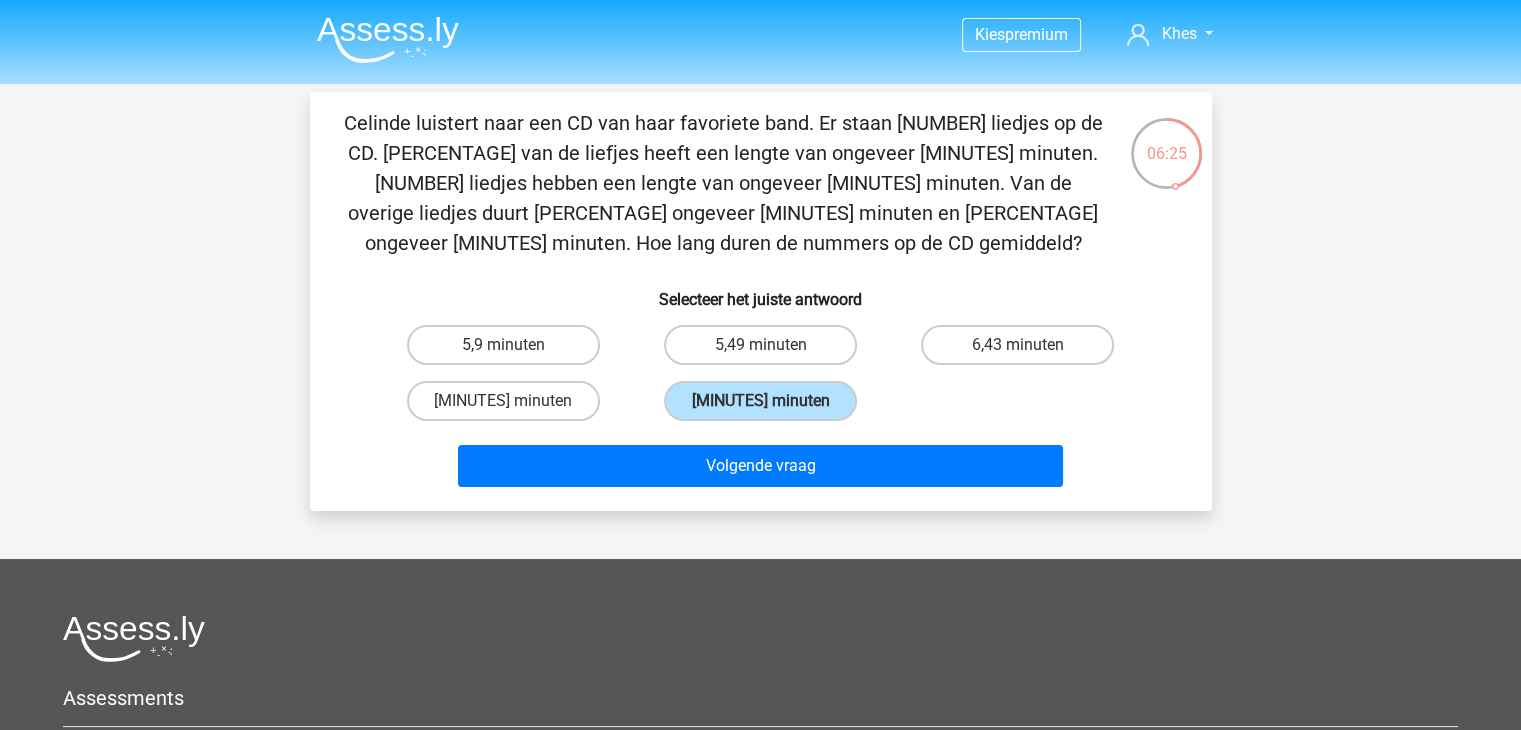 click on "Kies  premium
Khes
khestraveller@gmail.com" at bounding box center [760, 543] 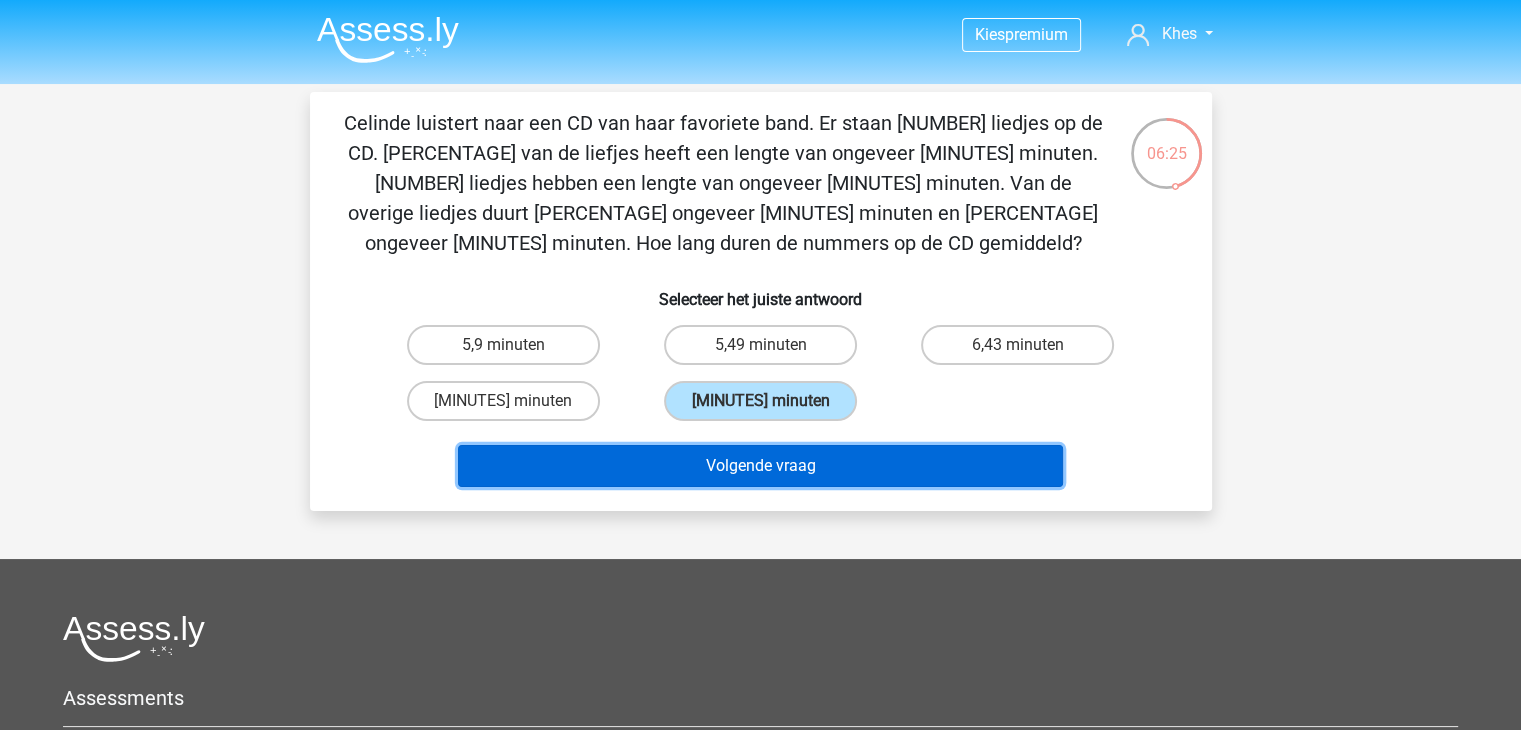 click on "Volgende vraag" at bounding box center [760, 466] 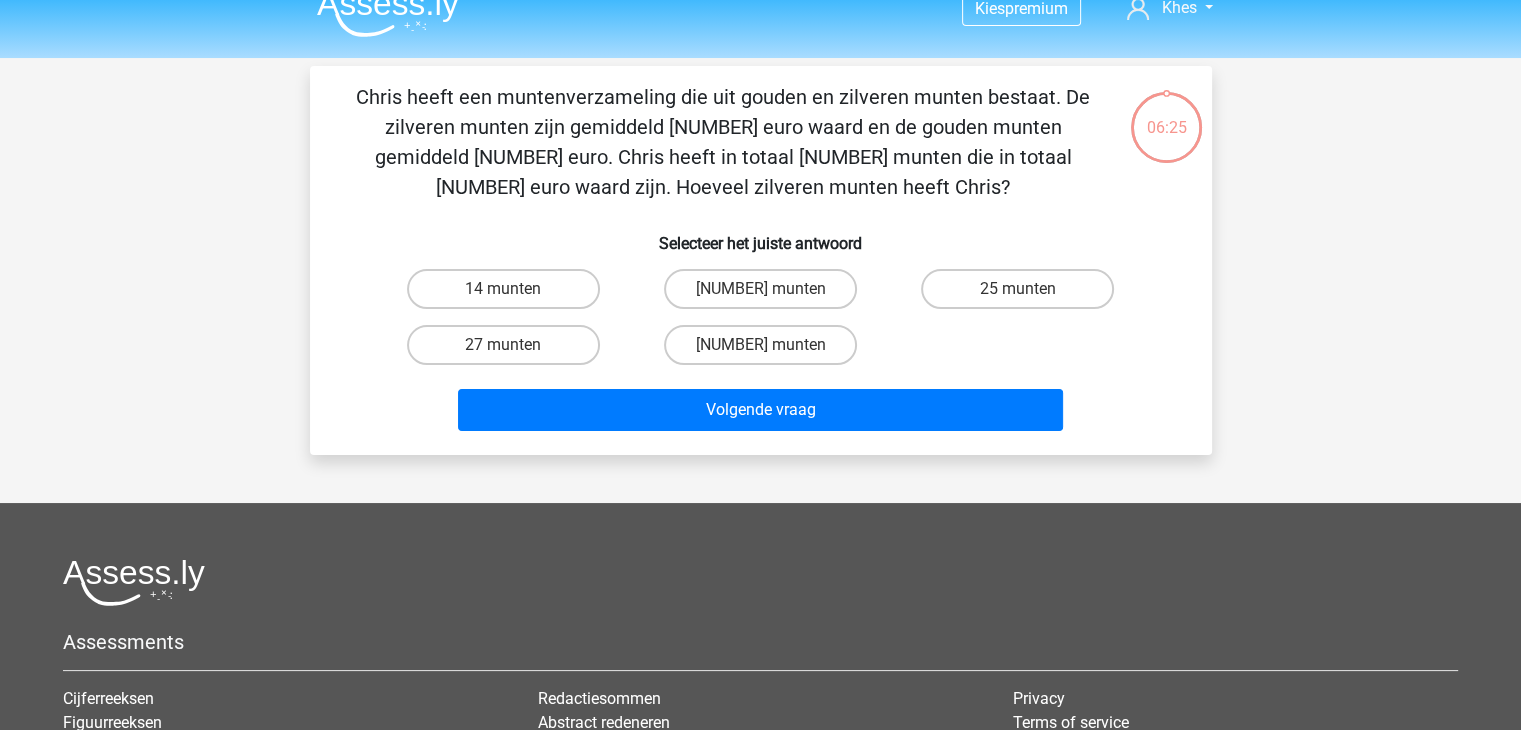 scroll, scrollTop: 0, scrollLeft: 0, axis: both 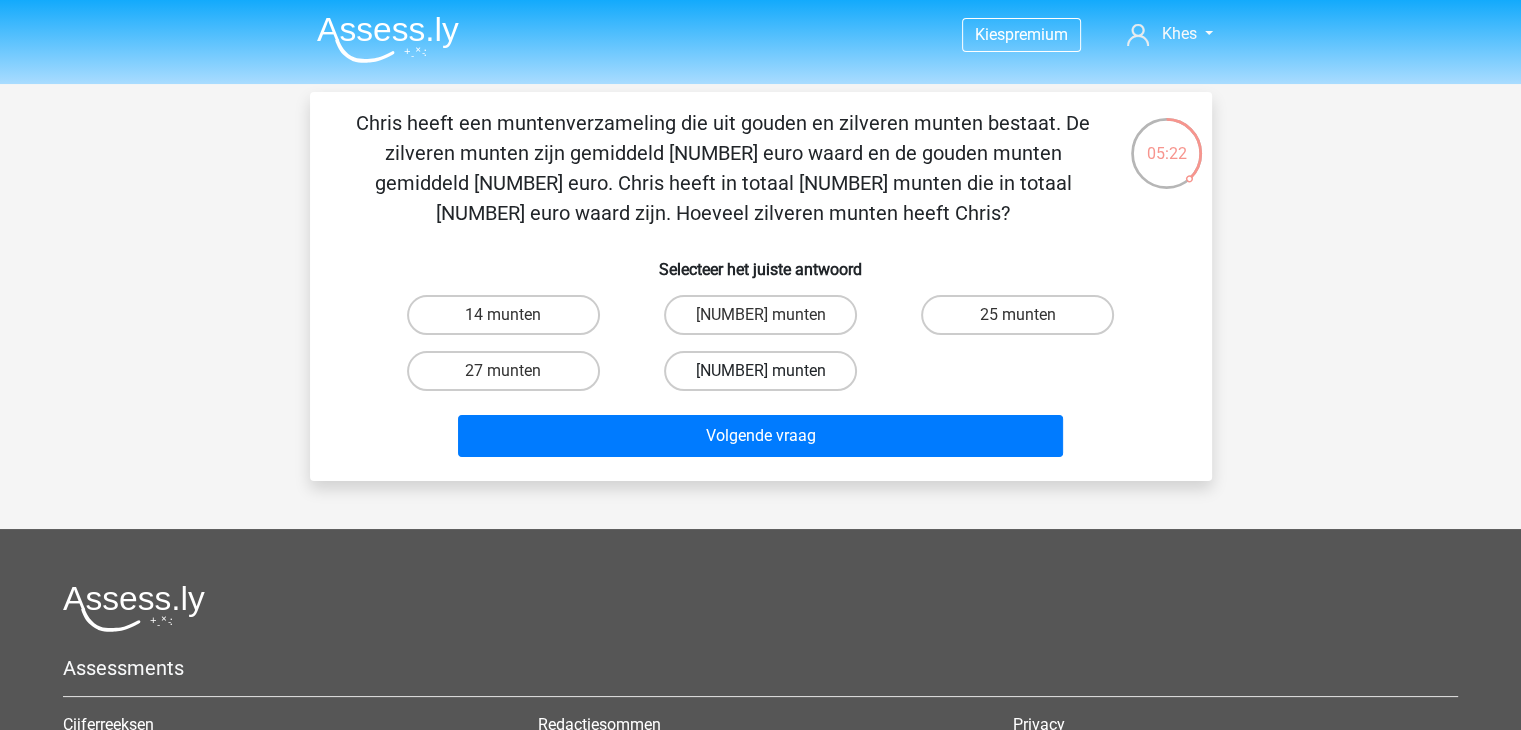 click on "21 munten" at bounding box center [760, 371] 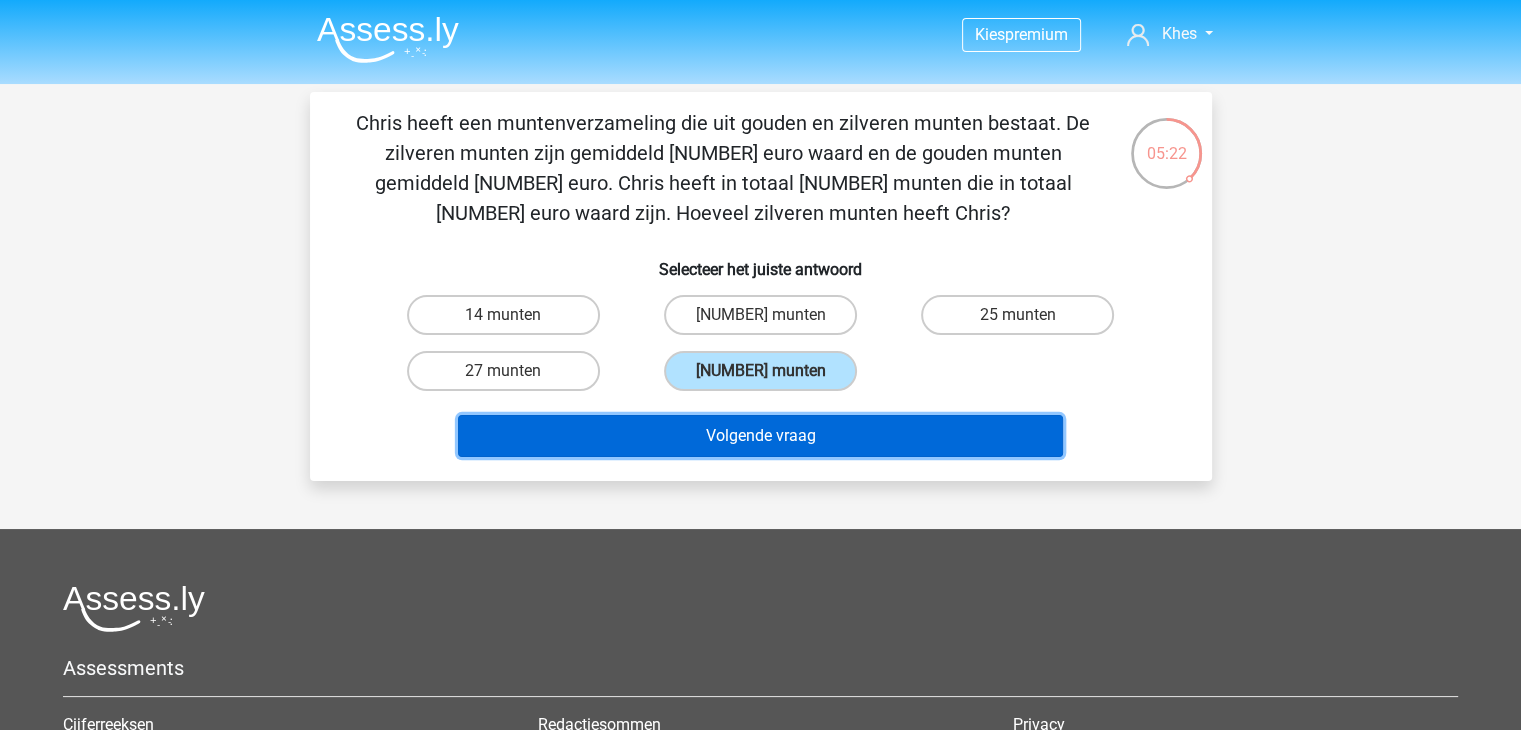 click on "Volgende vraag" at bounding box center [760, 436] 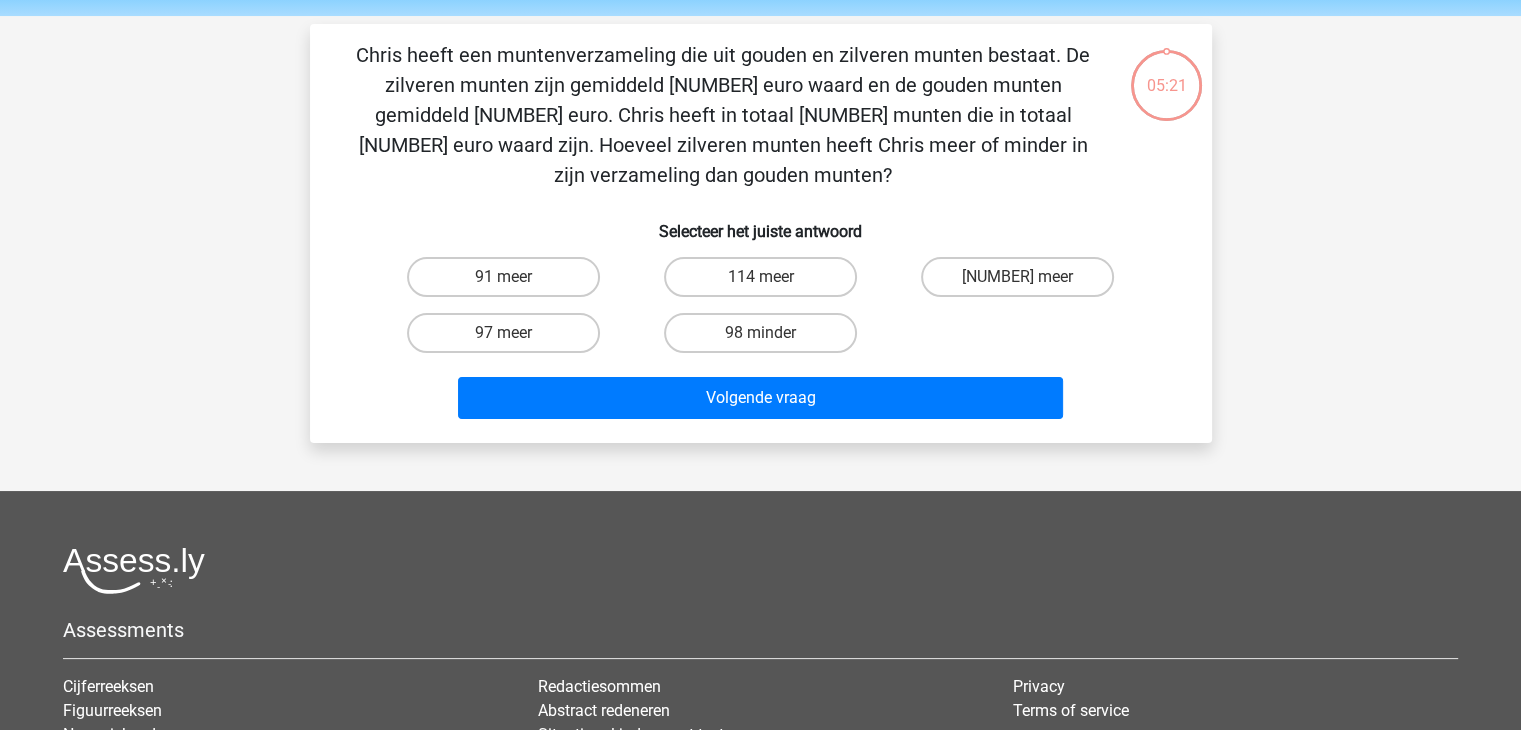 scroll, scrollTop: 0, scrollLeft: 0, axis: both 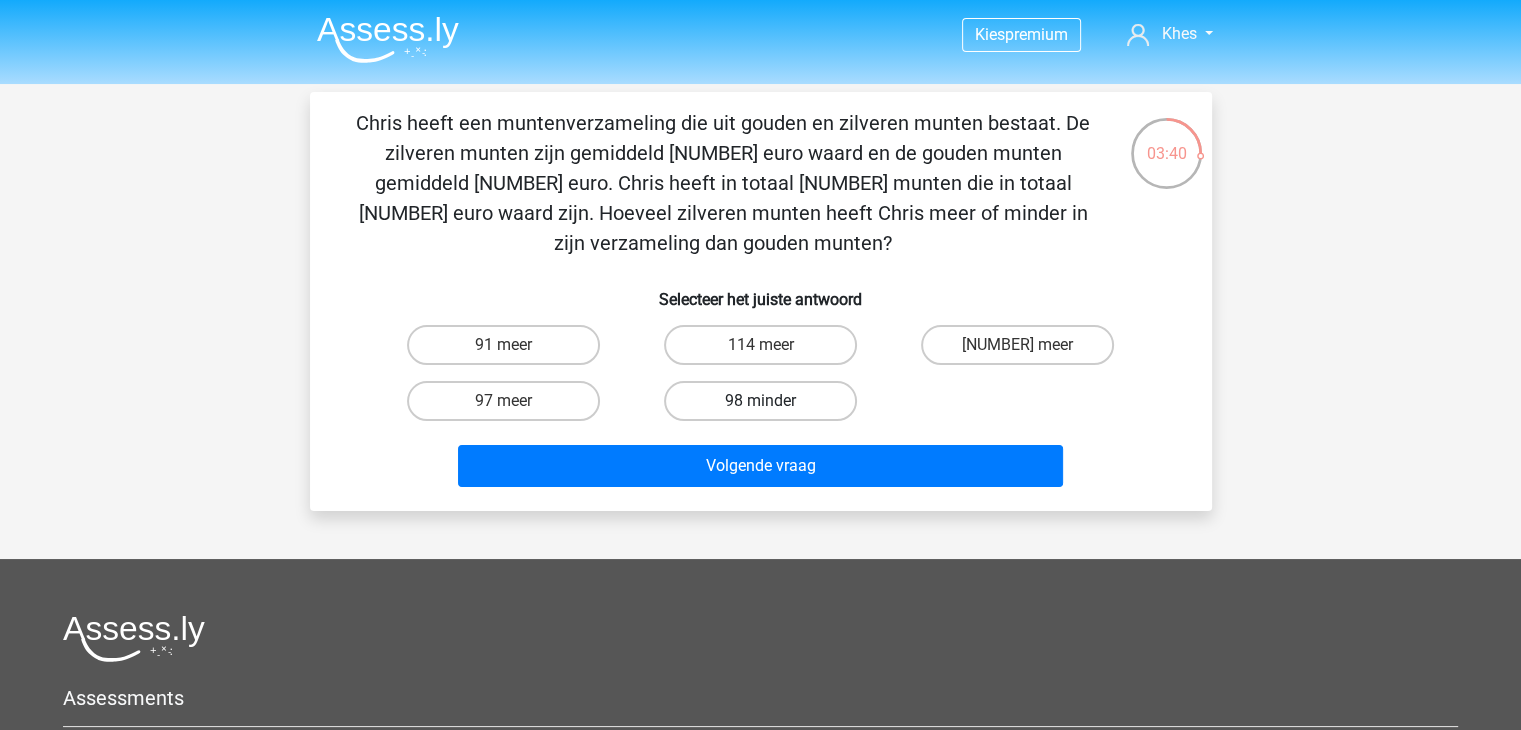 click on "98 minder" at bounding box center [760, 401] 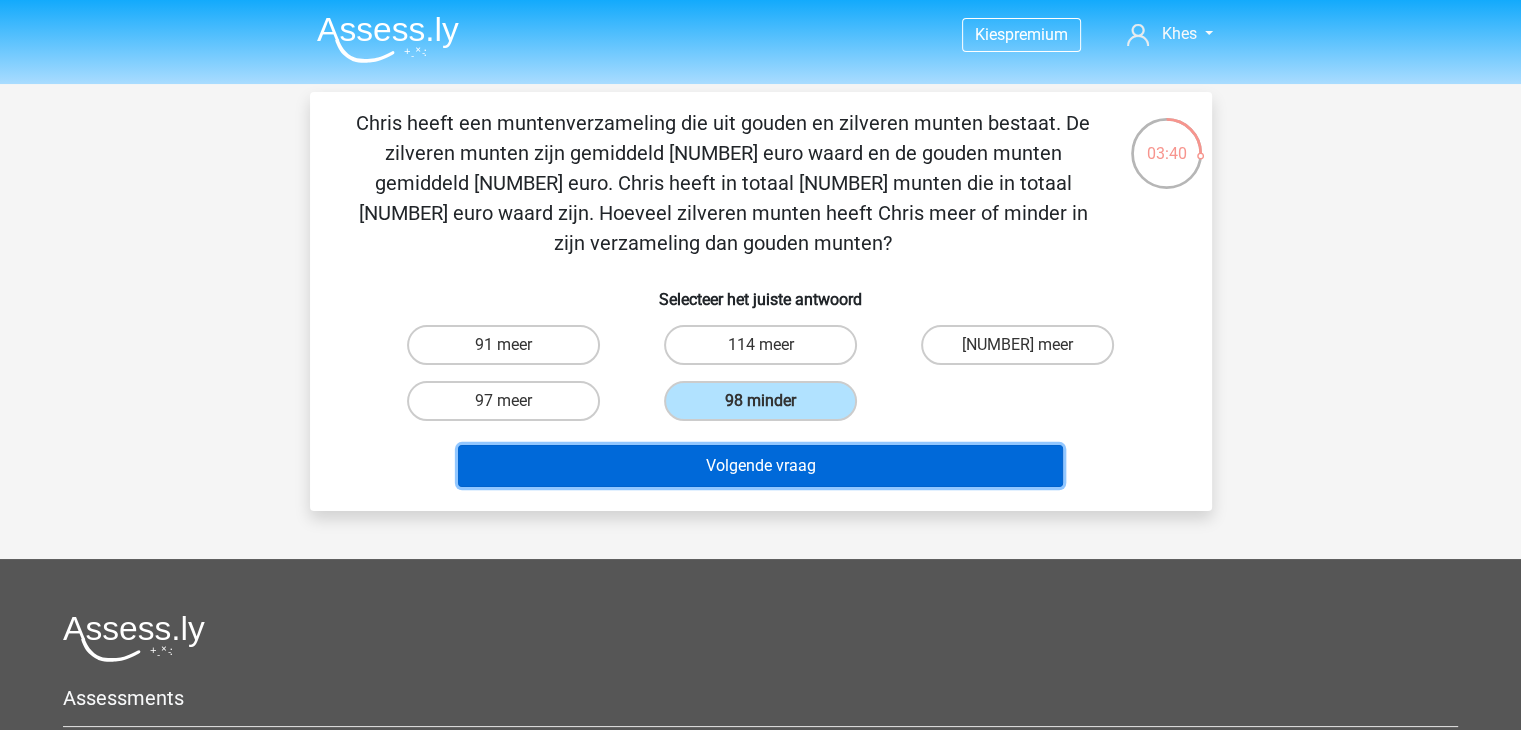 click on "Volgende vraag" at bounding box center (760, 466) 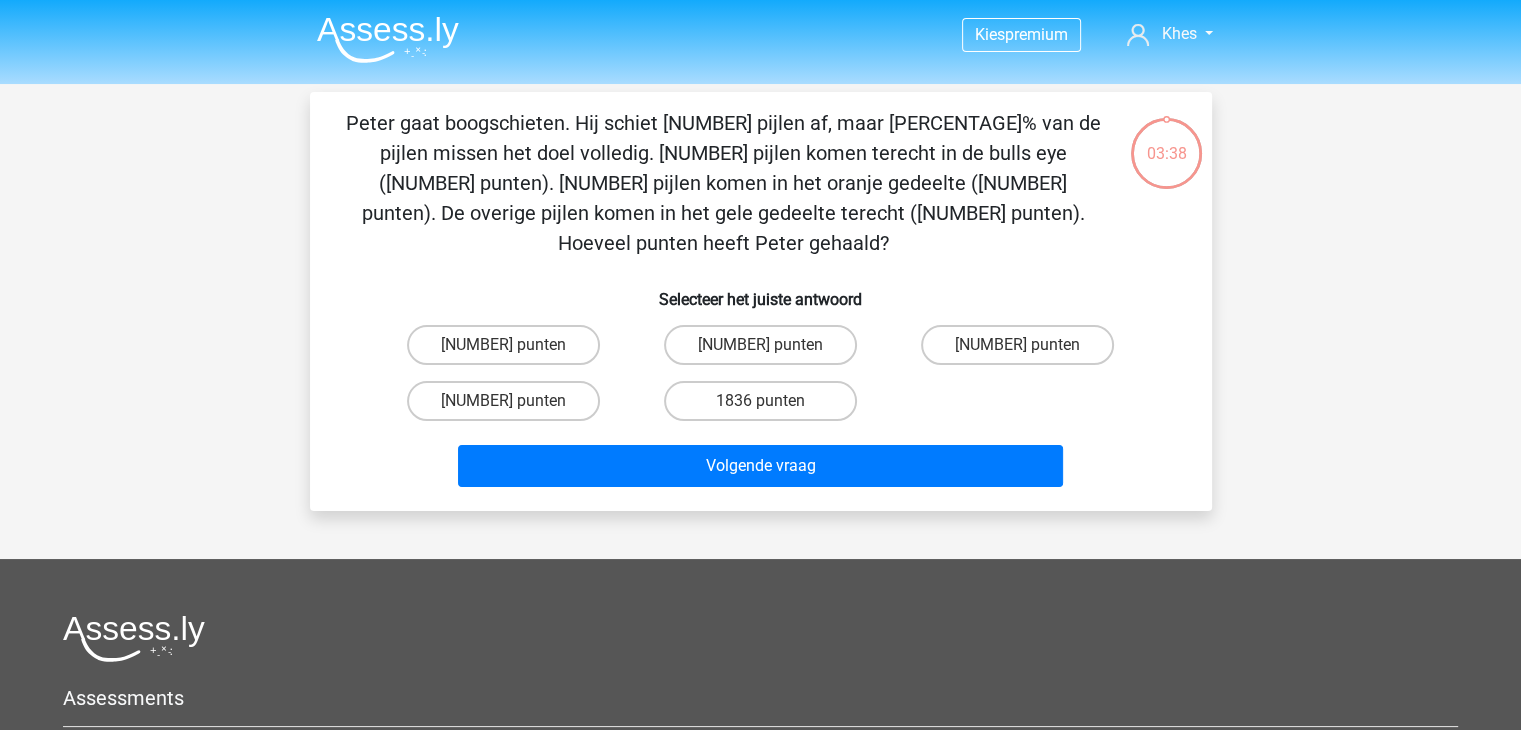 scroll, scrollTop: 0, scrollLeft: 0, axis: both 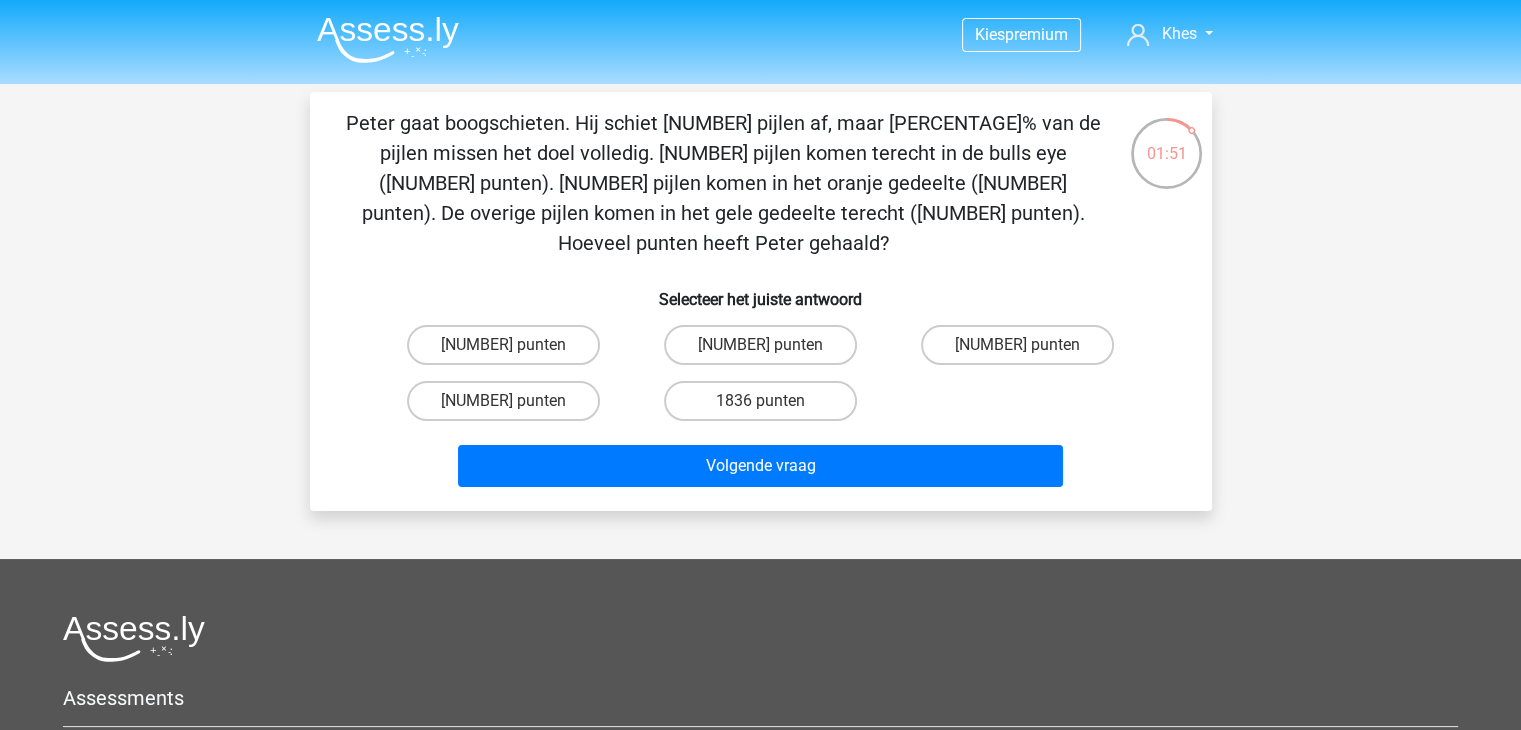 click on "1749 punten" at bounding box center [1024, 351] 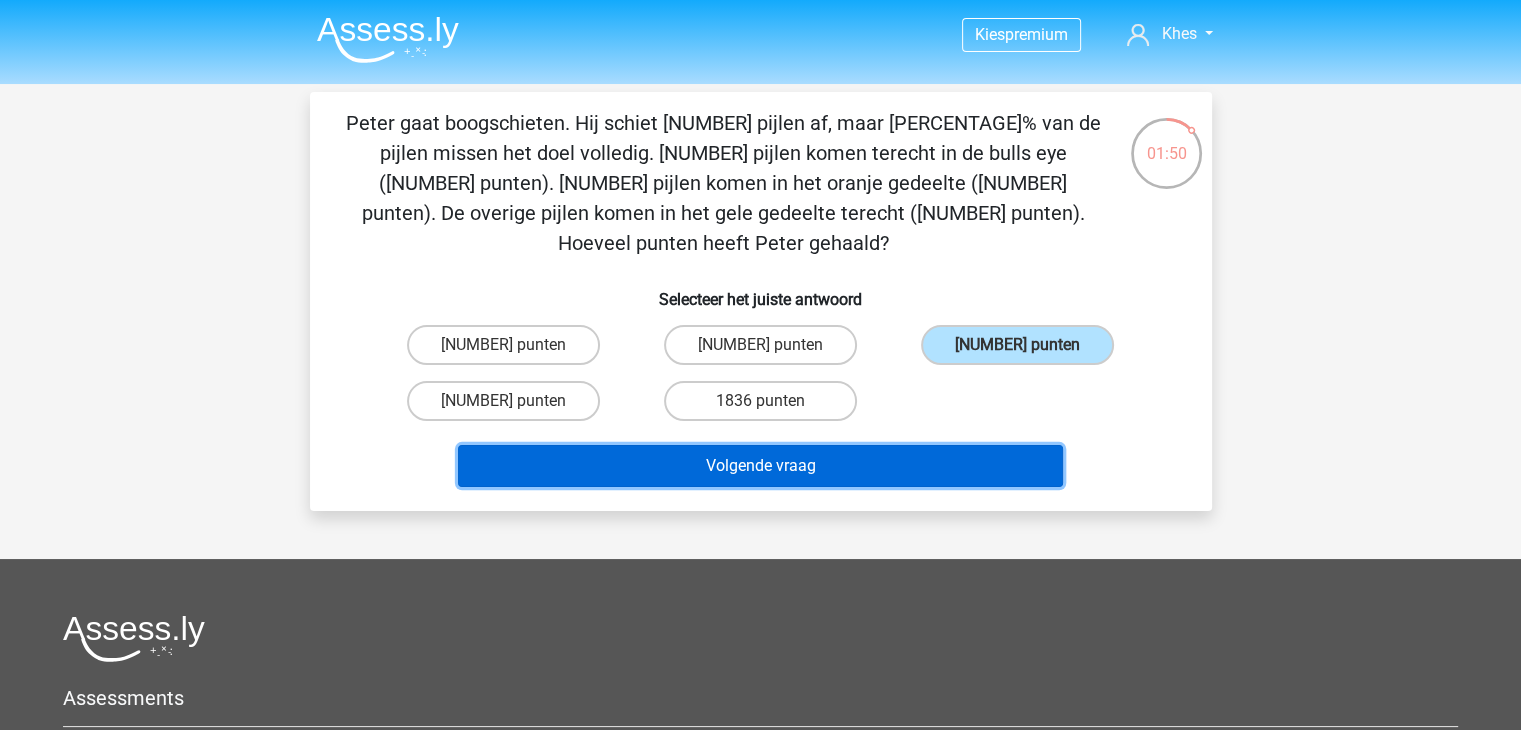 click on "Volgende vraag" at bounding box center (760, 466) 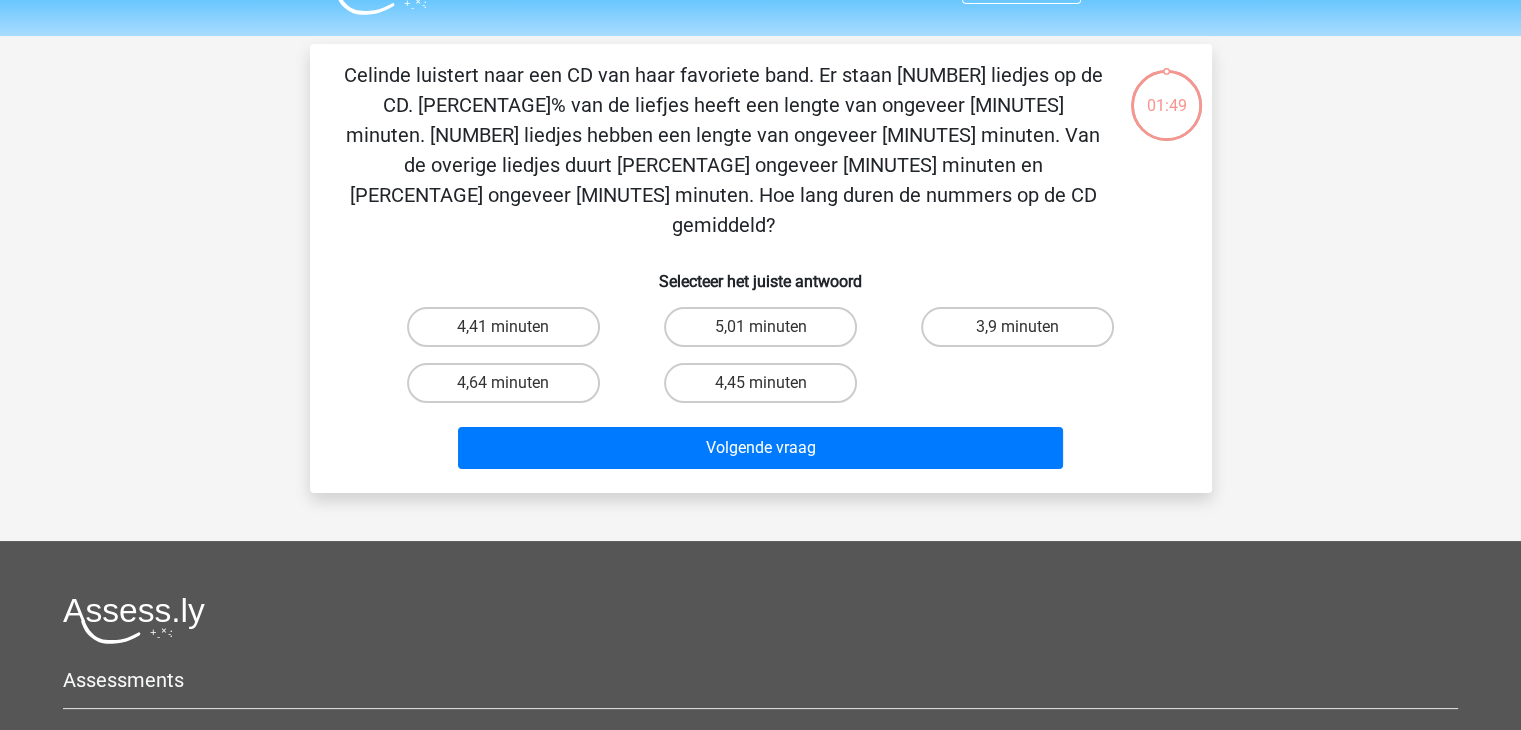 scroll, scrollTop: 0, scrollLeft: 0, axis: both 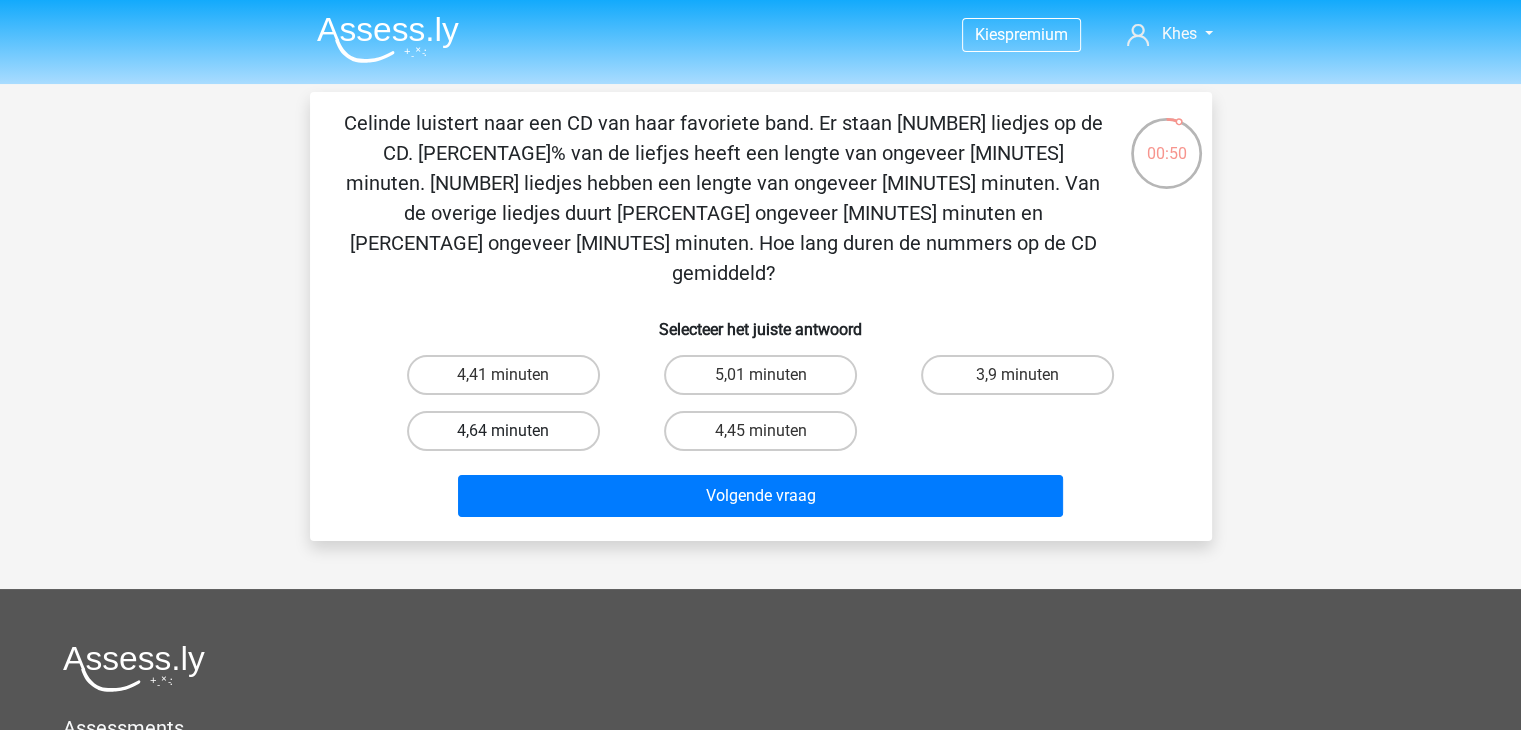 click on "4,64 minuten" at bounding box center (503, 431) 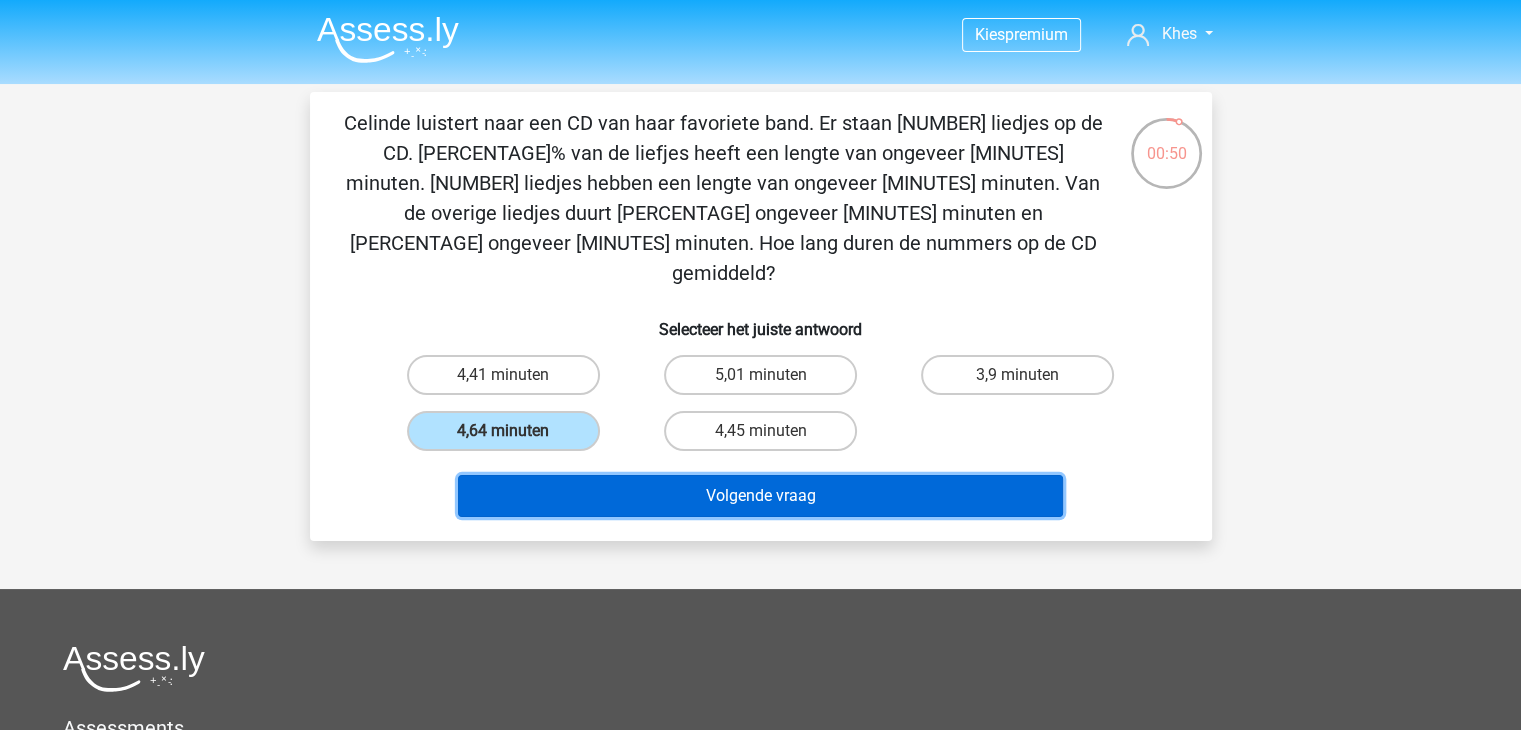 click on "Volgende vraag" at bounding box center (760, 496) 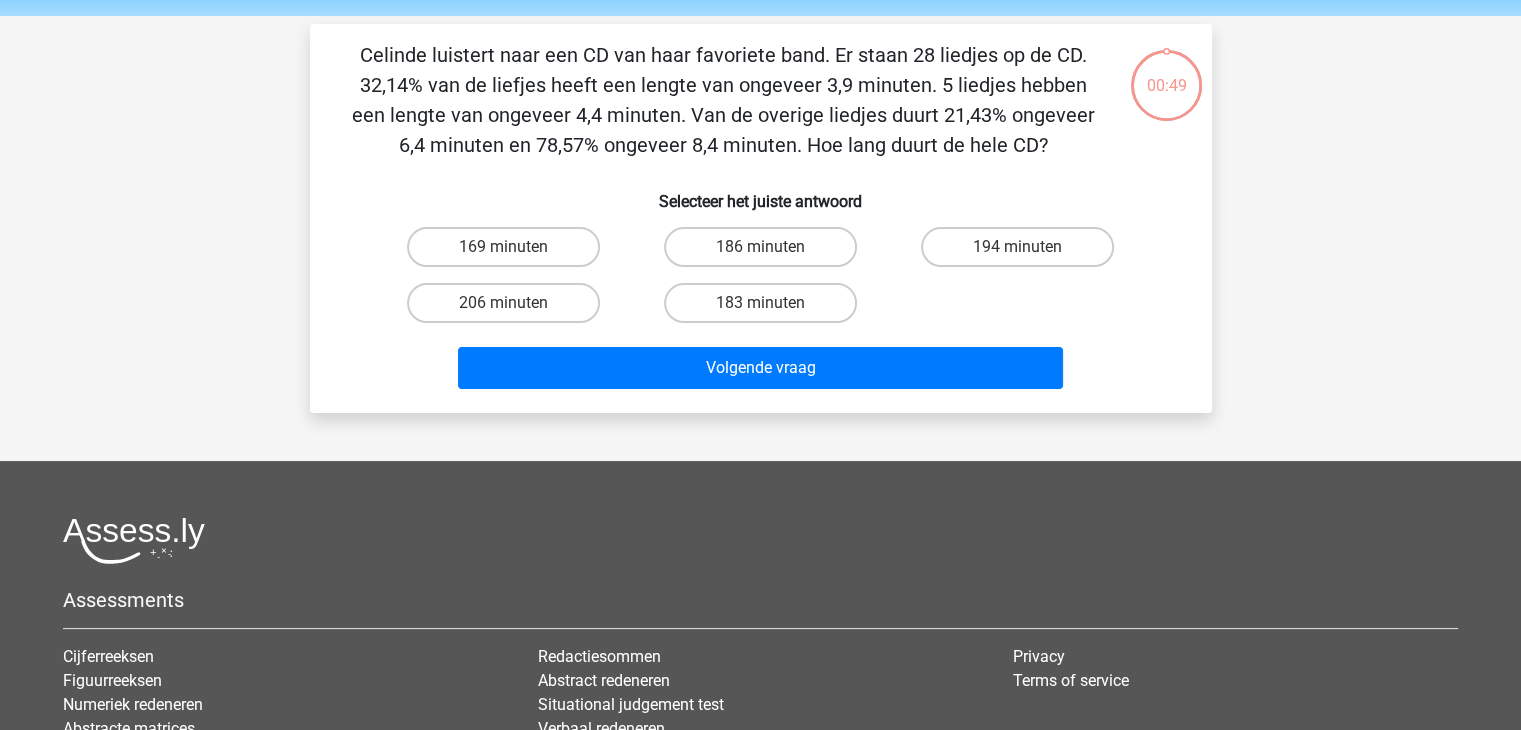 scroll, scrollTop: 0, scrollLeft: 0, axis: both 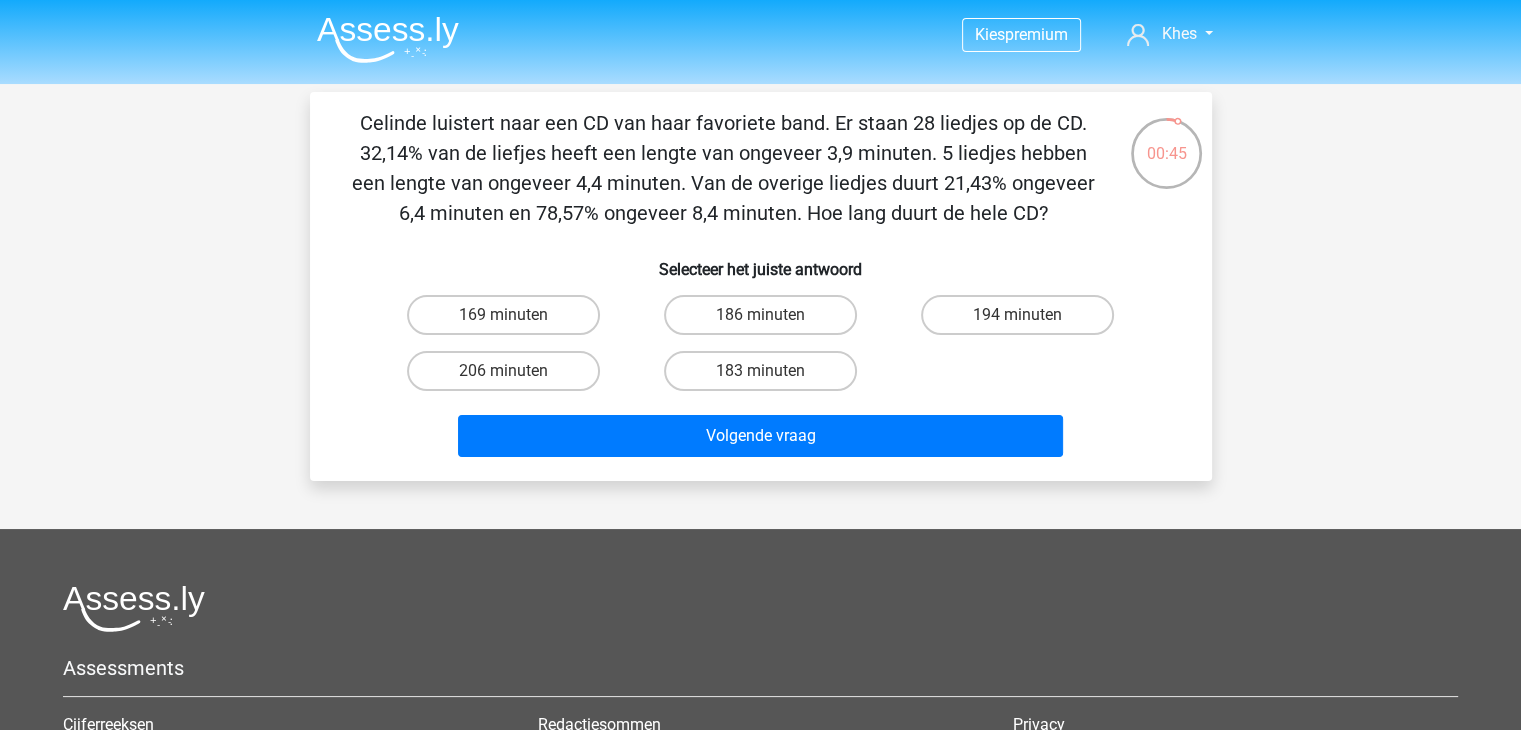 click on "[NAME] luistert naar een CD van haar favoriete band. Er staan [TOTAL_SONGS] liedjes op de CD. [PERCENTAGE]% van de liefjes heeft een lengte van ongeveer [DURATION] minuten. [NUMBER] liedjes hebben een lengte van ongeveer [DURATION] minuten. Van de overige liedjes duurt [PERCENTAGE]% ongeveer [DURATION] minuten en [PERCENTAGE]% ongeveer [DURATION] minuten. Hoe lang duurt de hele CD?" at bounding box center (723, 168) 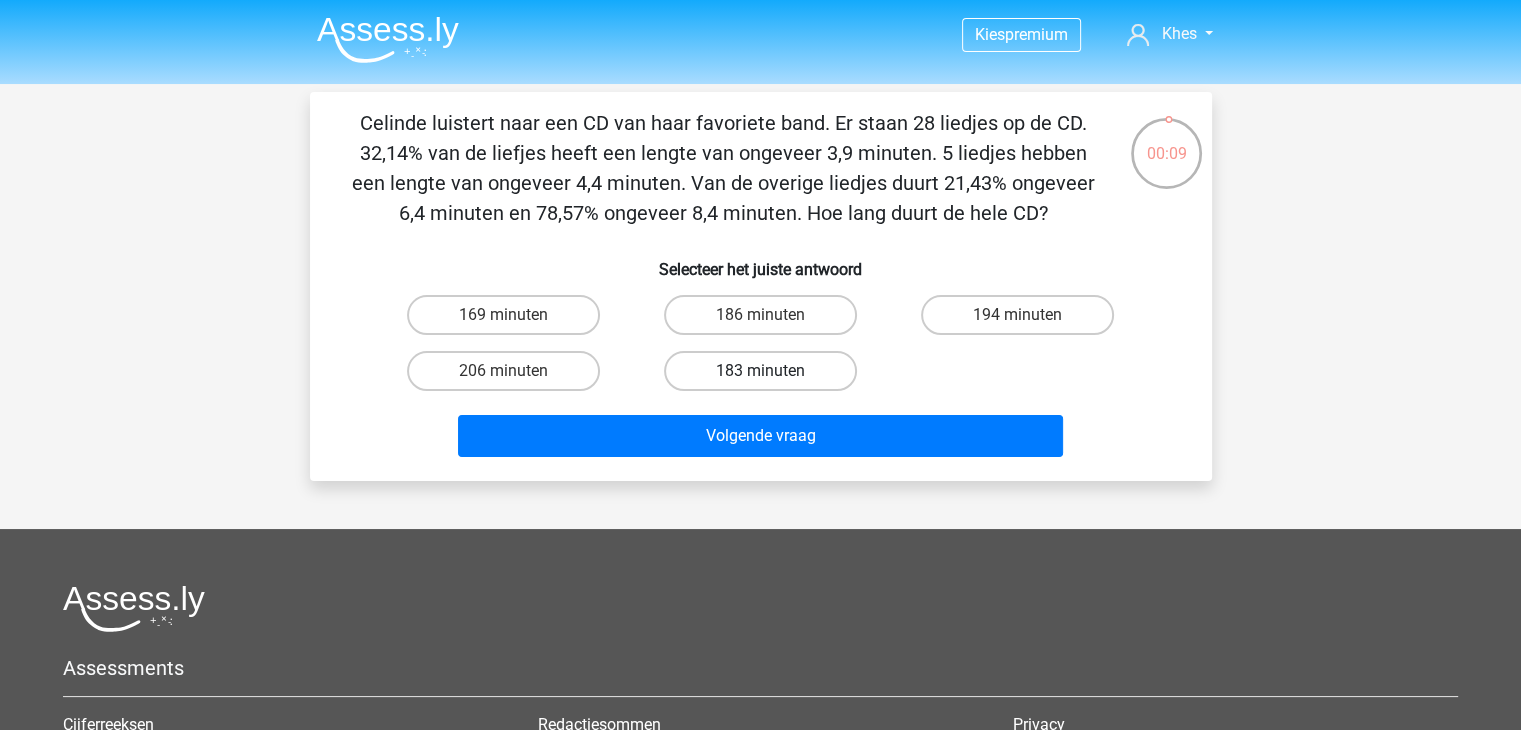 click on "183 minuten" at bounding box center (760, 371) 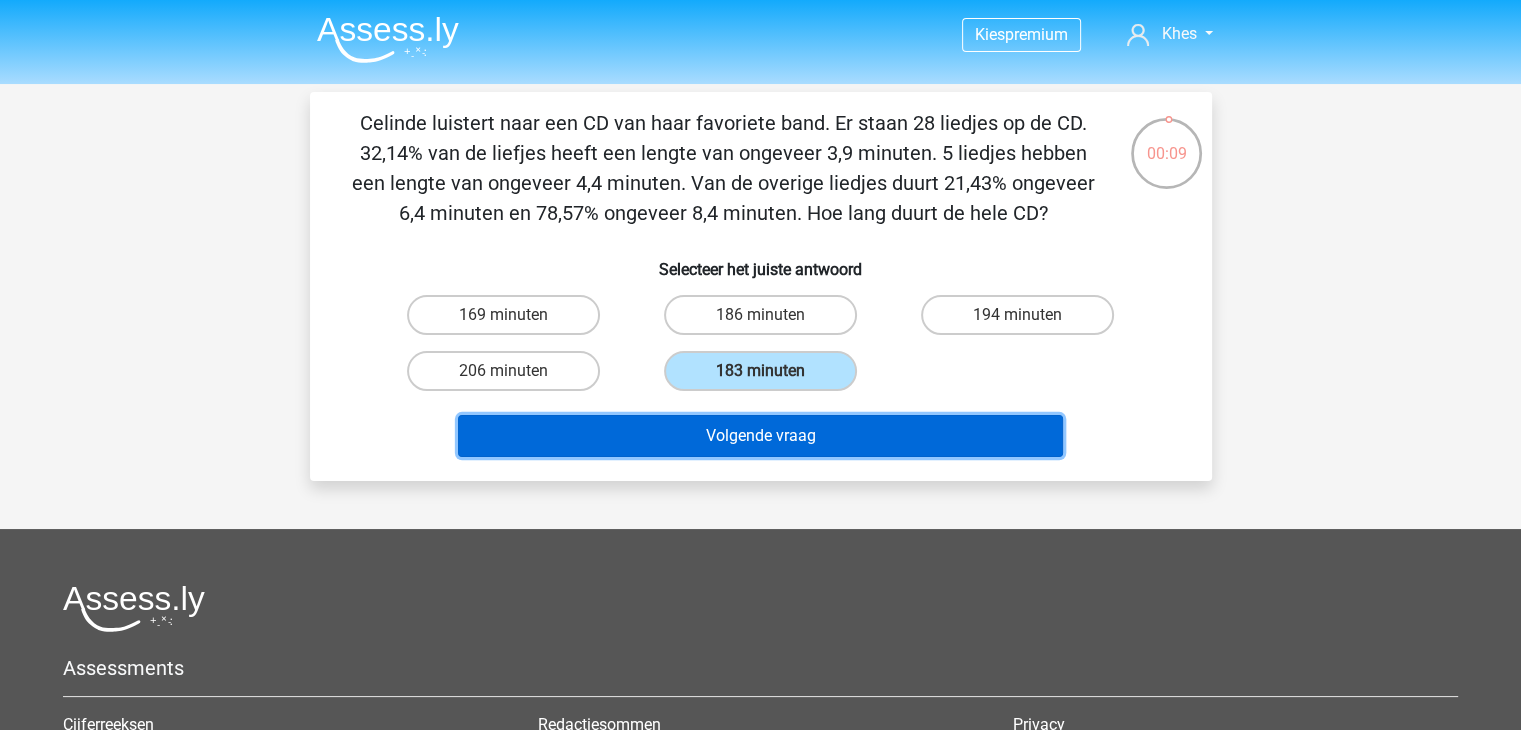 click on "Volgende vraag" at bounding box center [760, 436] 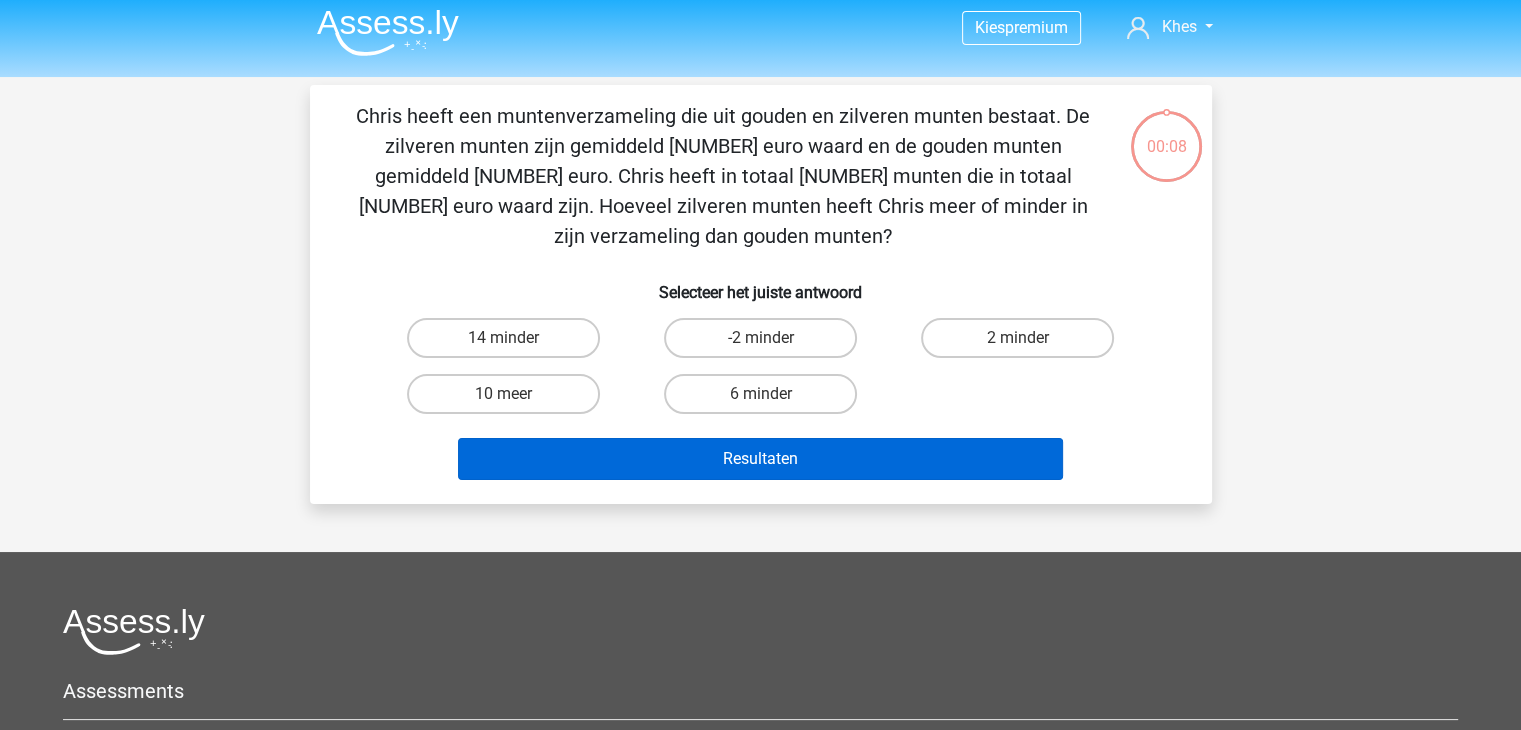 scroll, scrollTop: 0, scrollLeft: 0, axis: both 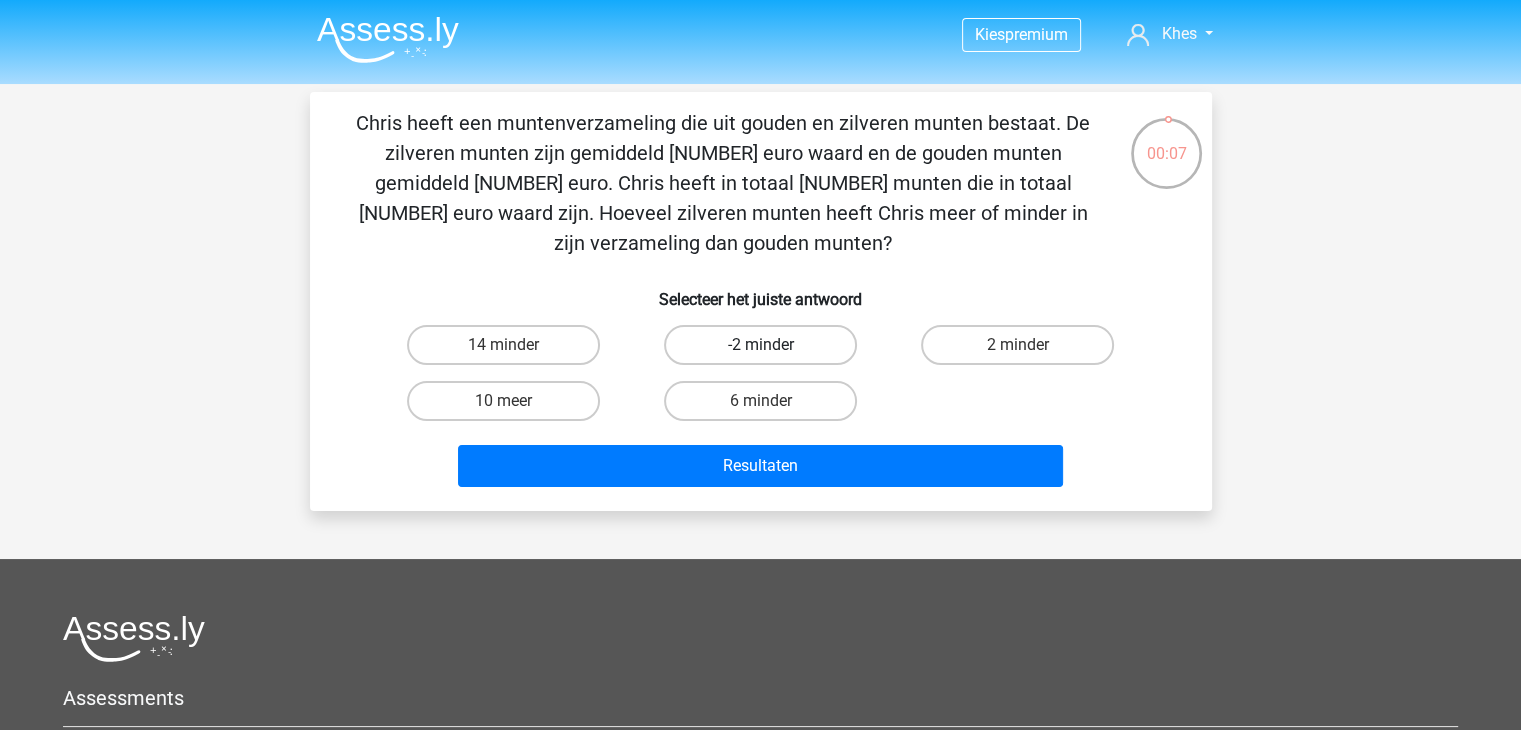 click on "-2 minder" at bounding box center (760, 345) 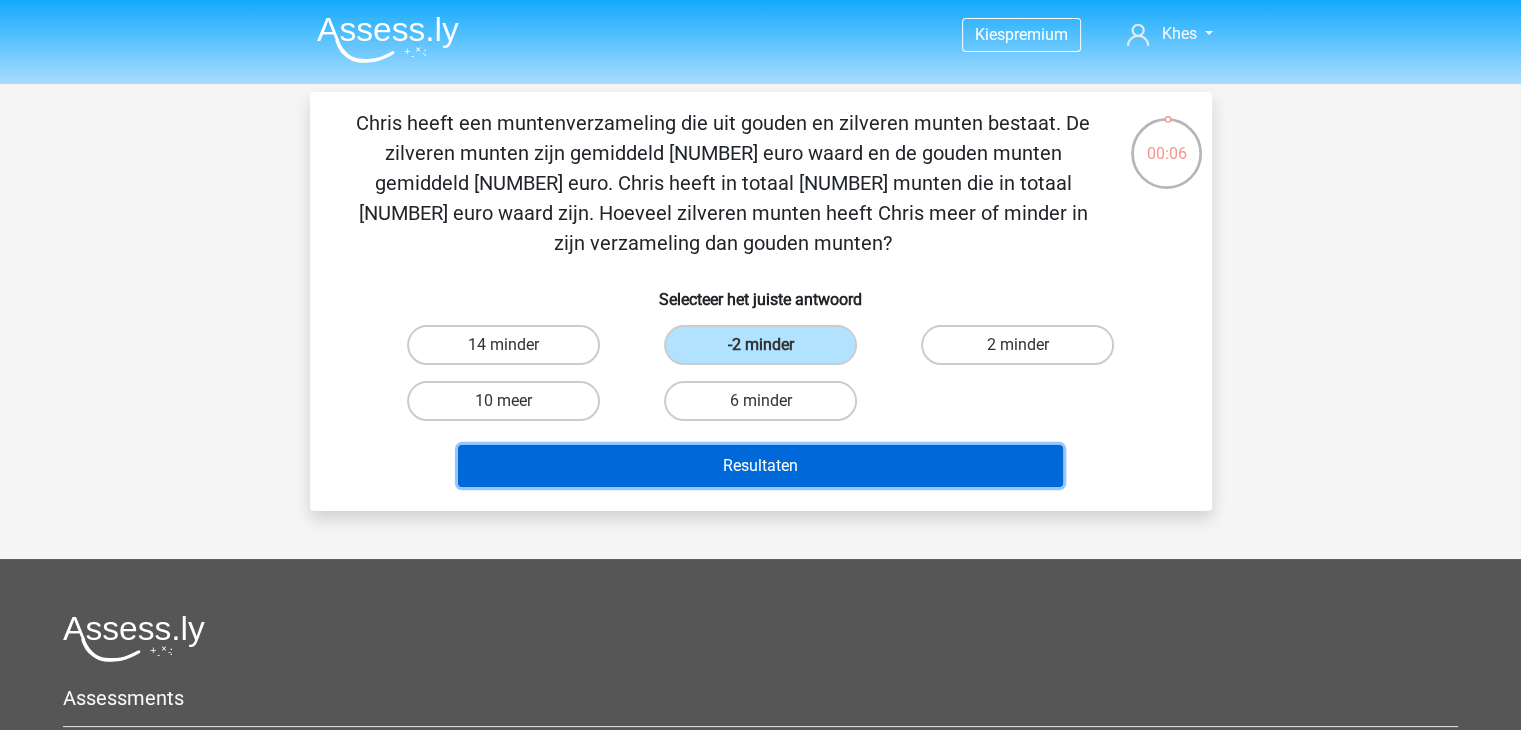 click on "Resultaten" at bounding box center [760, 466] 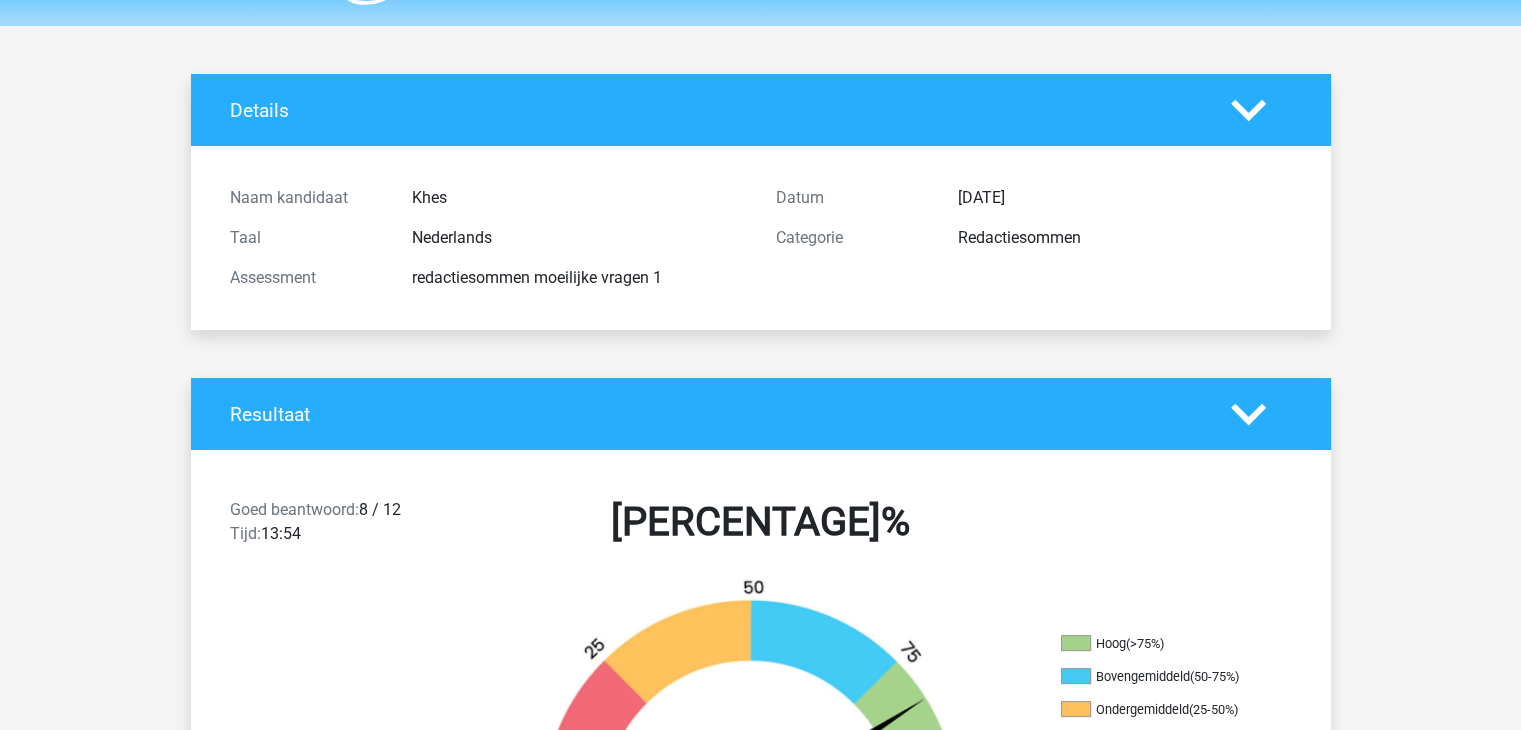 scroll, scrollTop: 0, scrollLeft: 0, axis: both 